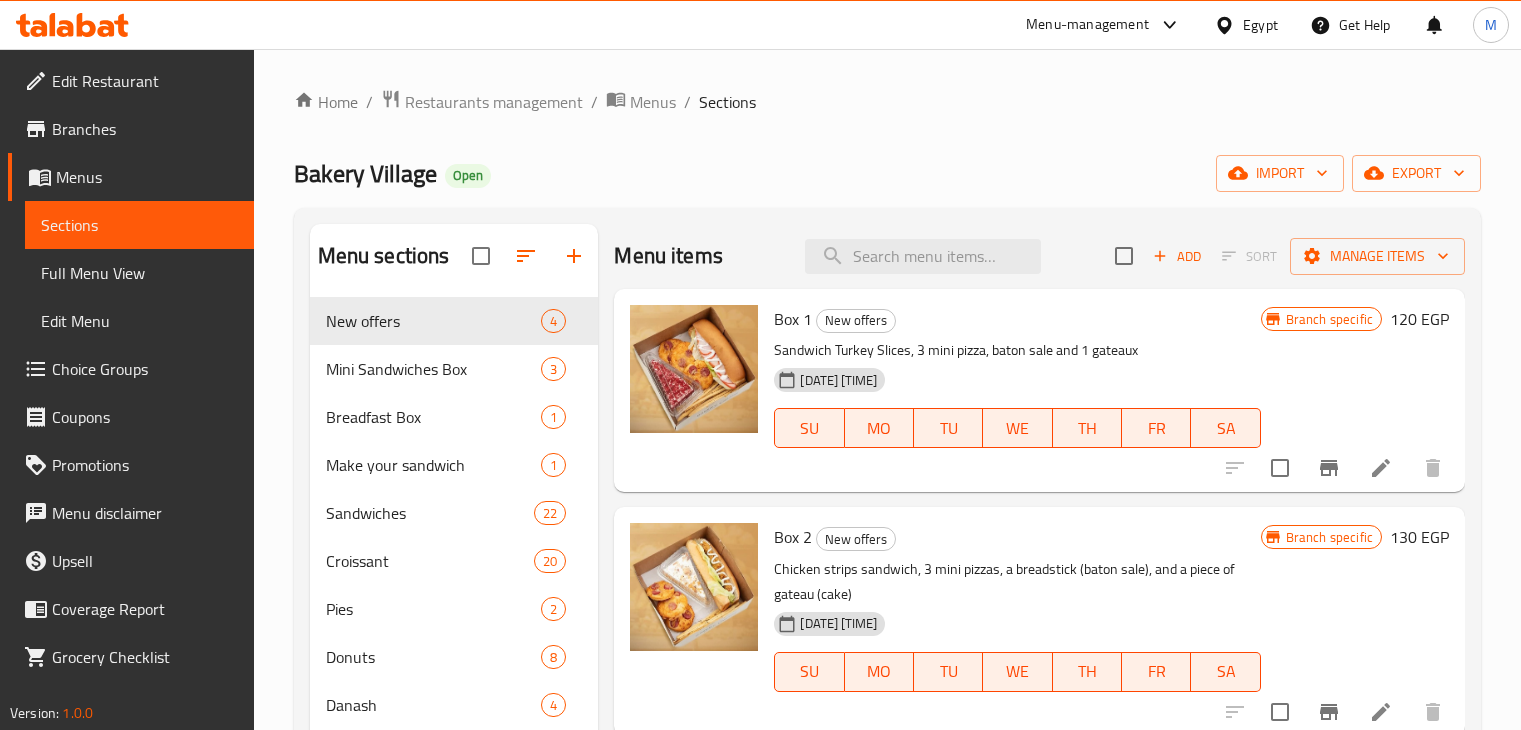 scroll, scrollTop: 0, scrollLeft: 0, axis: both 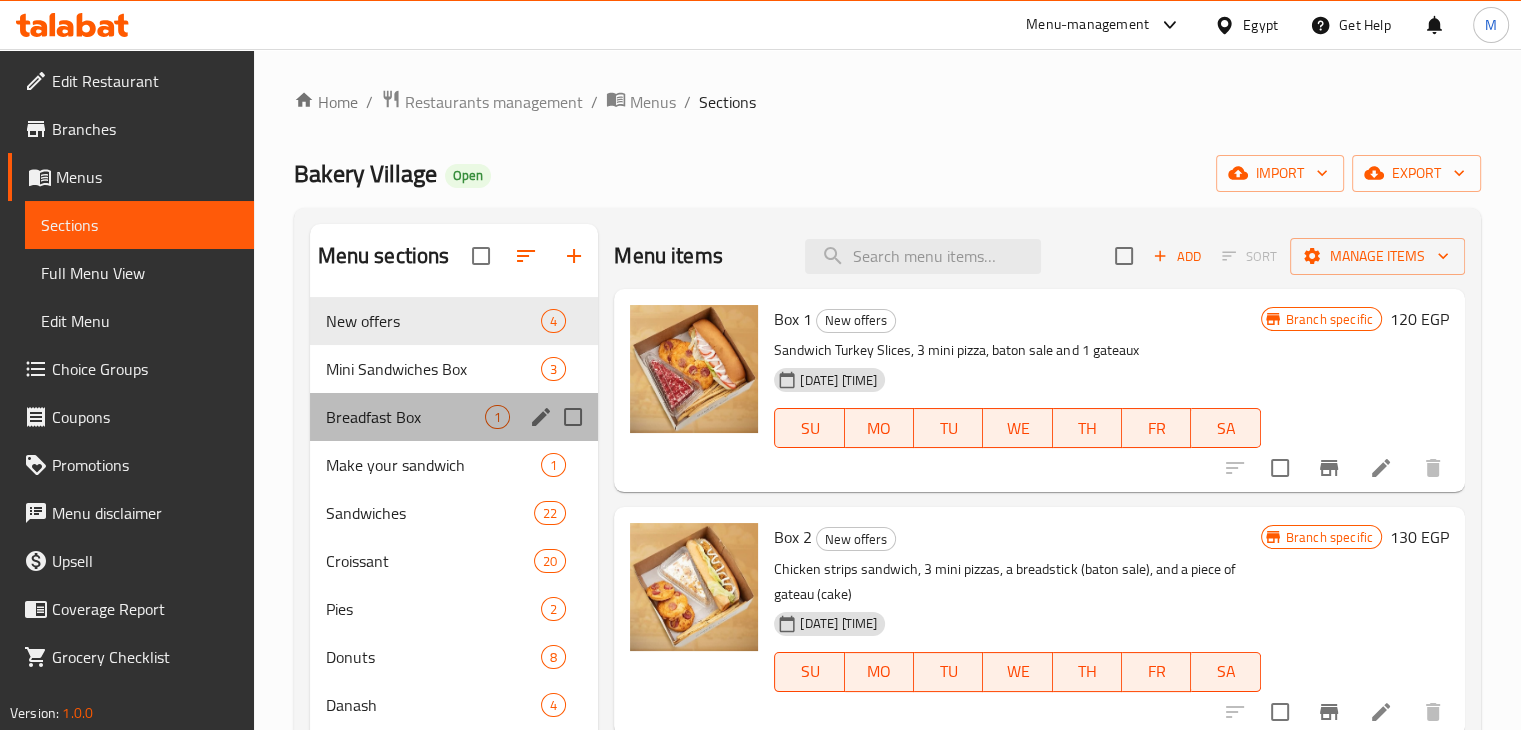 click on "Breadfast Box 1" at bounding box center (454, 417) 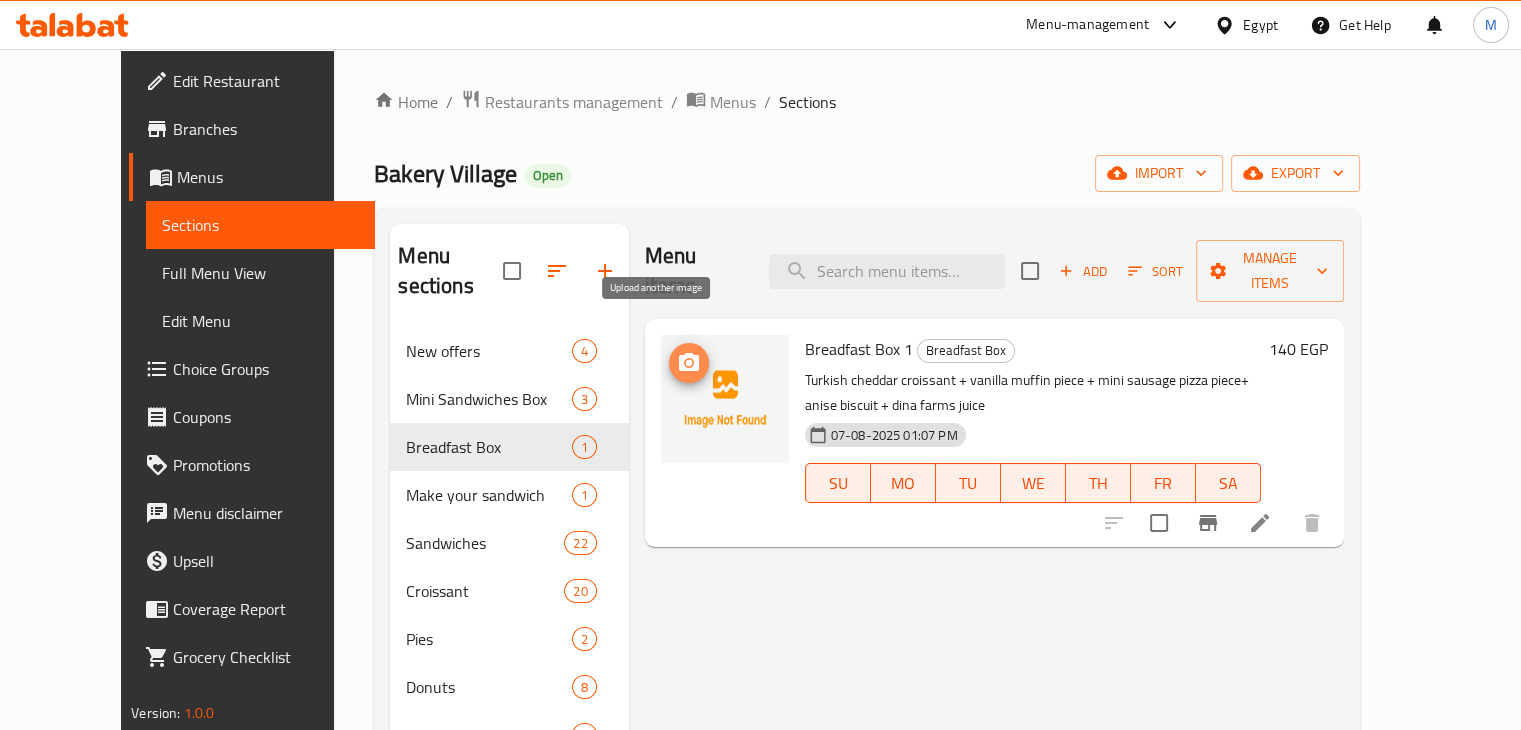 click 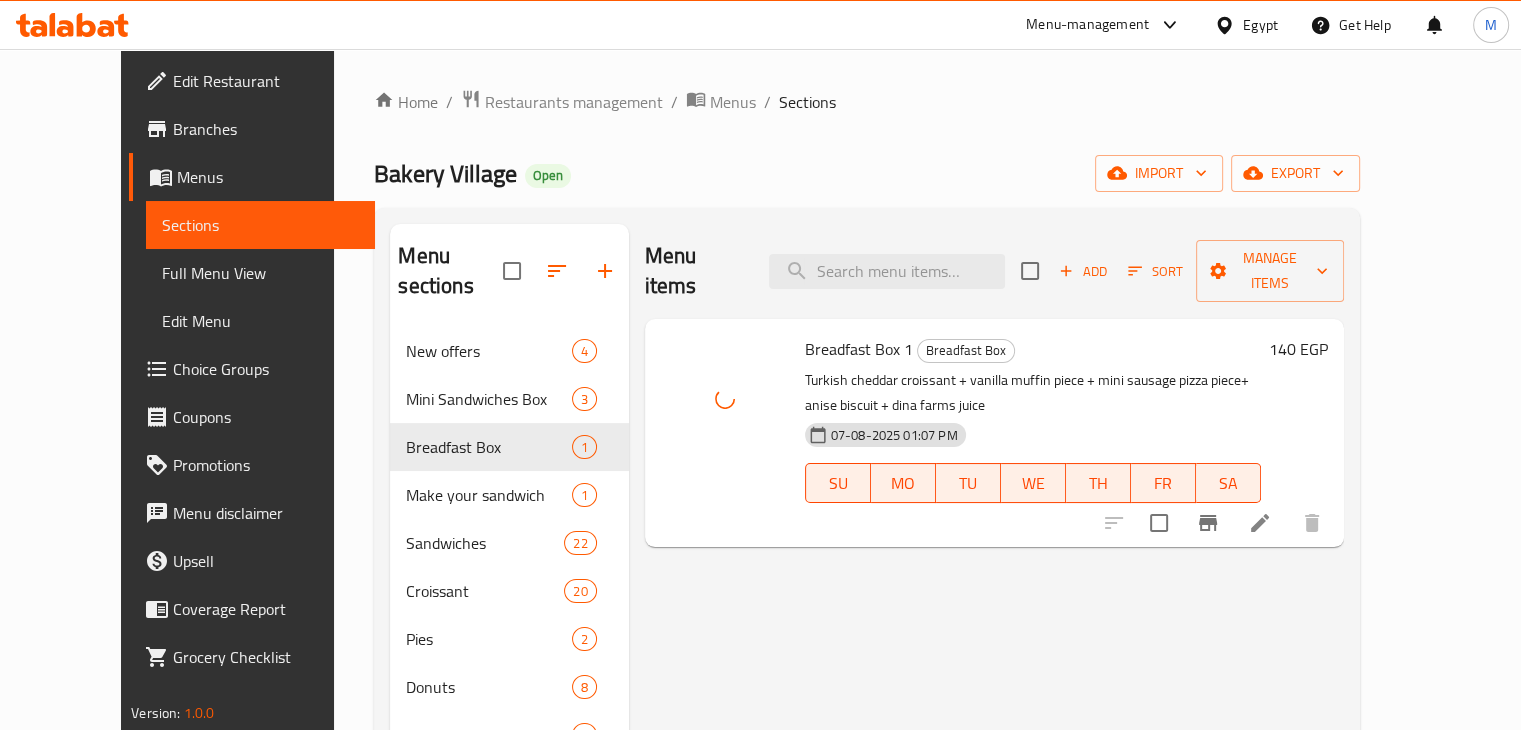 click on "SU MO TU WE TH FR SA" at bounding box center [1033, 483] 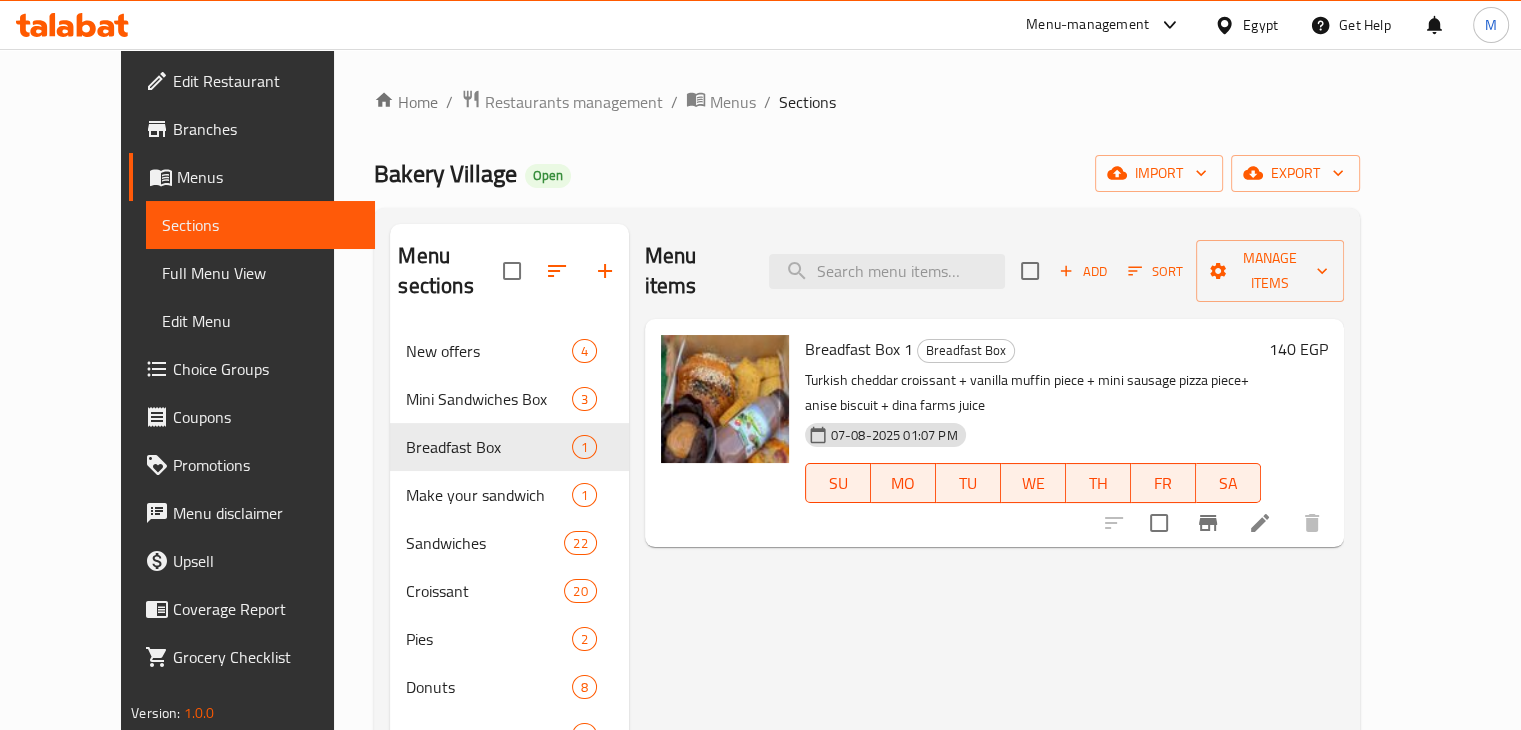 click on "Add" at bounding box center [1083, 271] 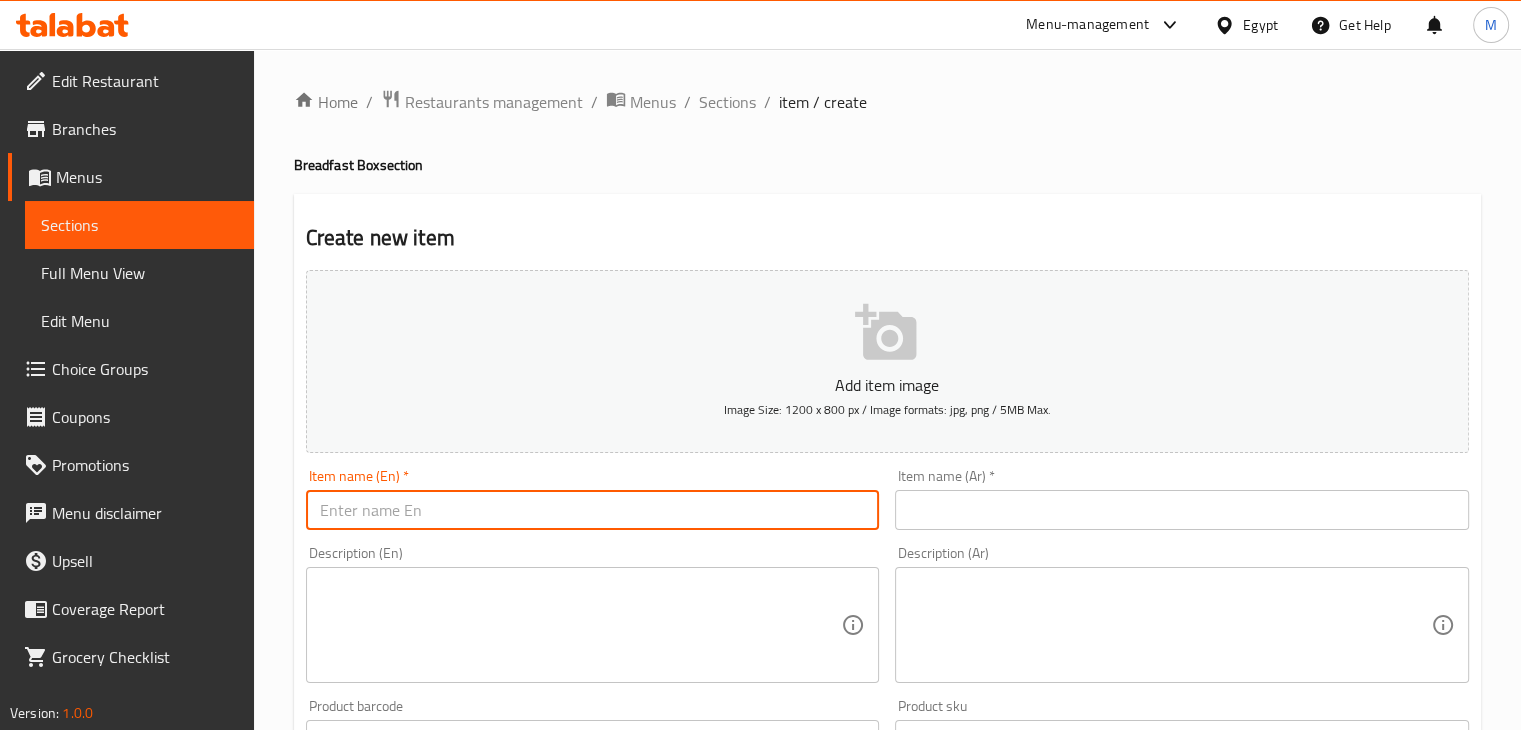 click at bounding box center (593, 510) 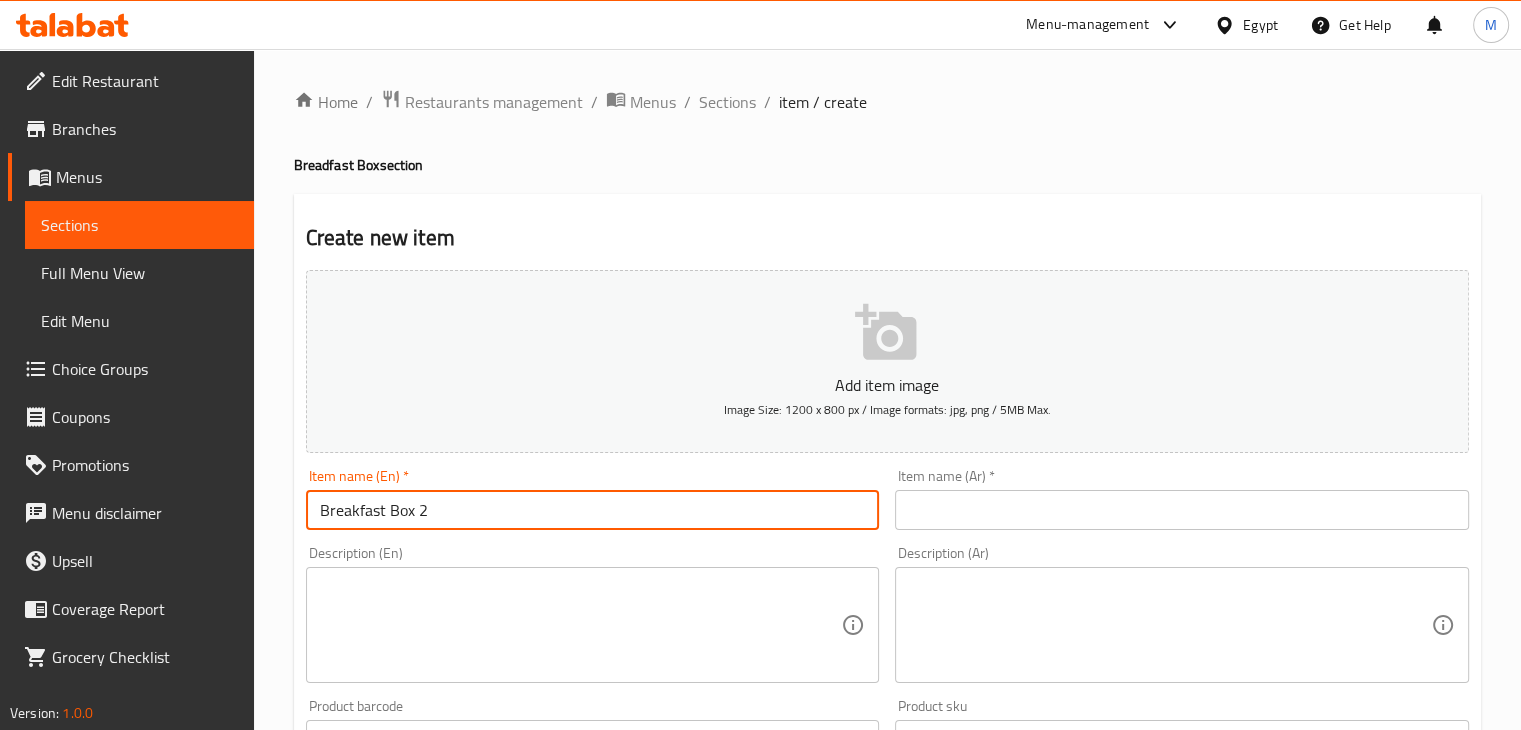 type on "Breakfast Box 2" 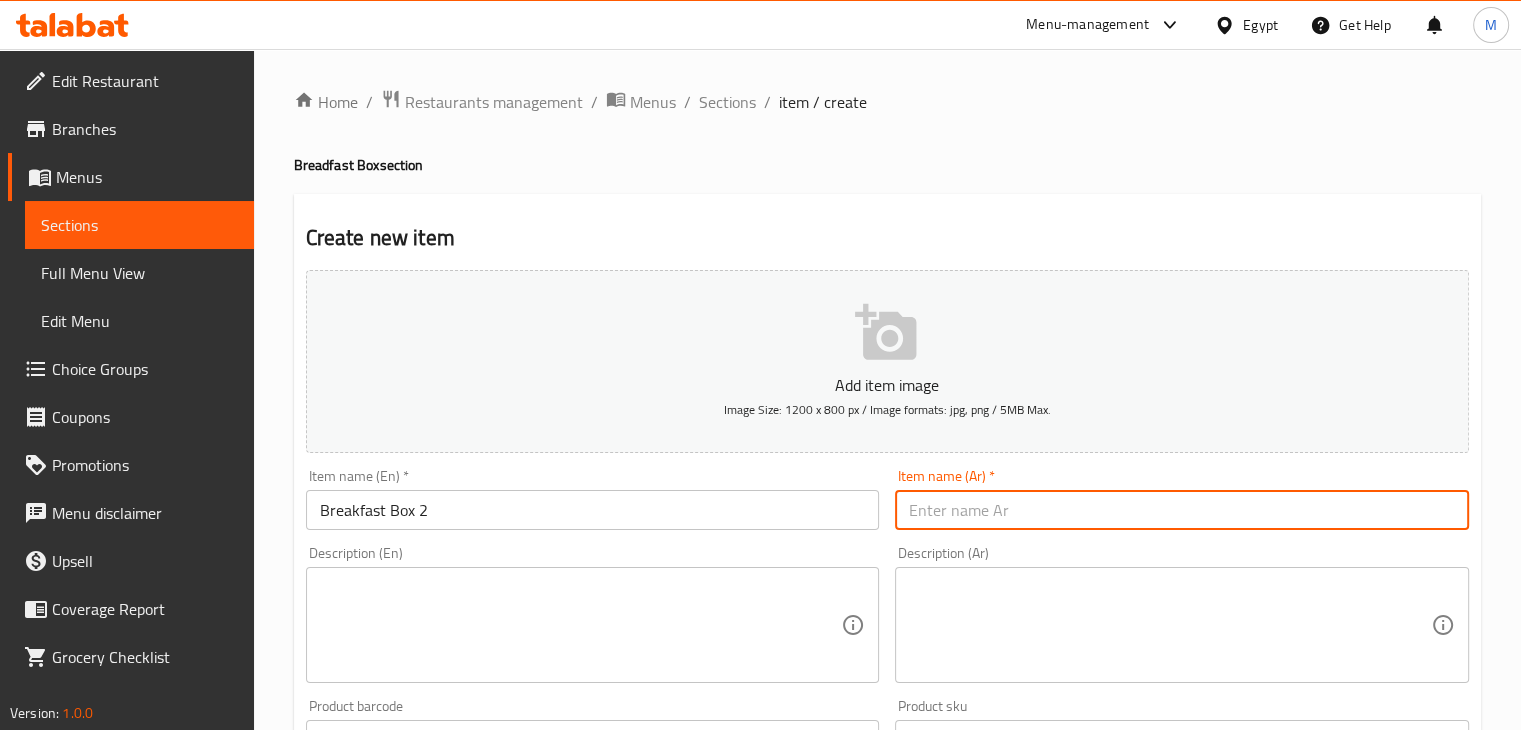 click at bounding box center [1182, 510] 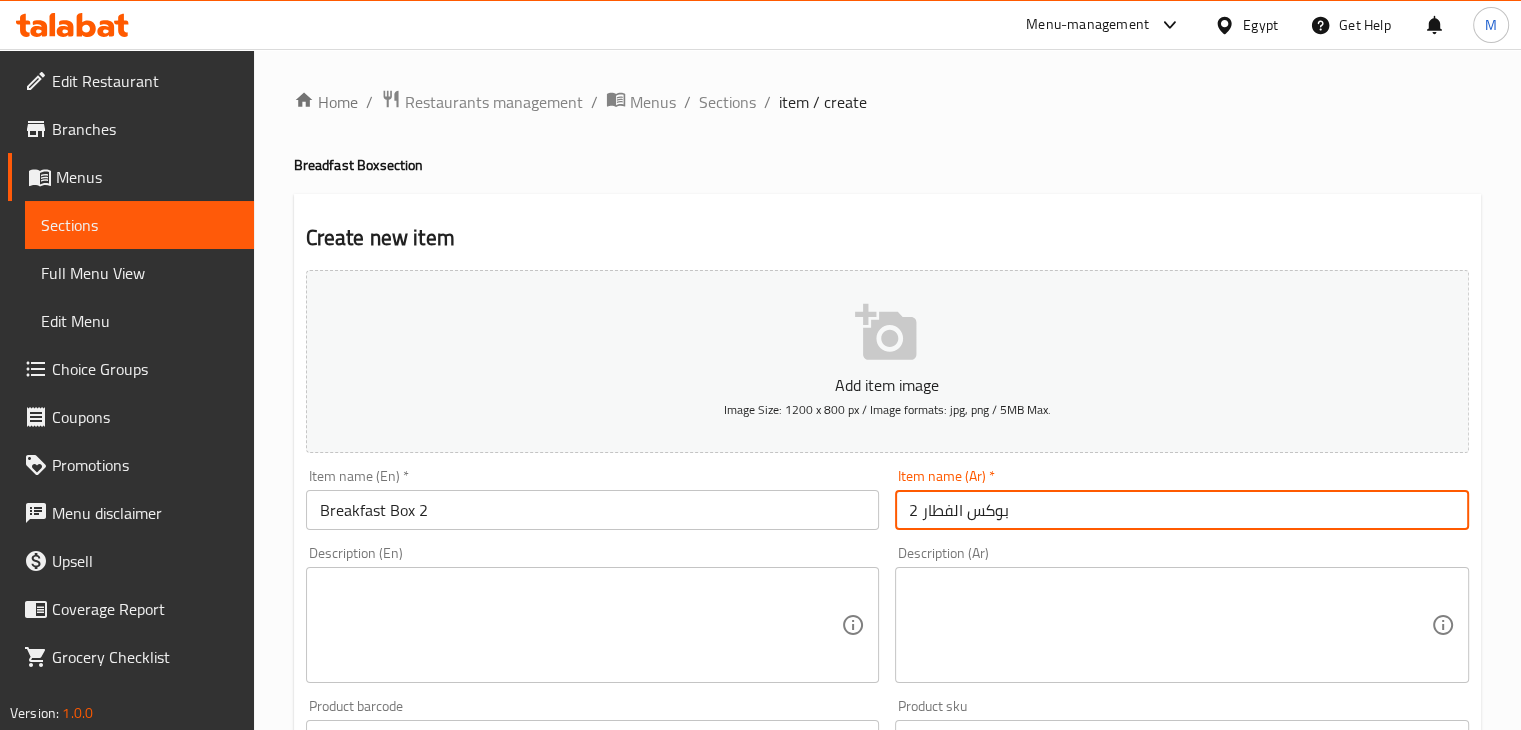 type on "بوكس الفطار 2" 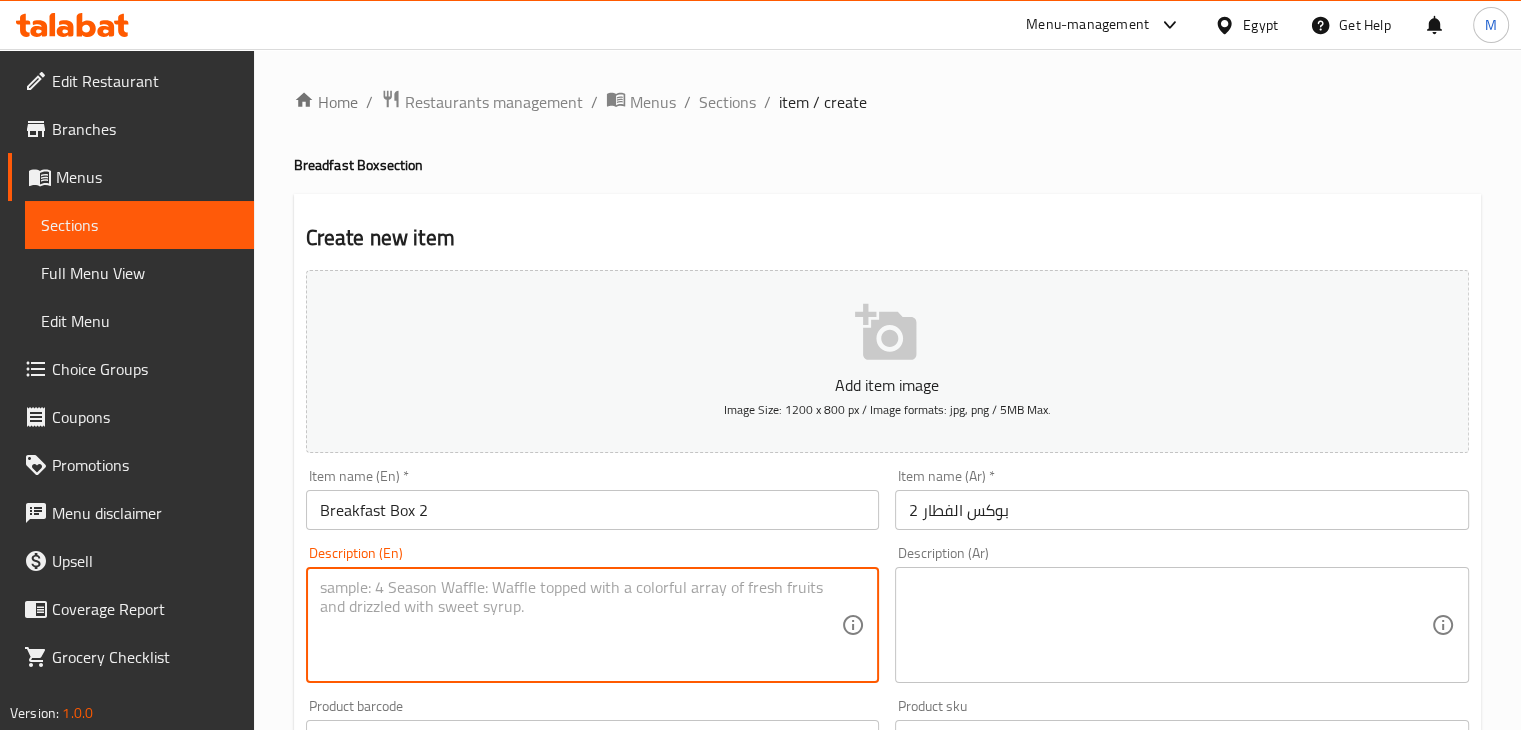 click at bounding box center [1170, 625] 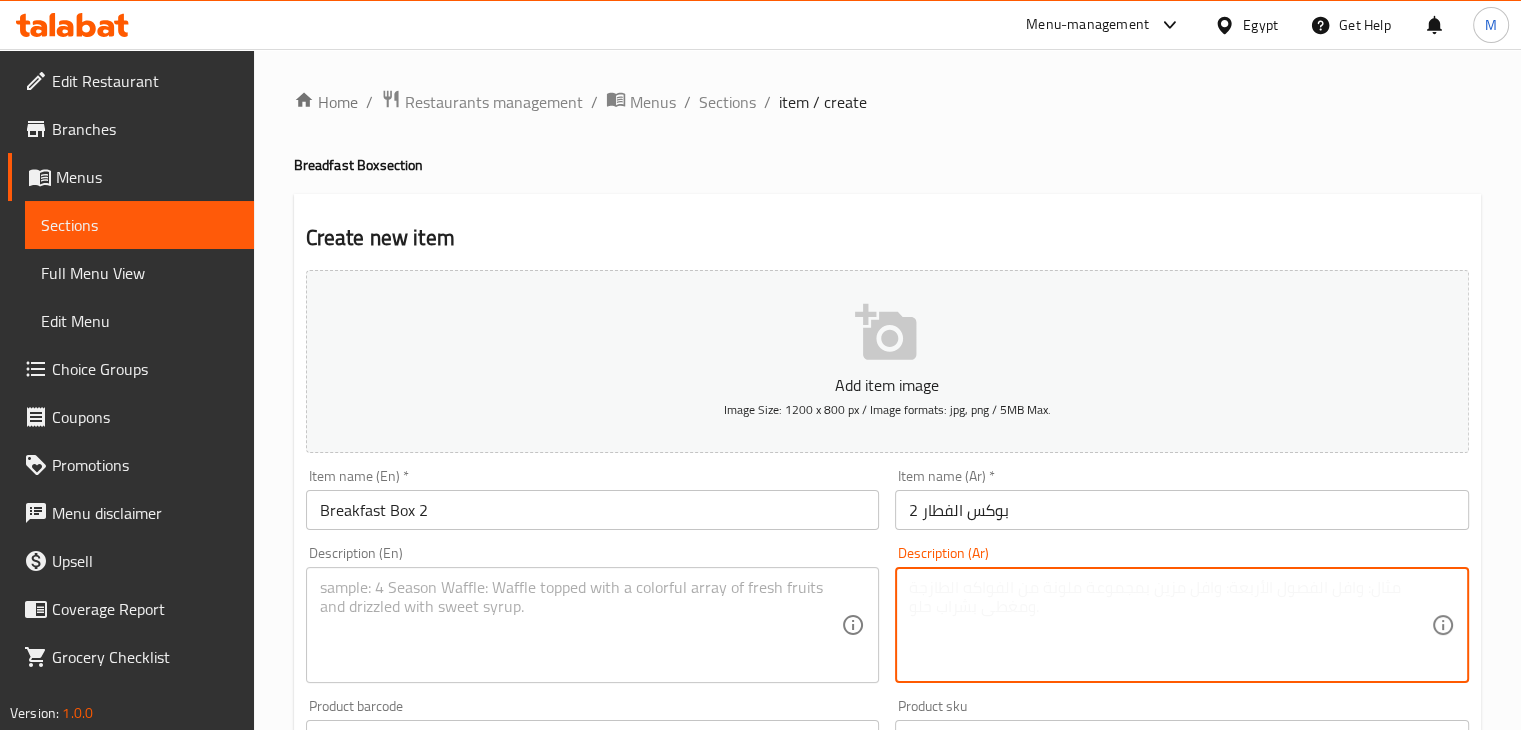 paste on "يتزا فراخ + دنش قرفه+2كوكيز+عصير مزارع دينا" 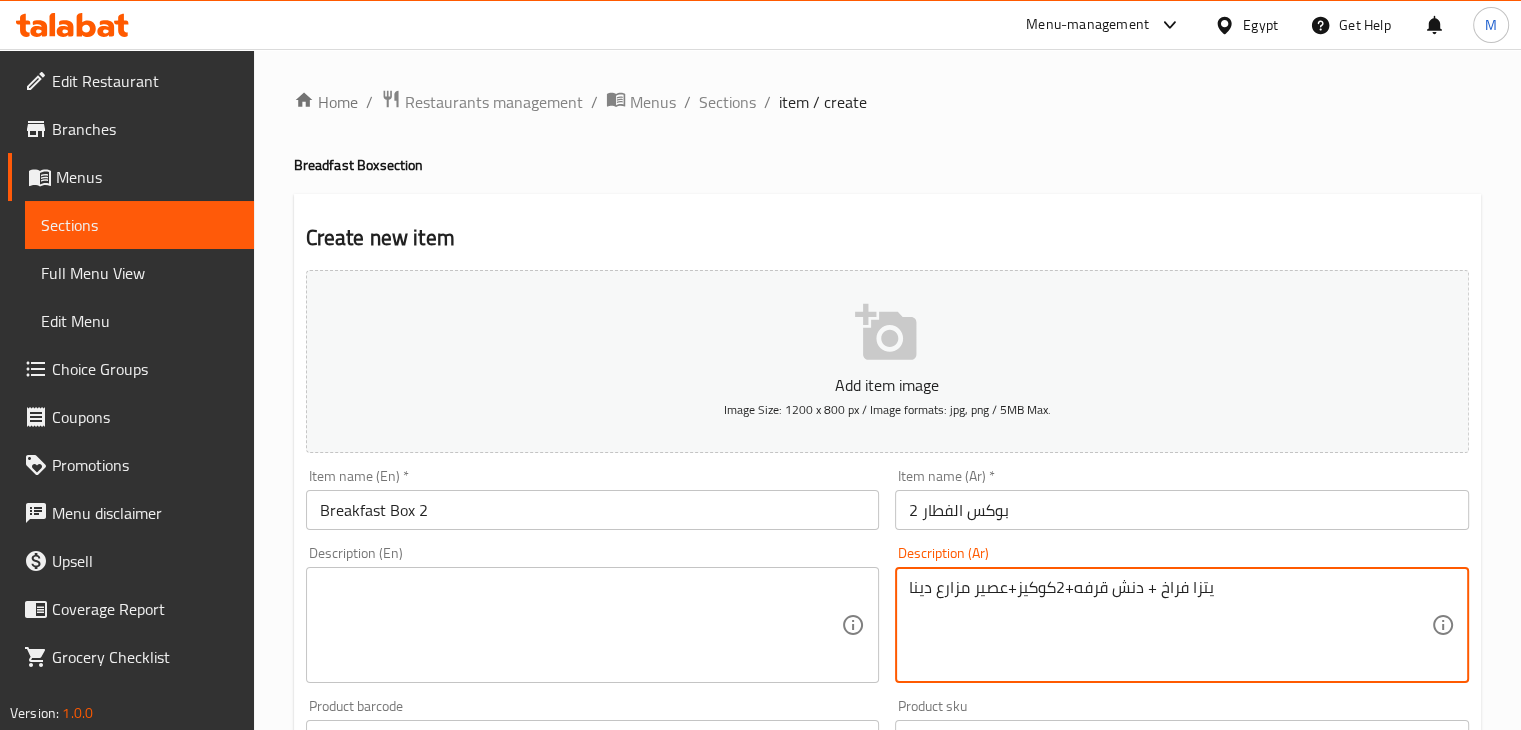 type on "يتزا فراخ + دنش قرفه+2كوكيز+عصير مزارع دينا" 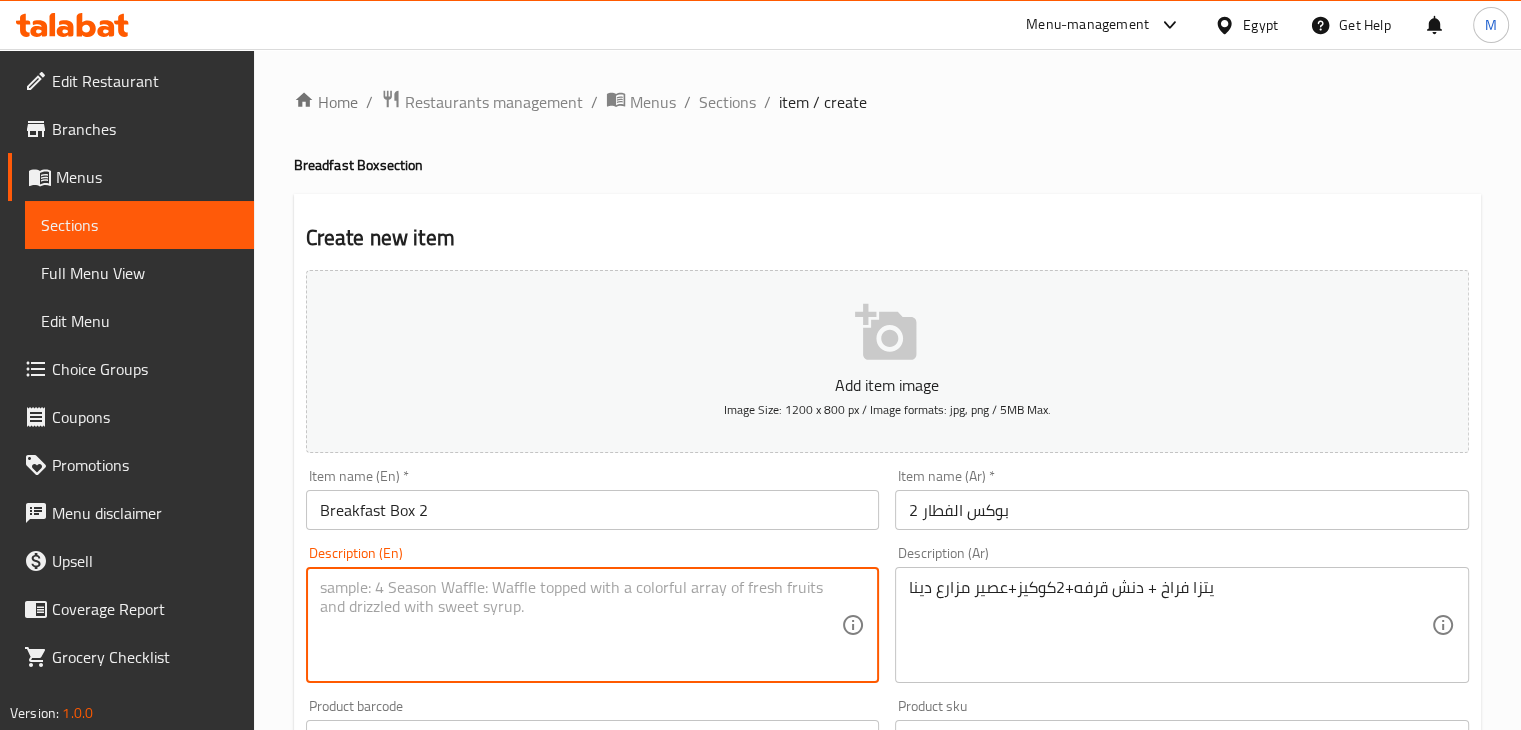 click at bounding box center (581, 625) 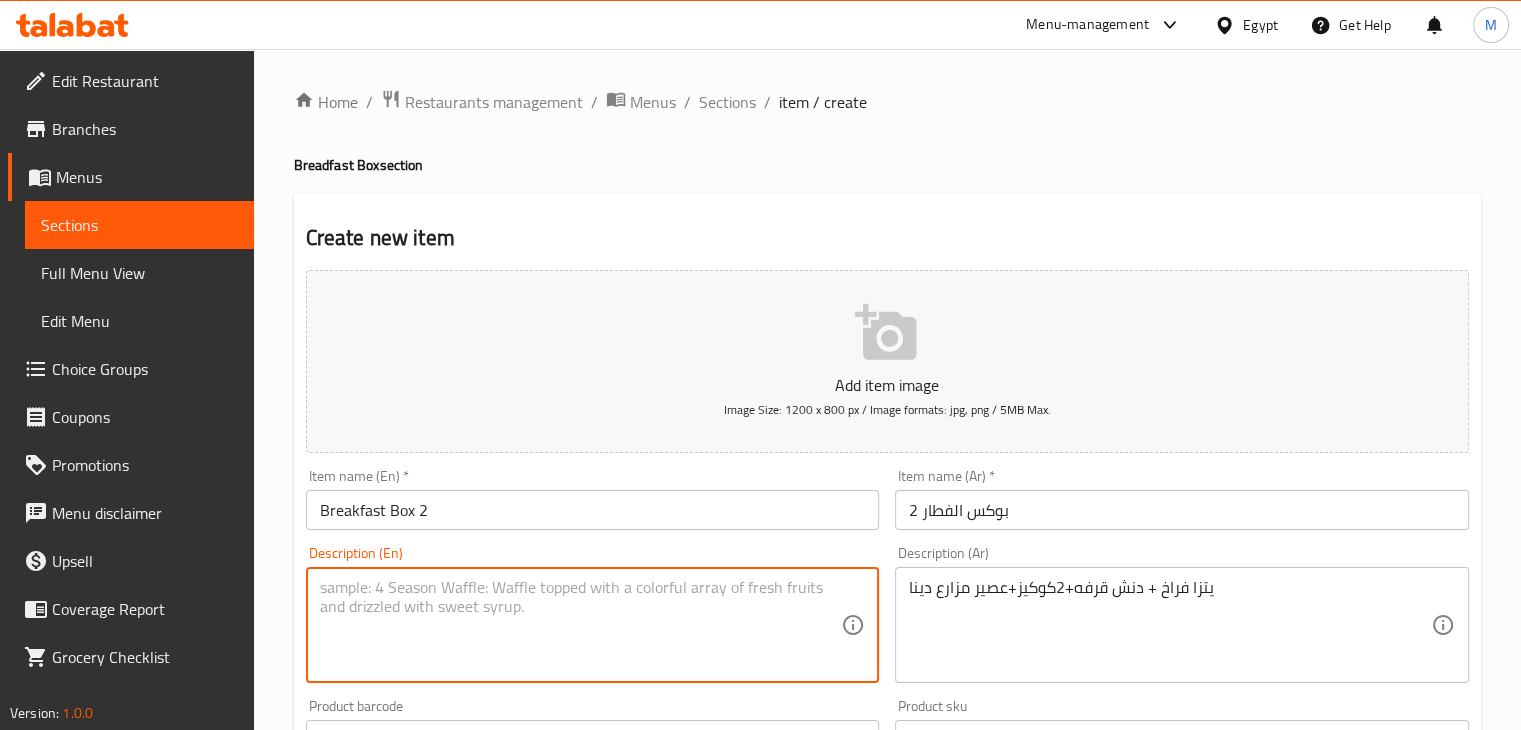 paste on "Chicken pizza + cinnamon danish + 2 cookies + Dina Farms juice" 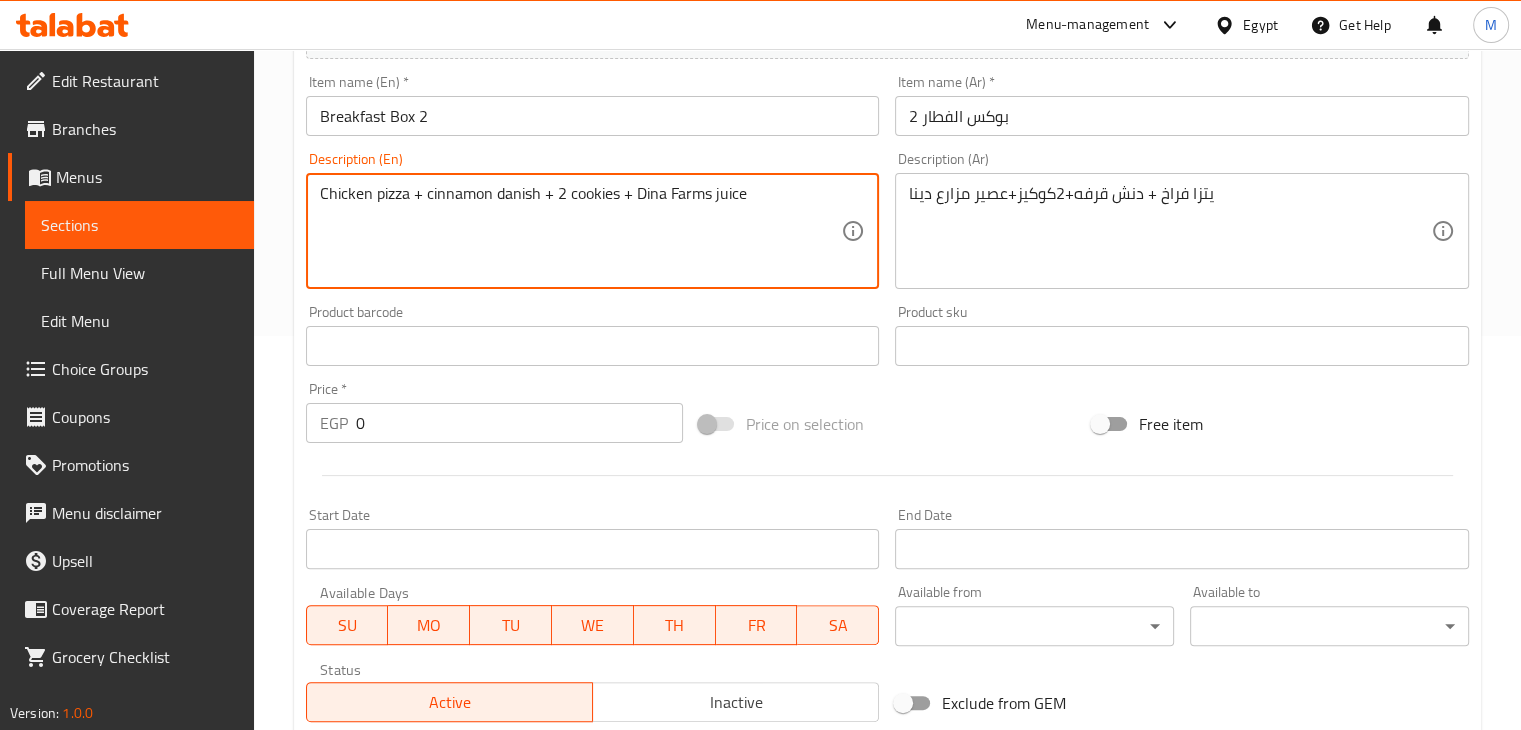 scroll, scrollTop: 404, scrollLeft: 0, axis: vertical 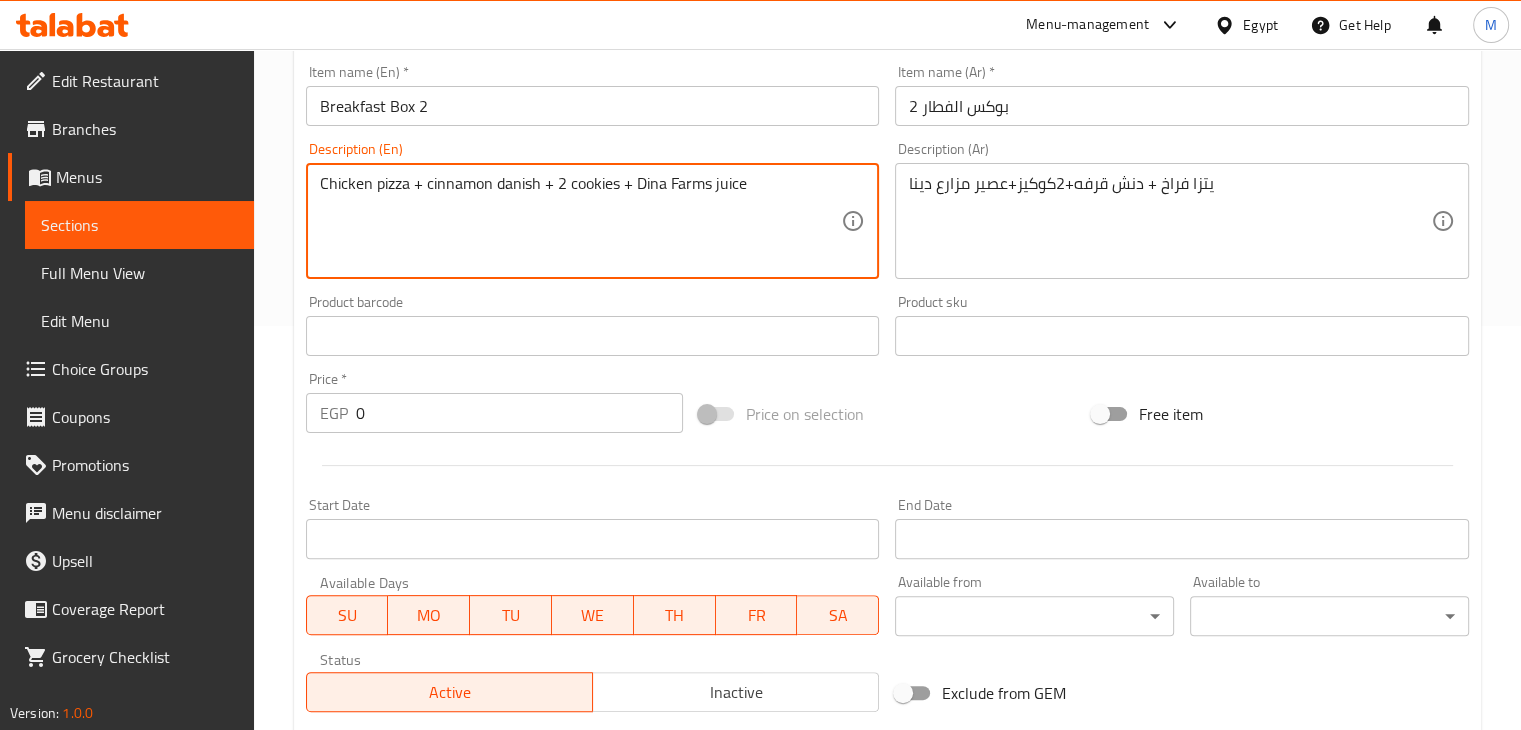 type on "Chicken pizza + cinnamon danish + 2 cookies + Dina Farms juice" 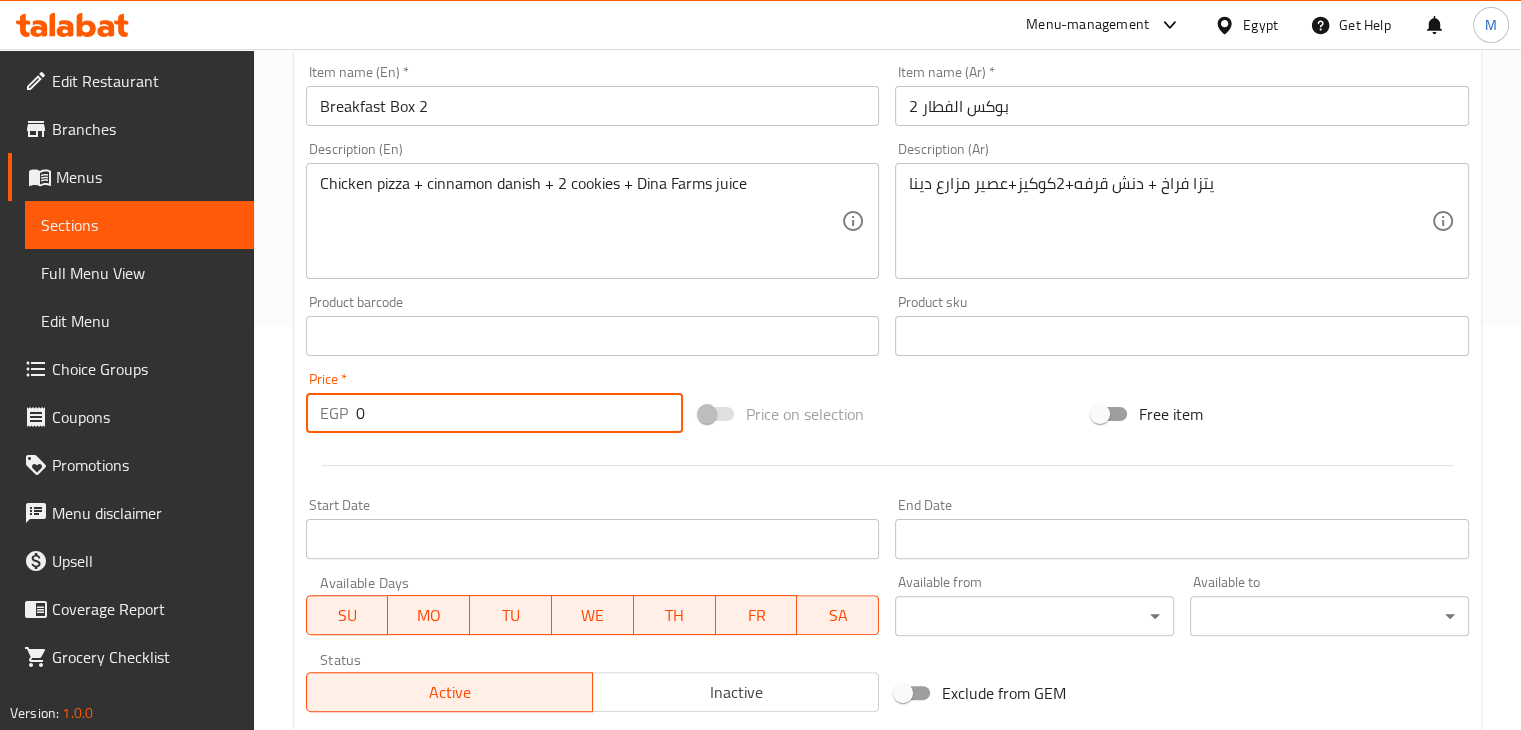click on "0" at bounding box center [519, 413] 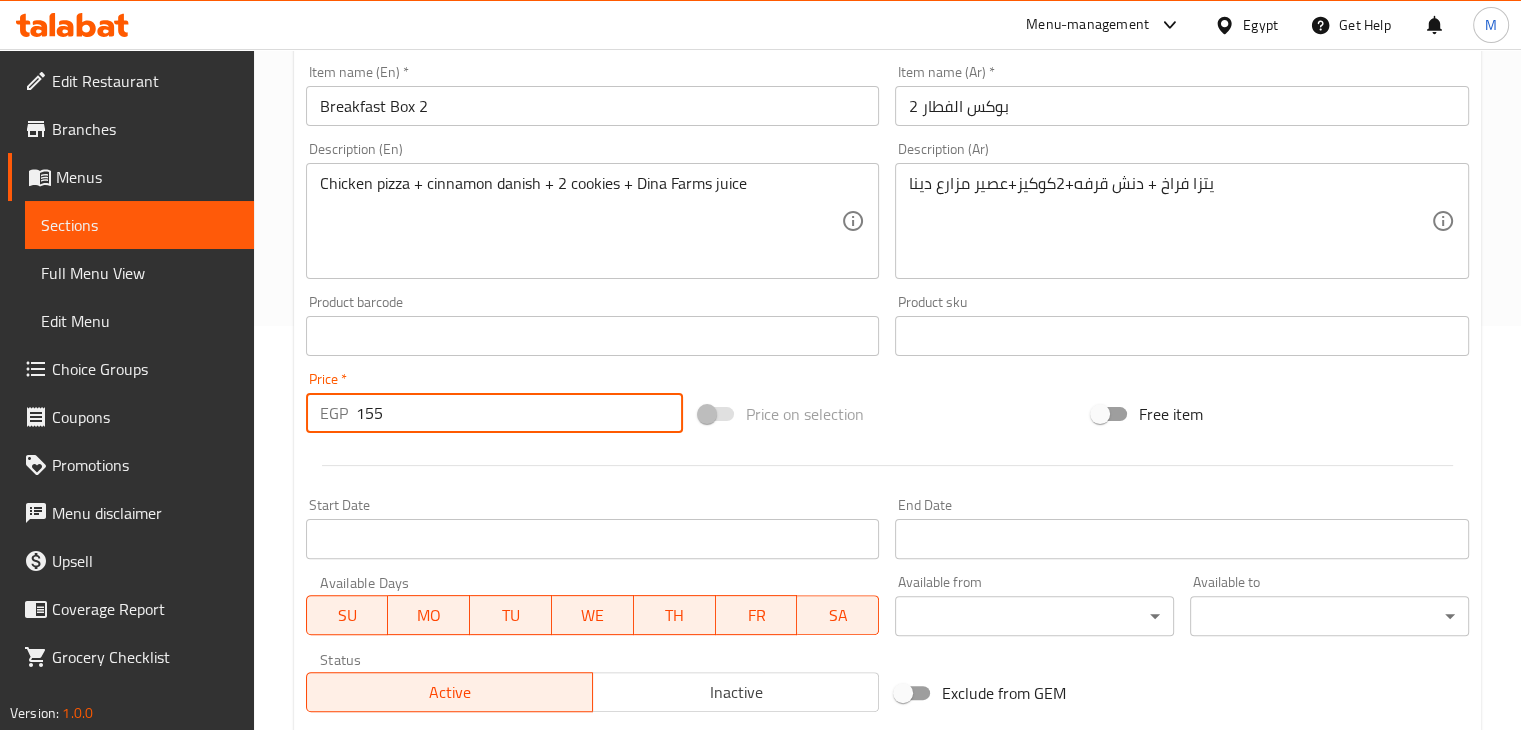 type on "155" 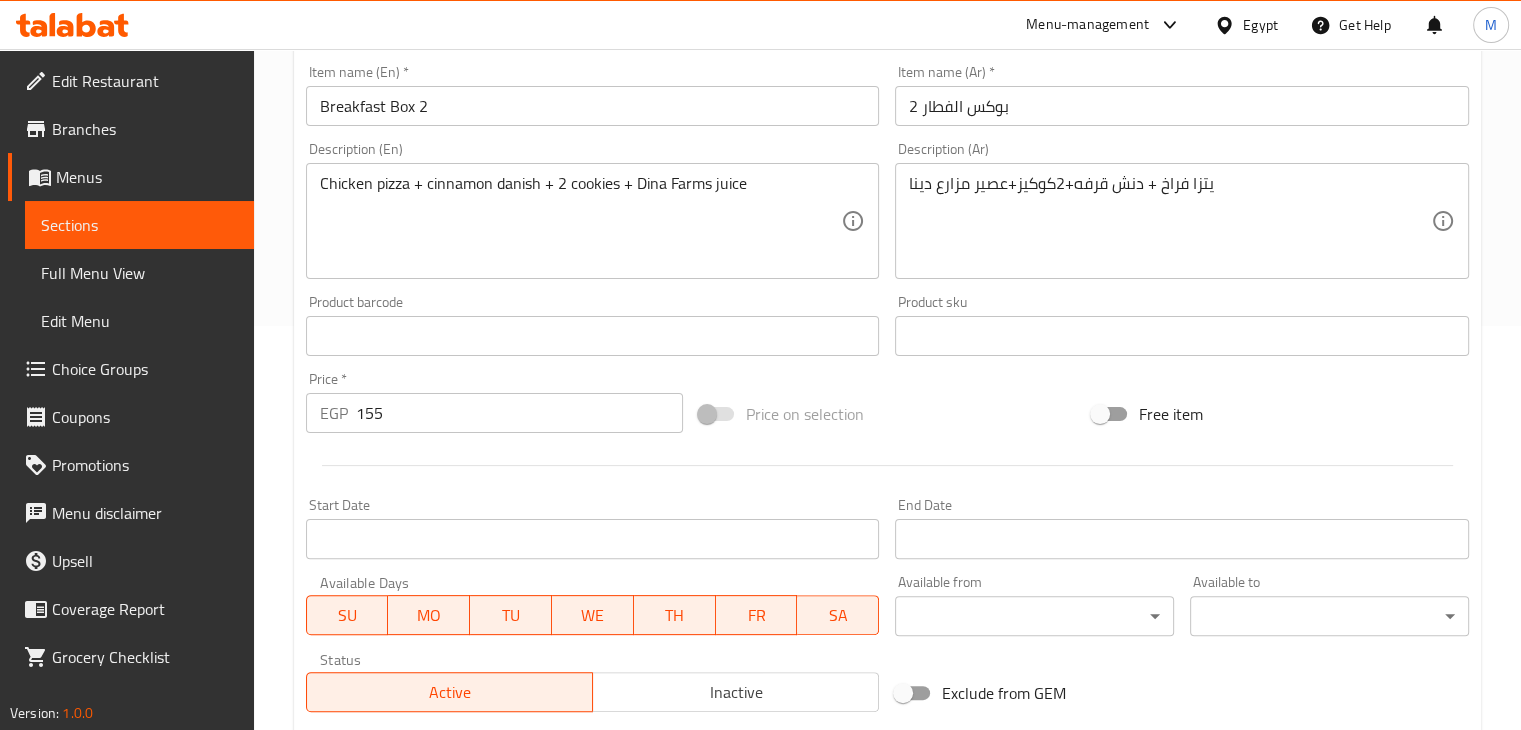 scroll, scrollTop: 683, scrollLeft: 0, axis: vertical 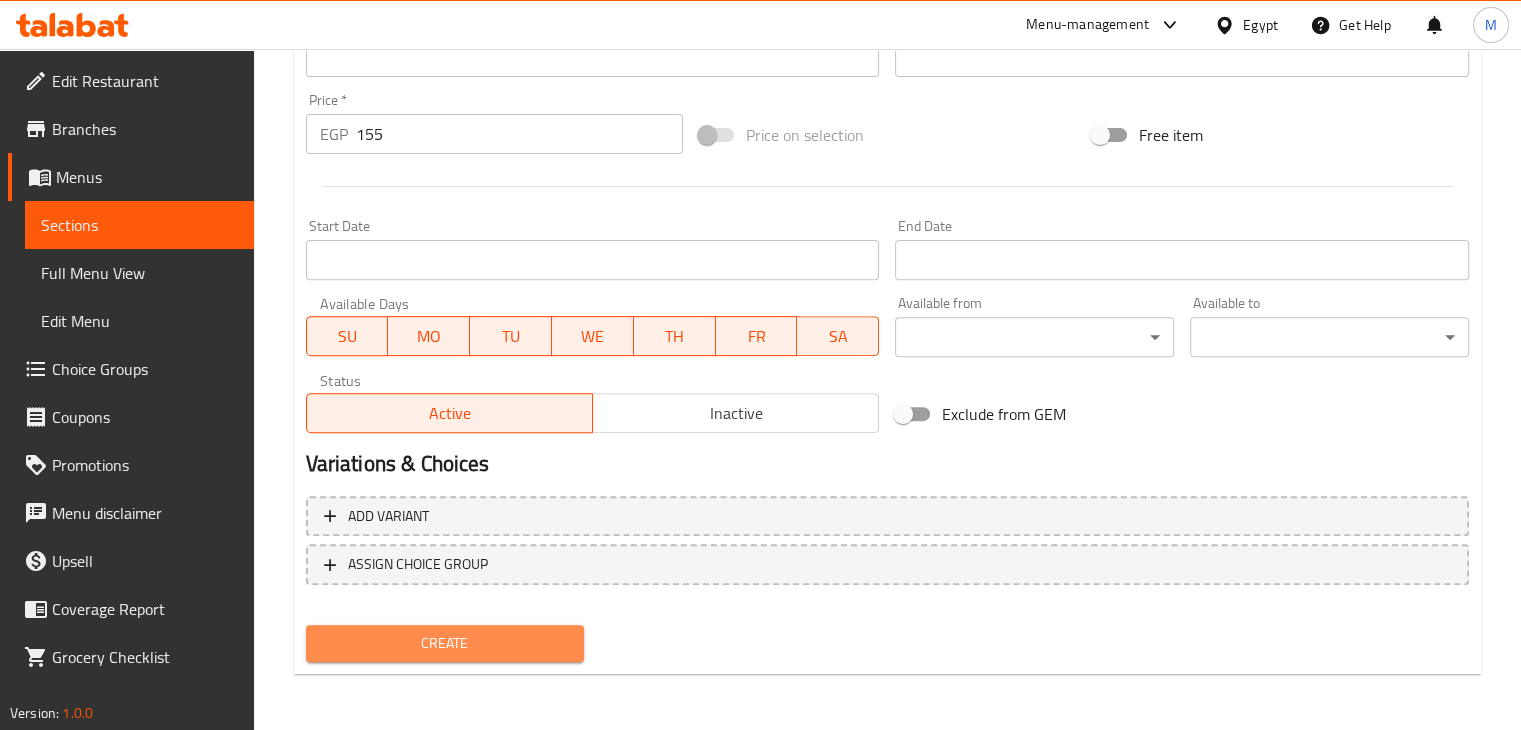 click on "Create" at bounding box center (445, 643) 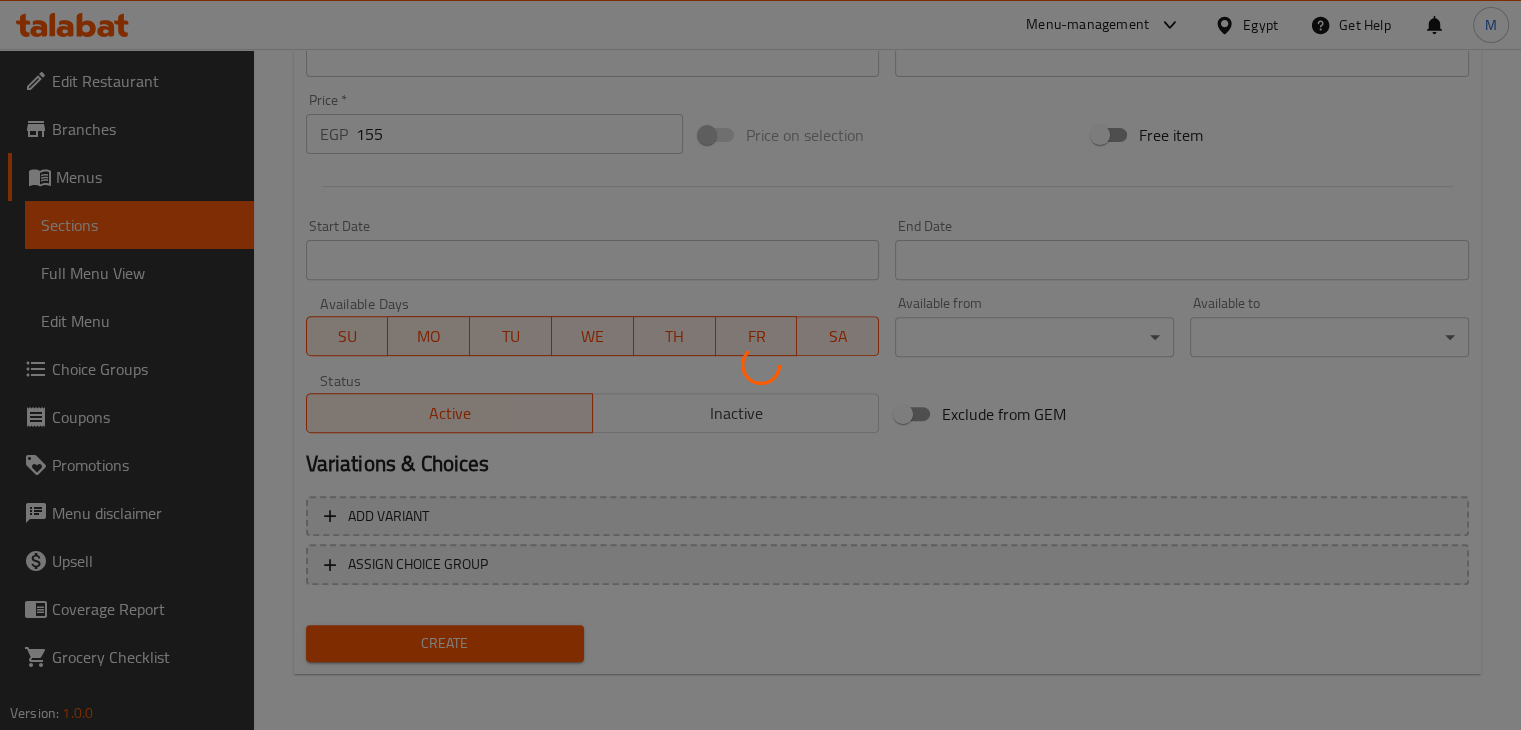 type 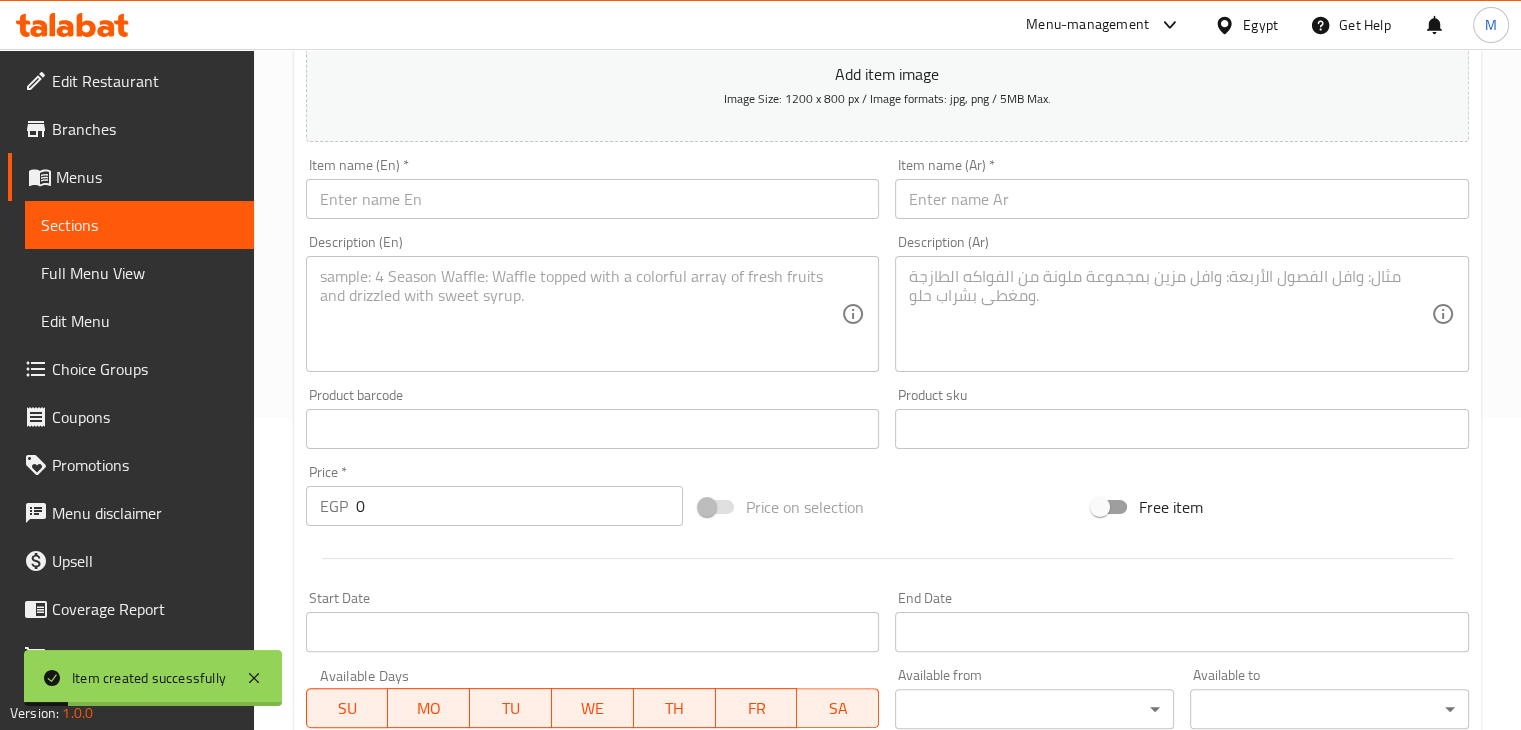 scroll, scrollTop: 122, scrollLeft: 0, axis: vertical 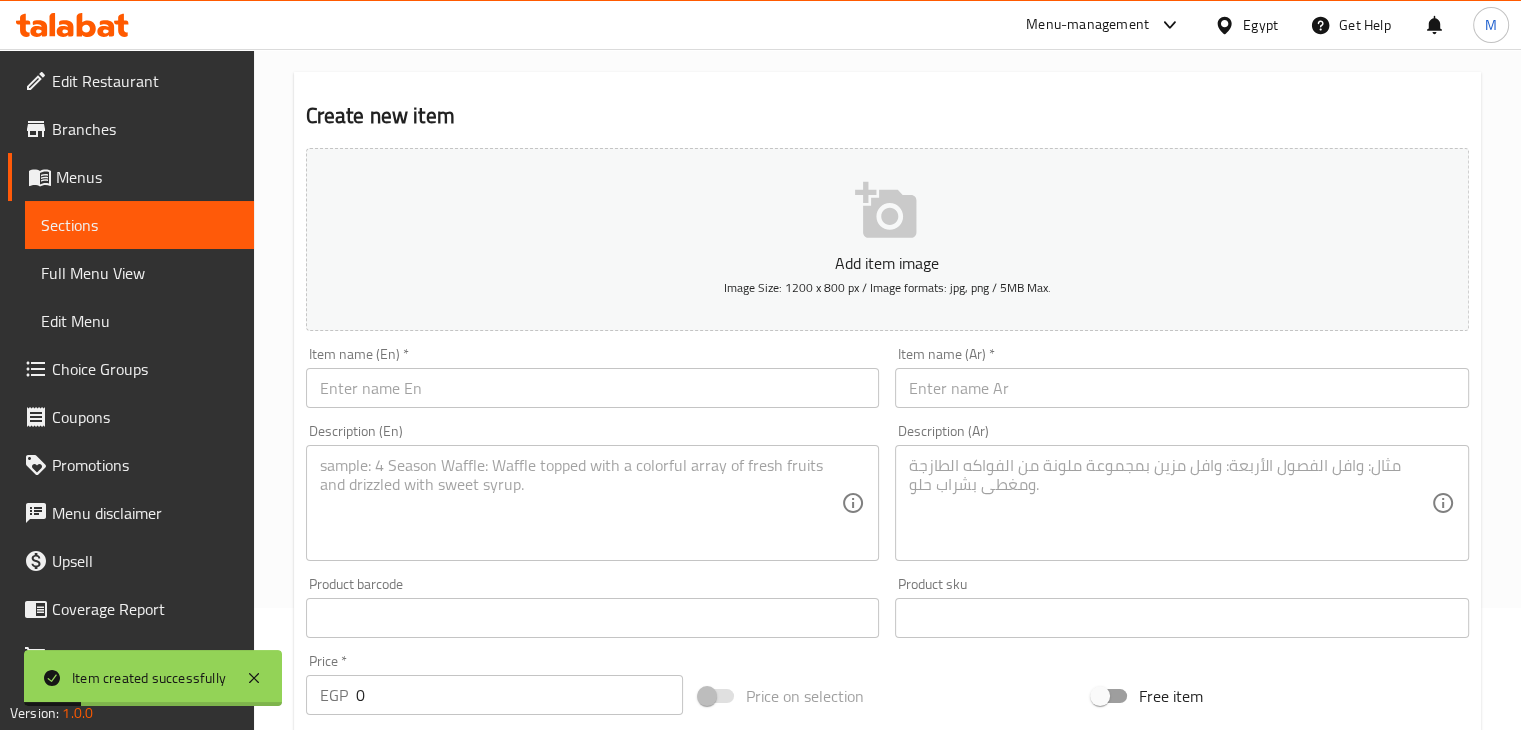 click on "Description (Ar)" at bounding box center (1182, 503) 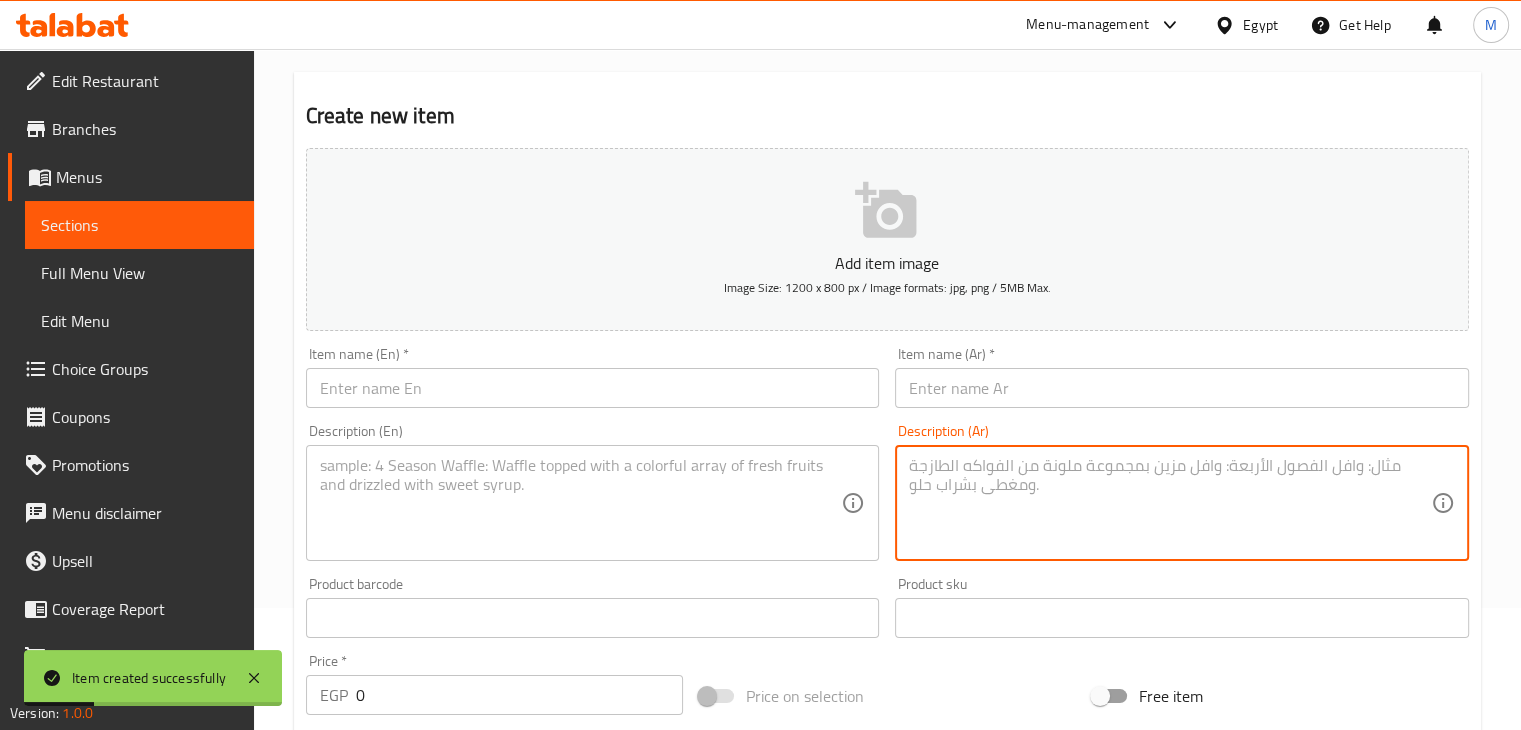 paste on "كرواسون تركي شيدر+دونتس شوكولاته + 2 كوكيز +ميني بيتزا +عصير مزارع دينا" 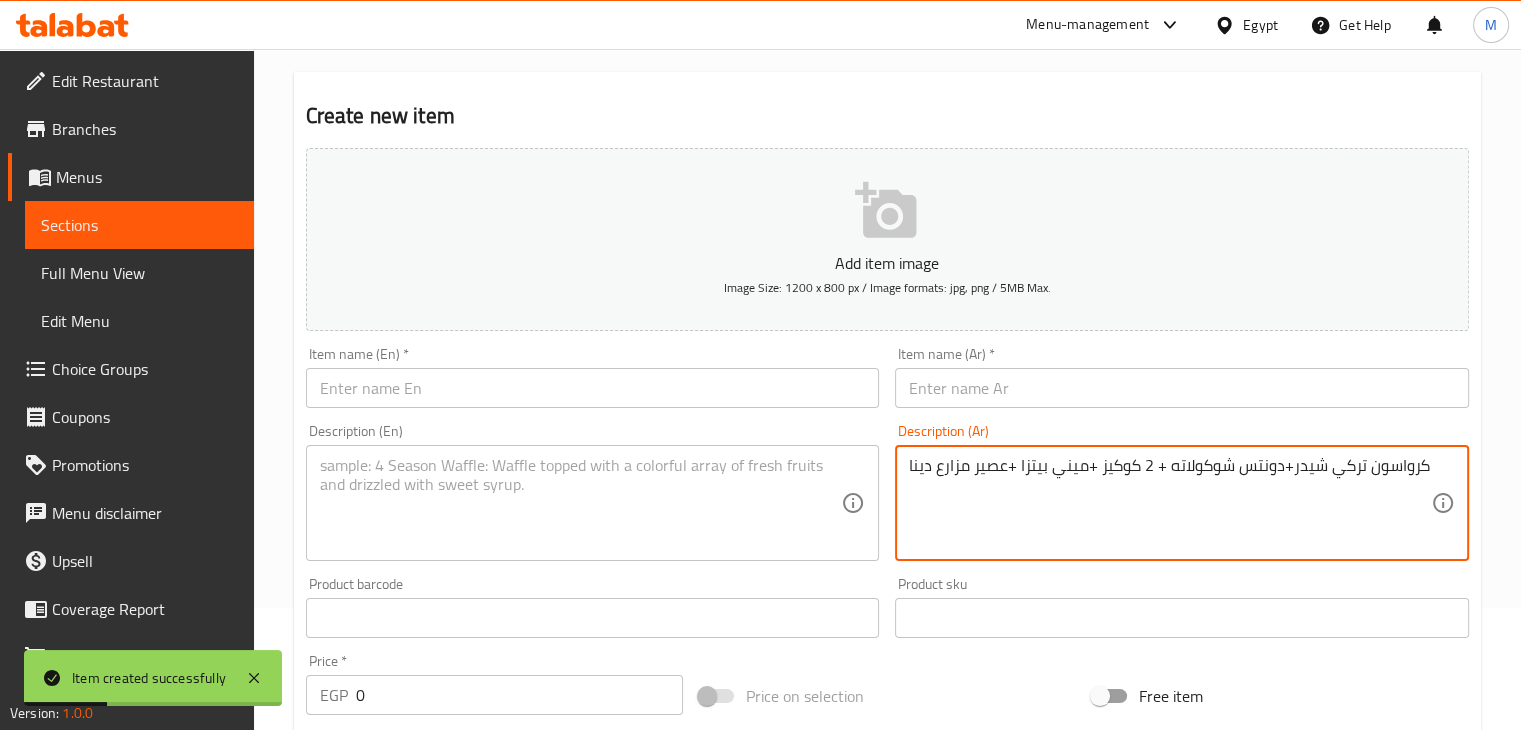 type on "كرواسون تركي شيدر+دونتس شوكولاته + 2 كوكيز +ميني بيتزا +عصير مزارع دينا" 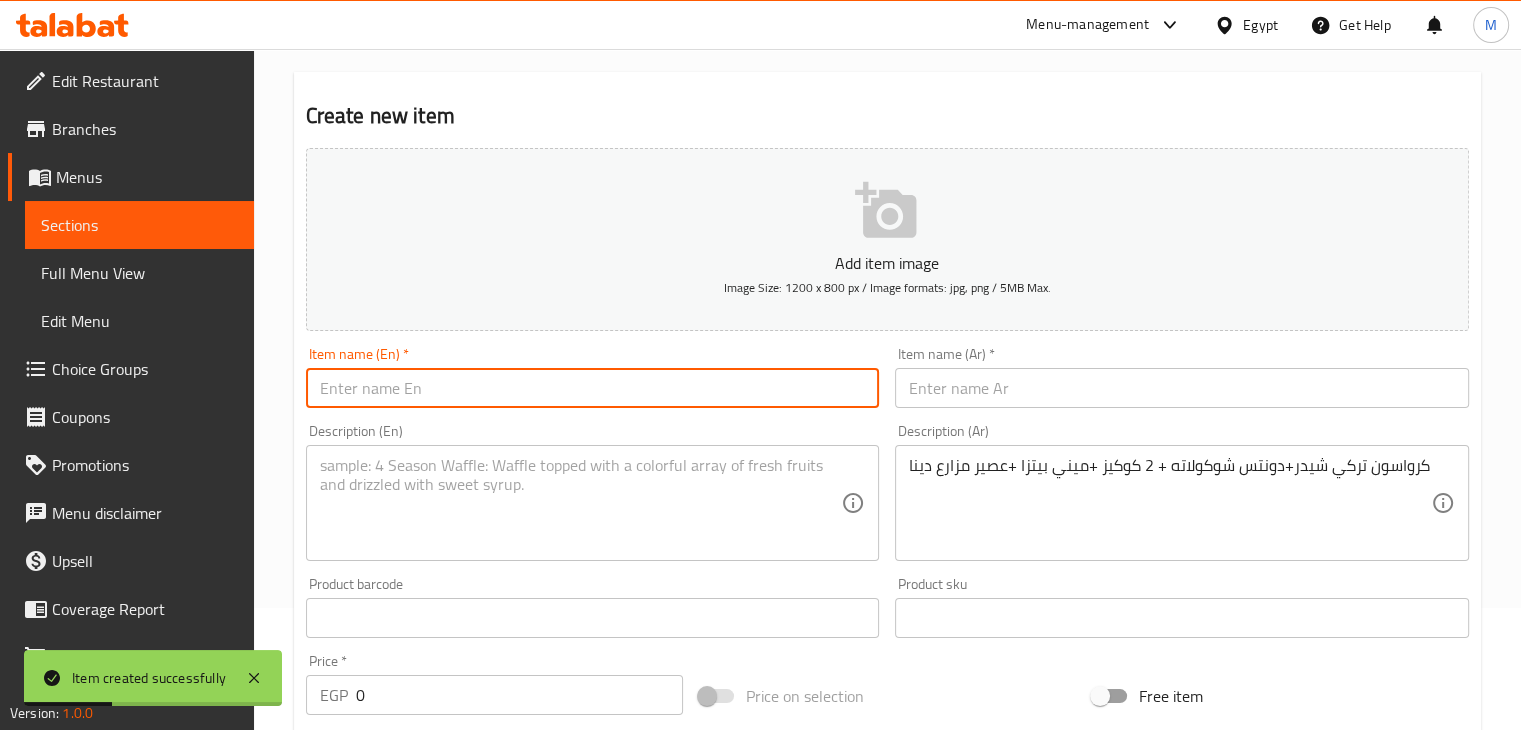 click at bounding box center [593, 388] 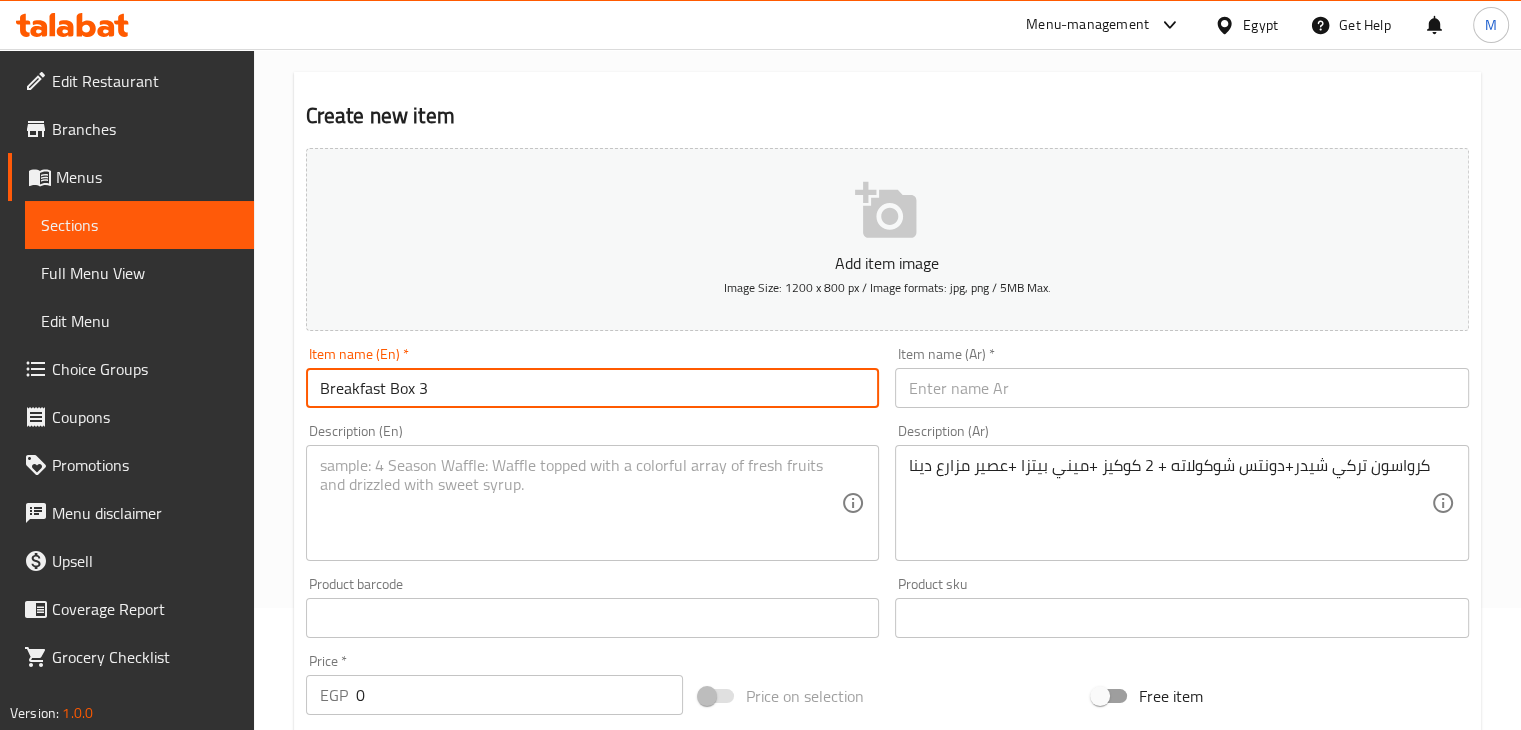 type on "Breakfast Box 3" 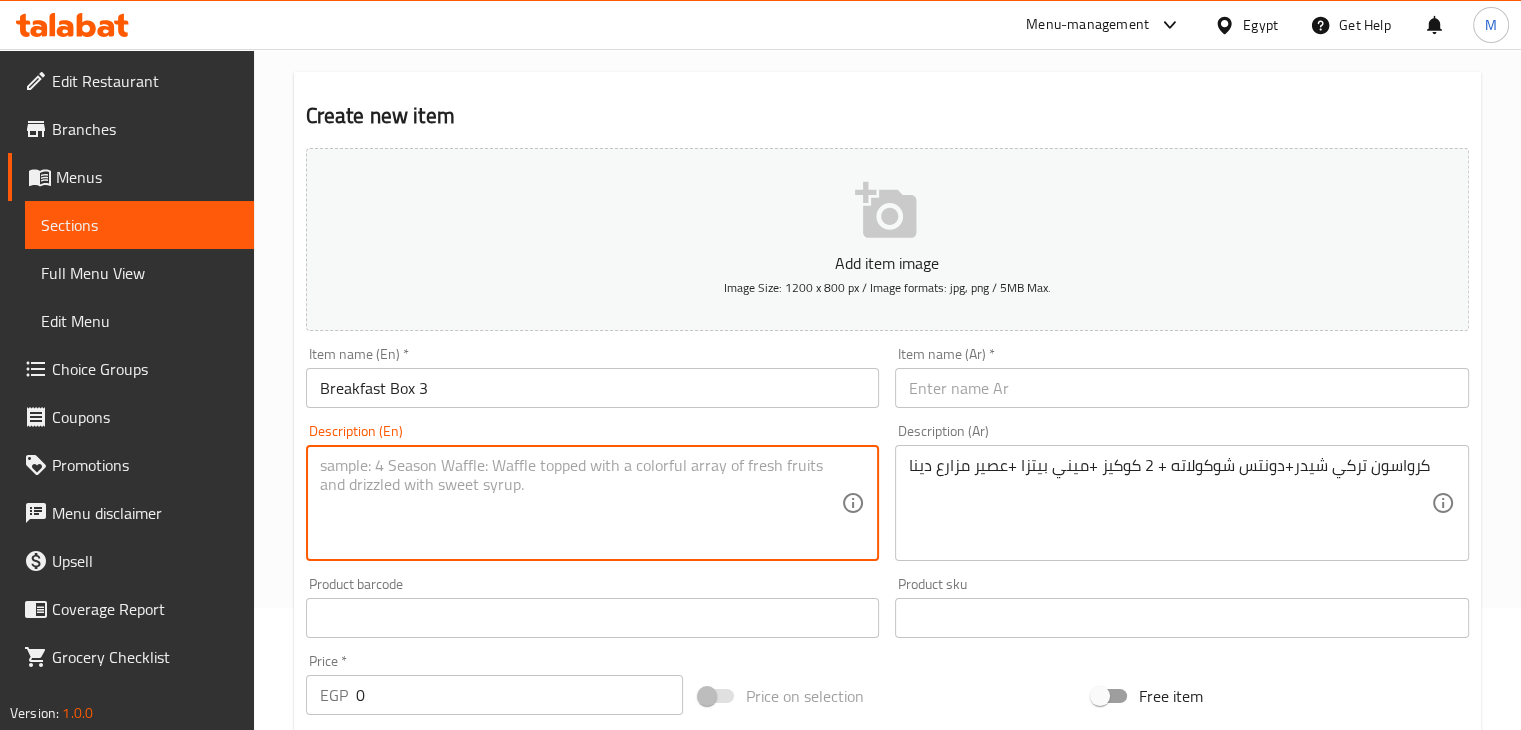 click at bounding box center [581, 503] 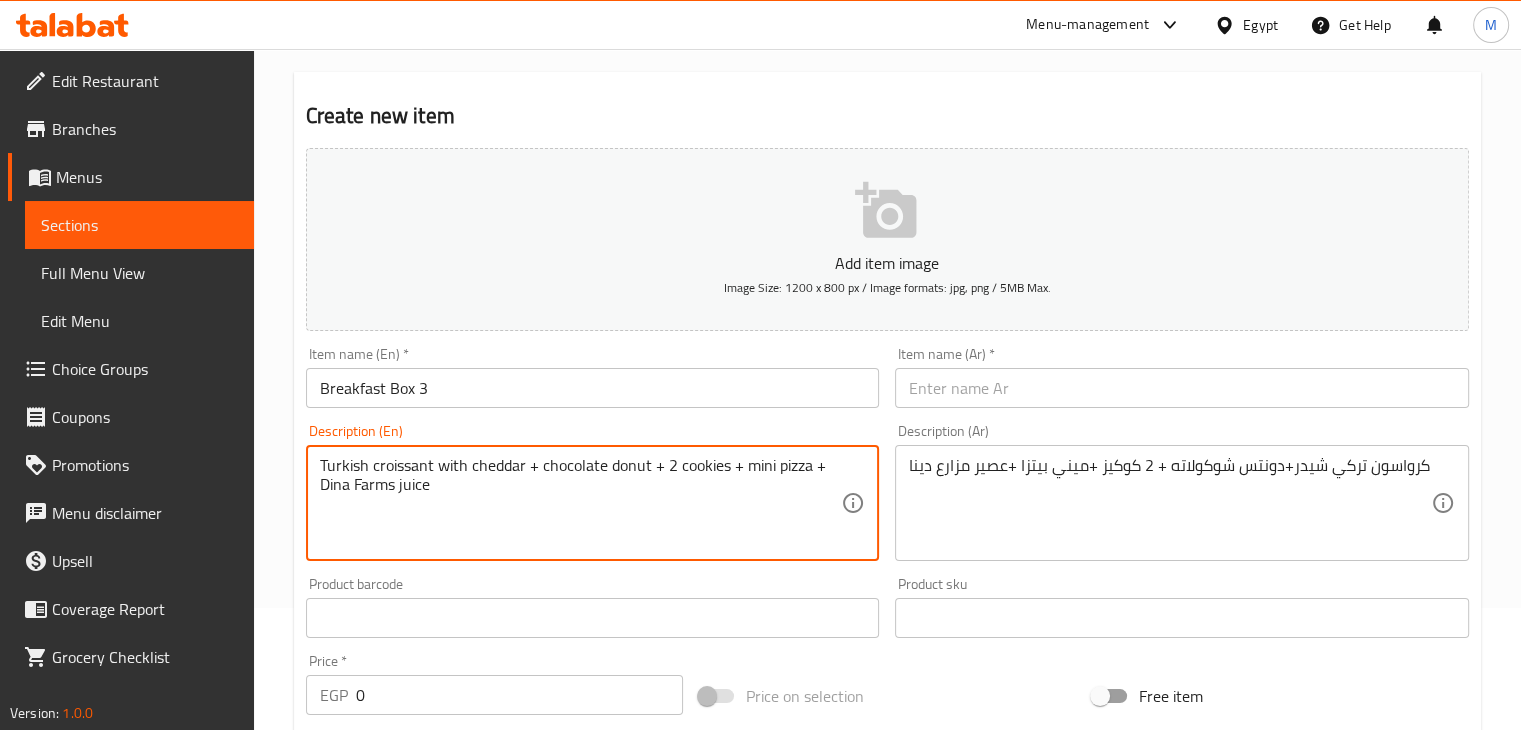 type on "Turkish croissant with cheddar + chocolate donut + 2 cookies + mini pizza + Dina Farms juice" 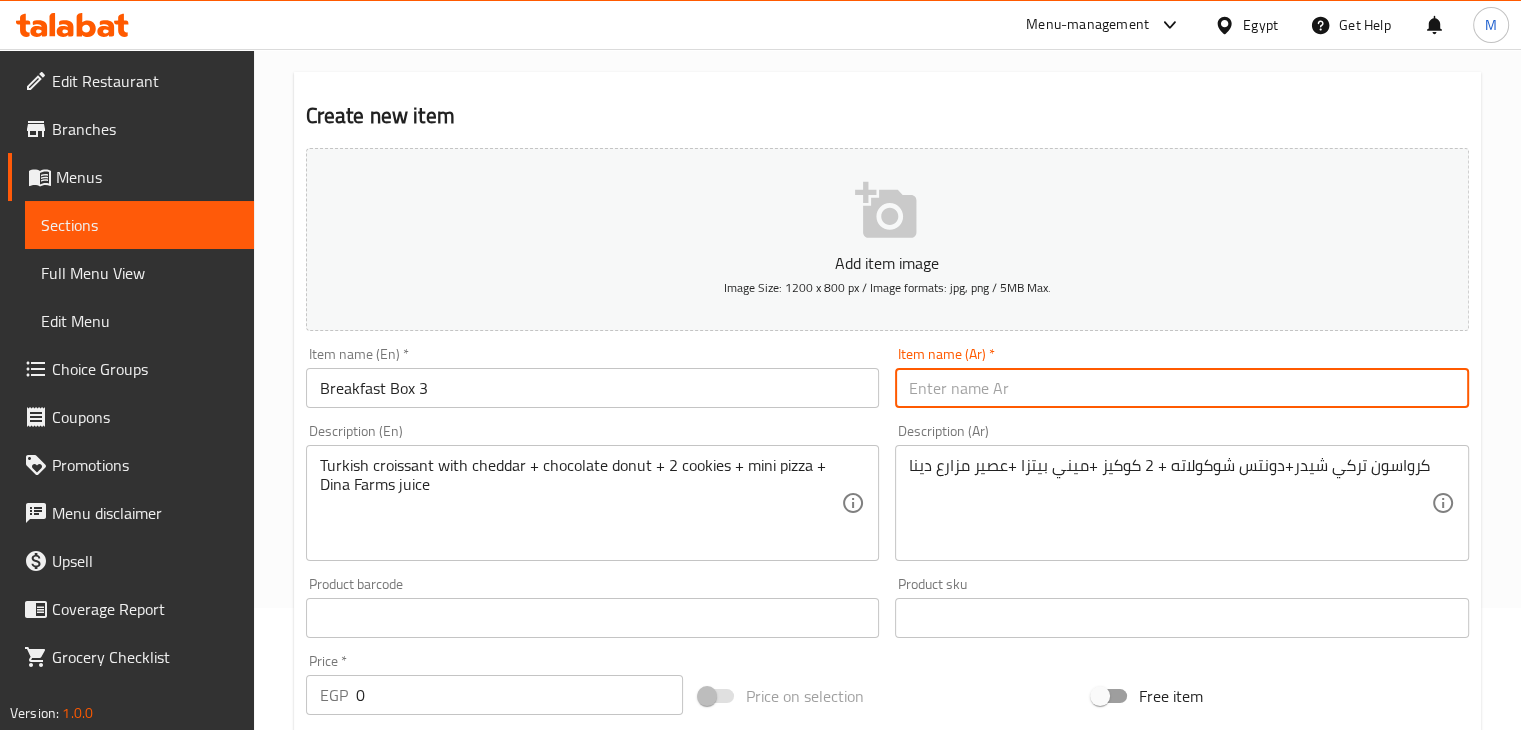 click at bounding box center (1182, 388) 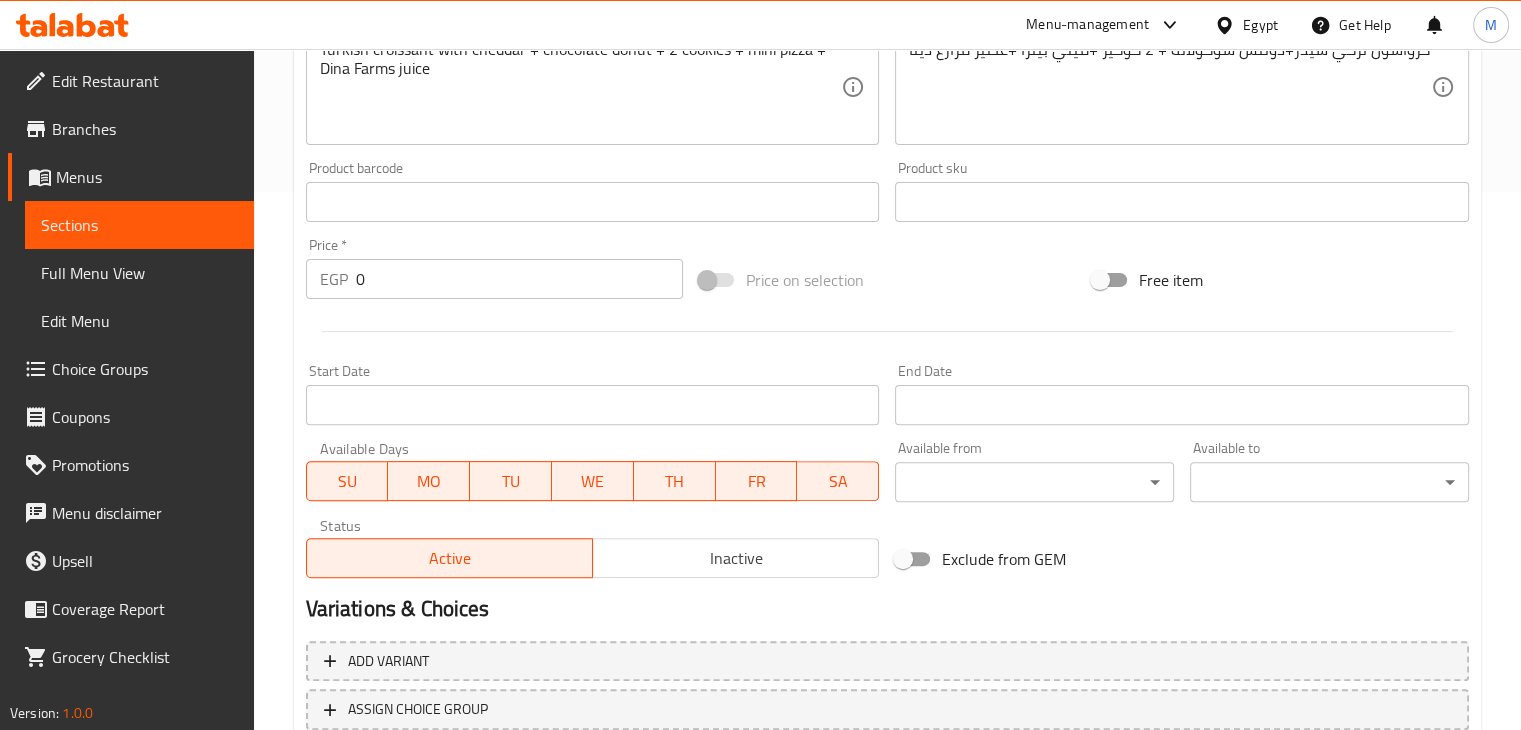 scroll, scrollTop: 570, scrollLeft: 0, axis: vertical 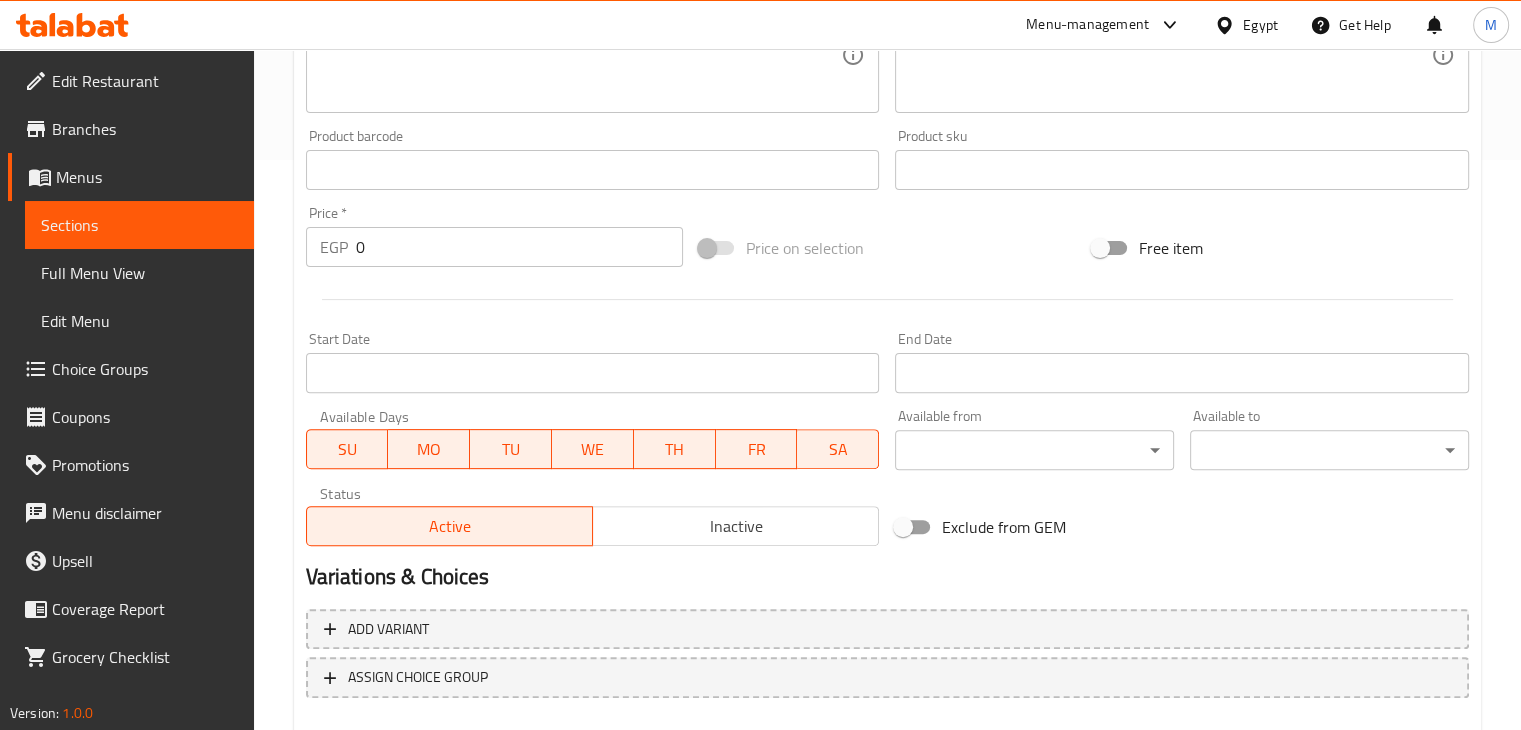 type on "بوكس الفطار 3" 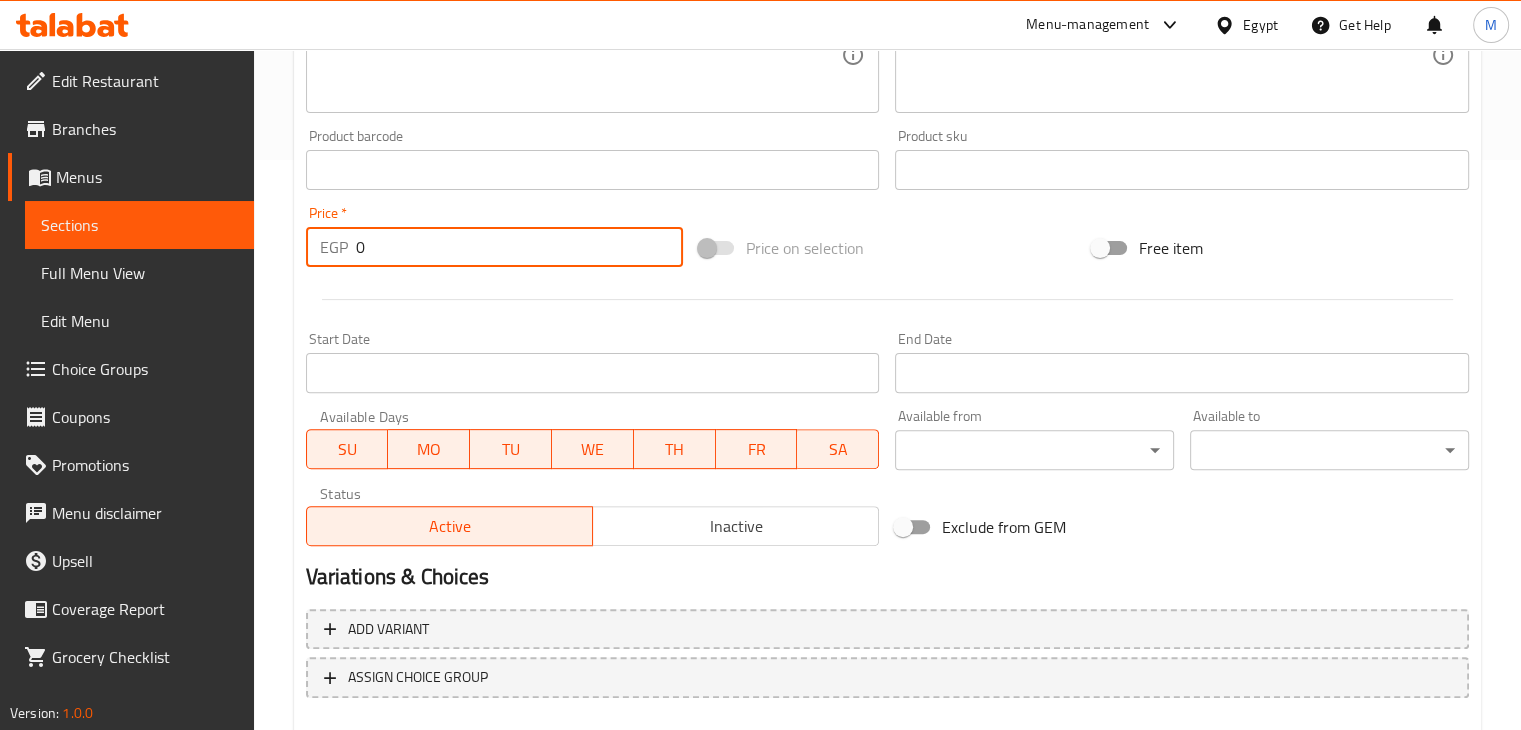 click on "0" at bounding box center (519, 247) 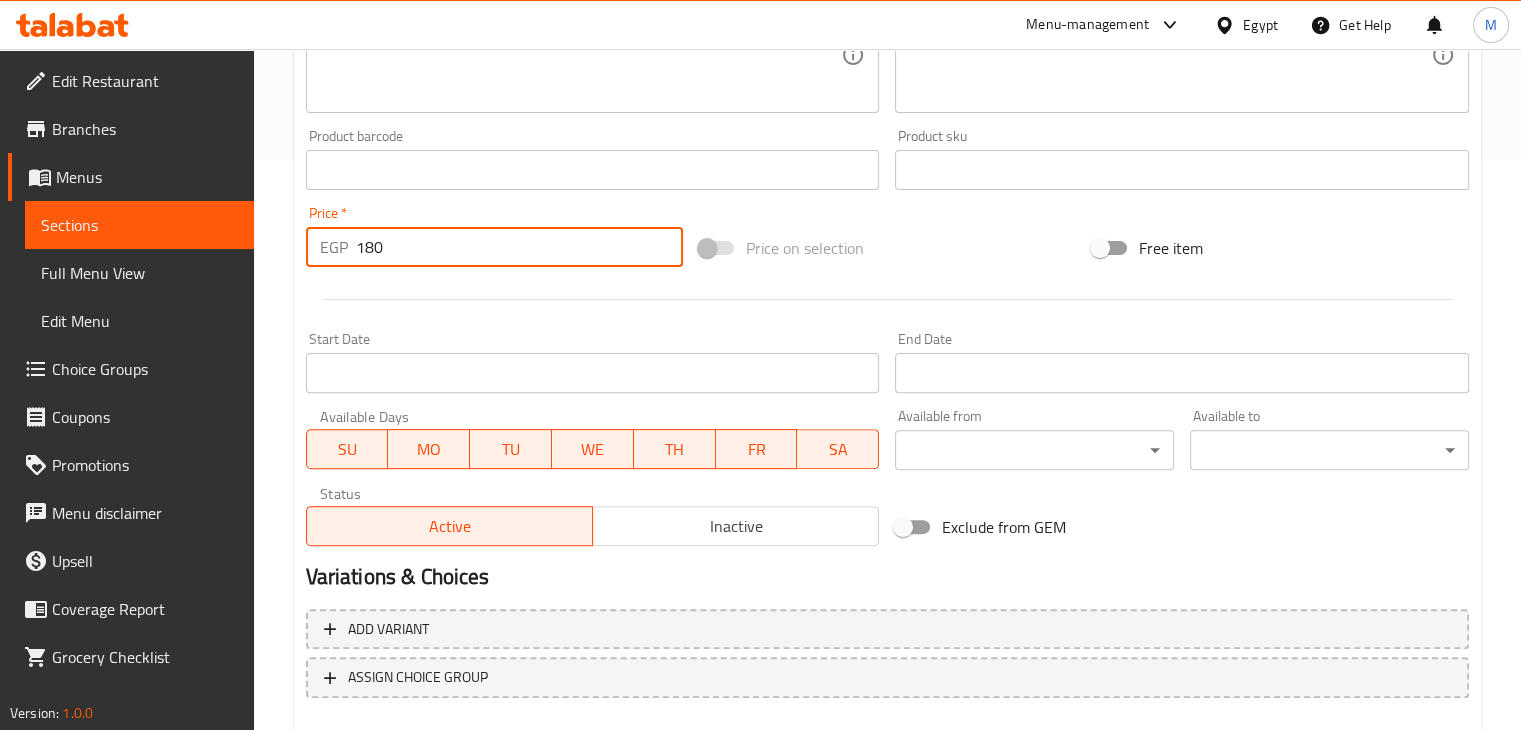 scroll, scrollTop: 683, scrollLeft: 0, axis: vertical 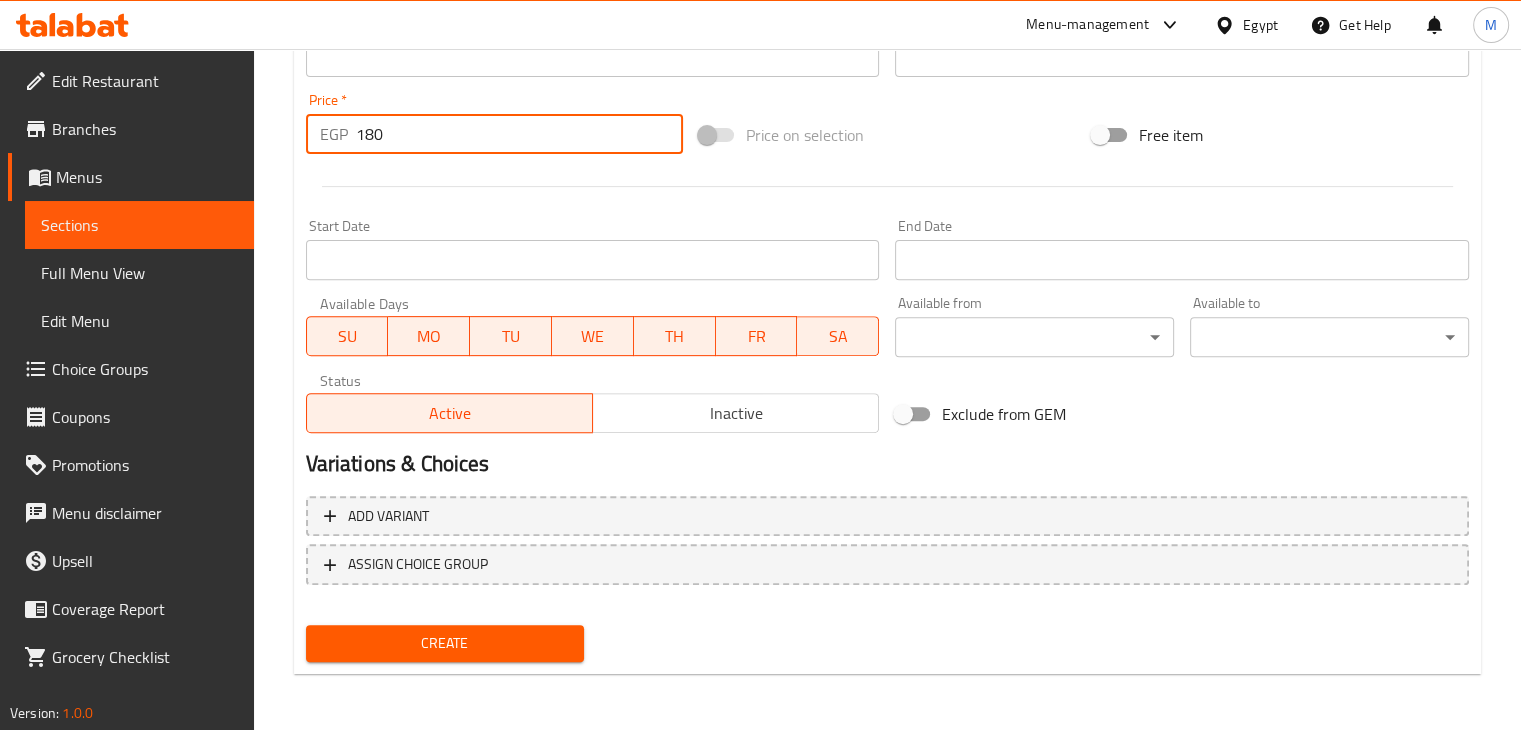 type on "180" 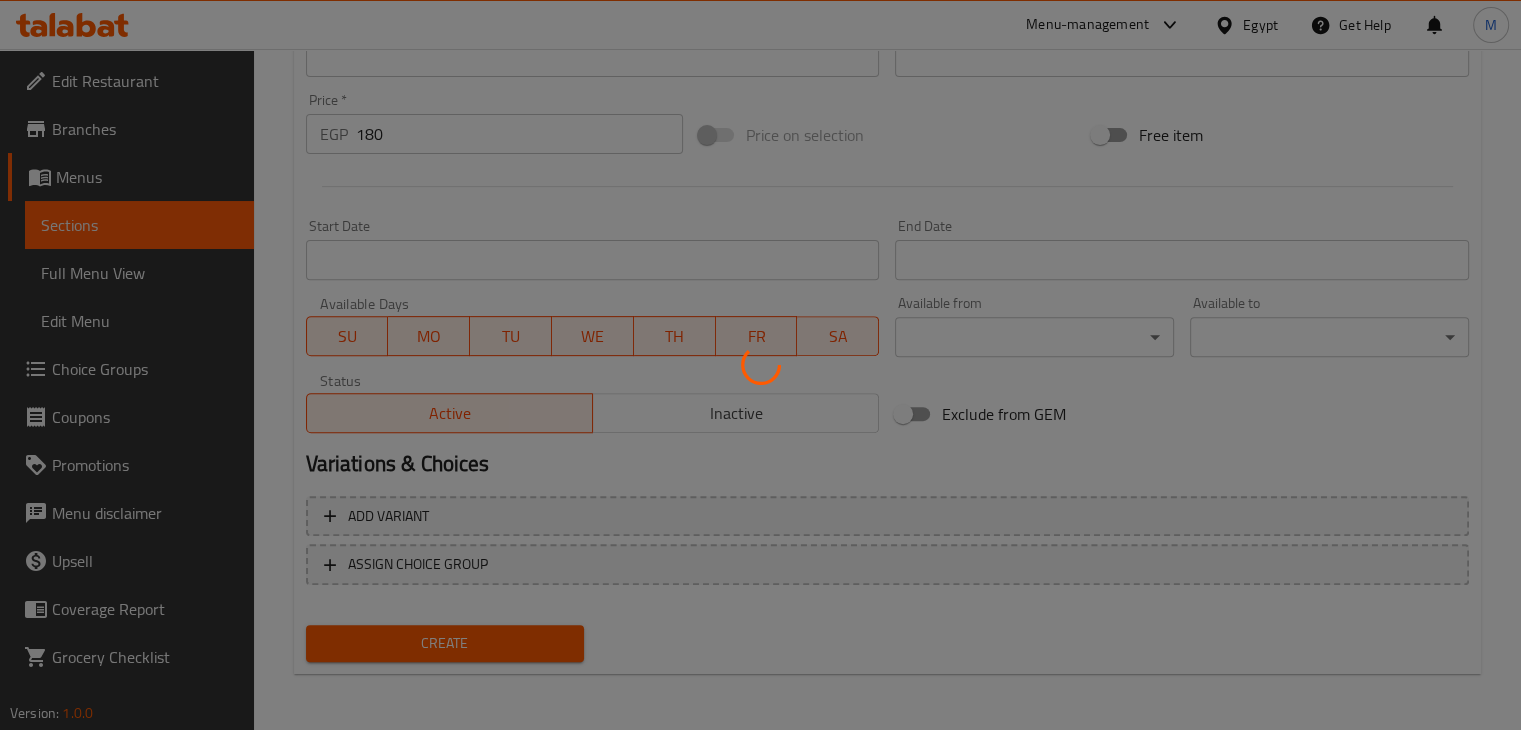 type 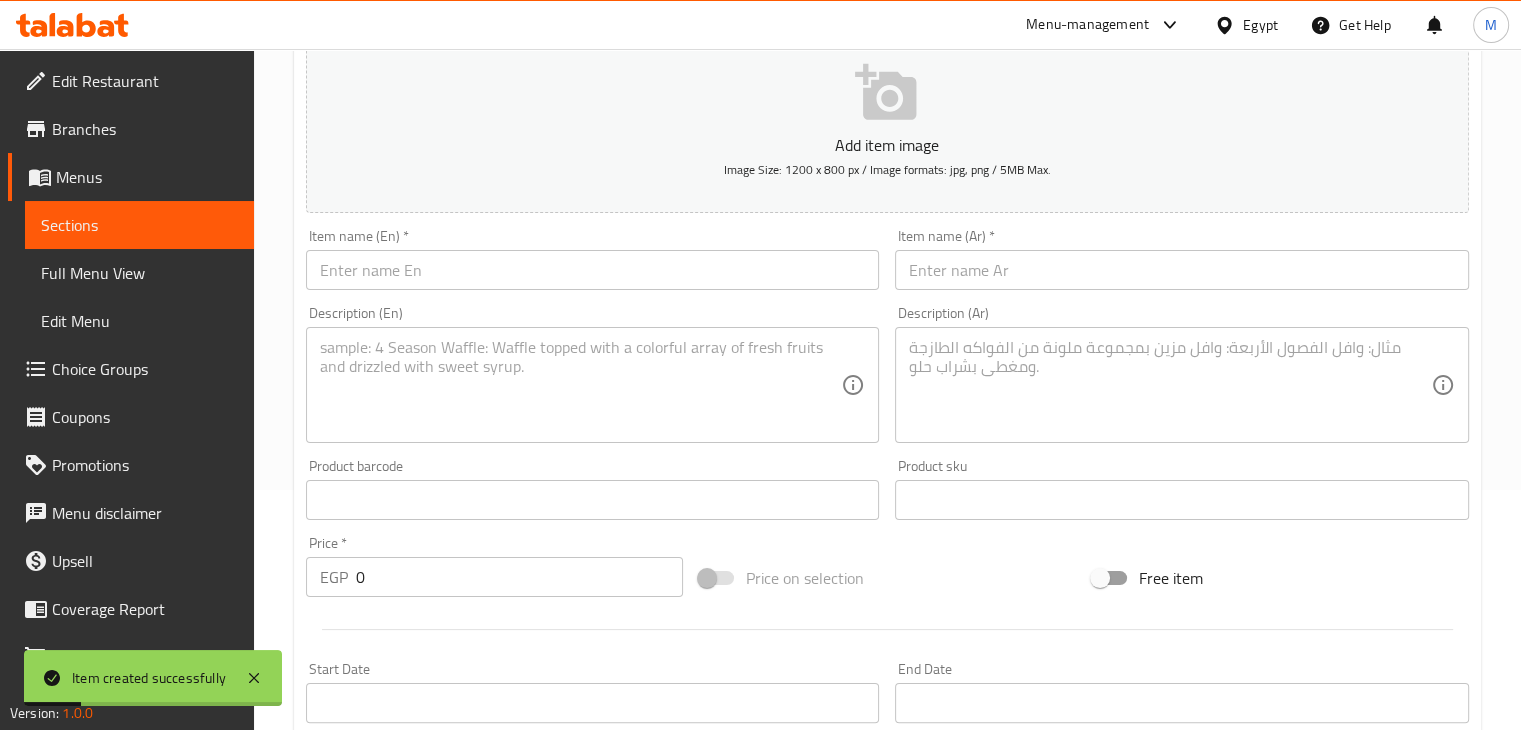 scroll, scrollTop: 233, scrollLeft: 0, axis: vertical 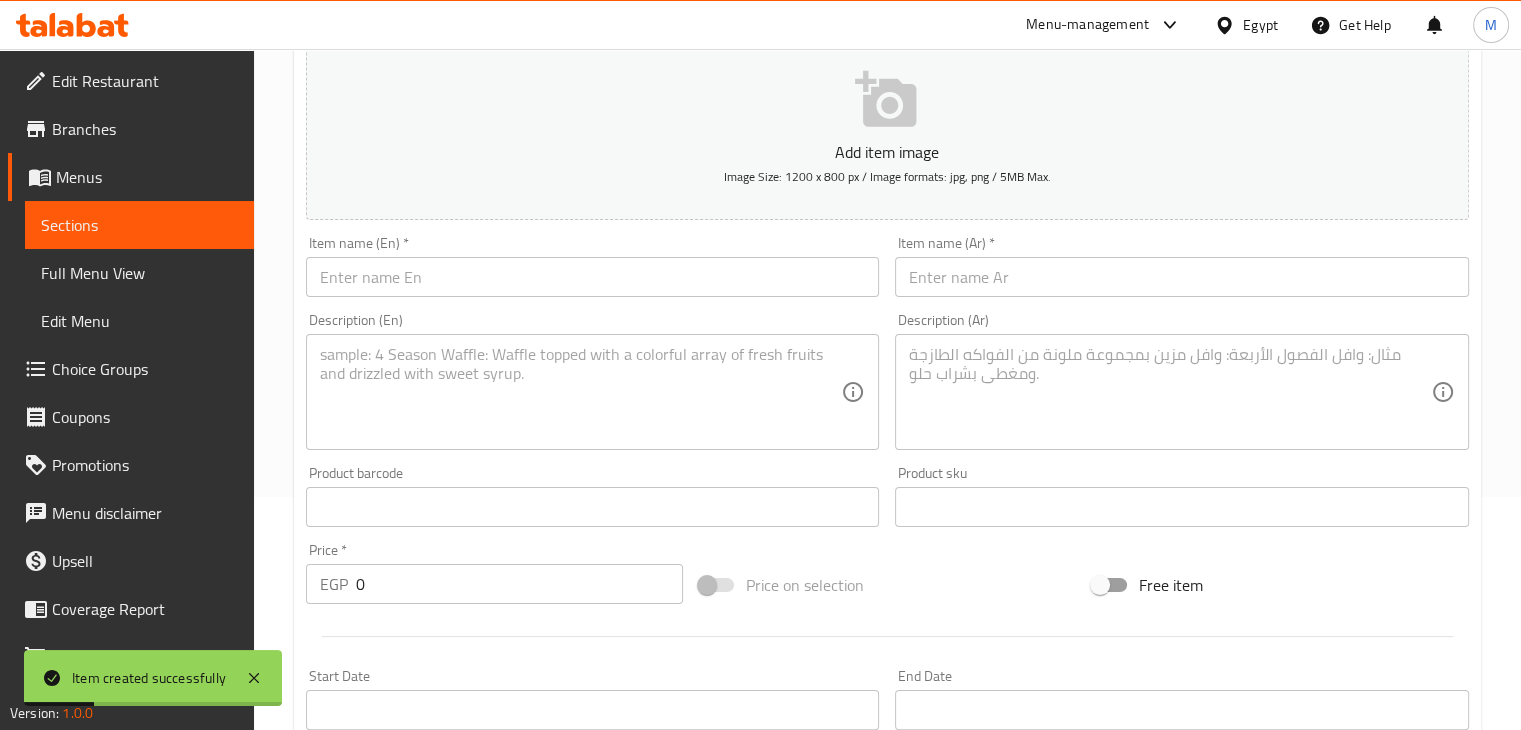 click at bounding box center [581, 392] 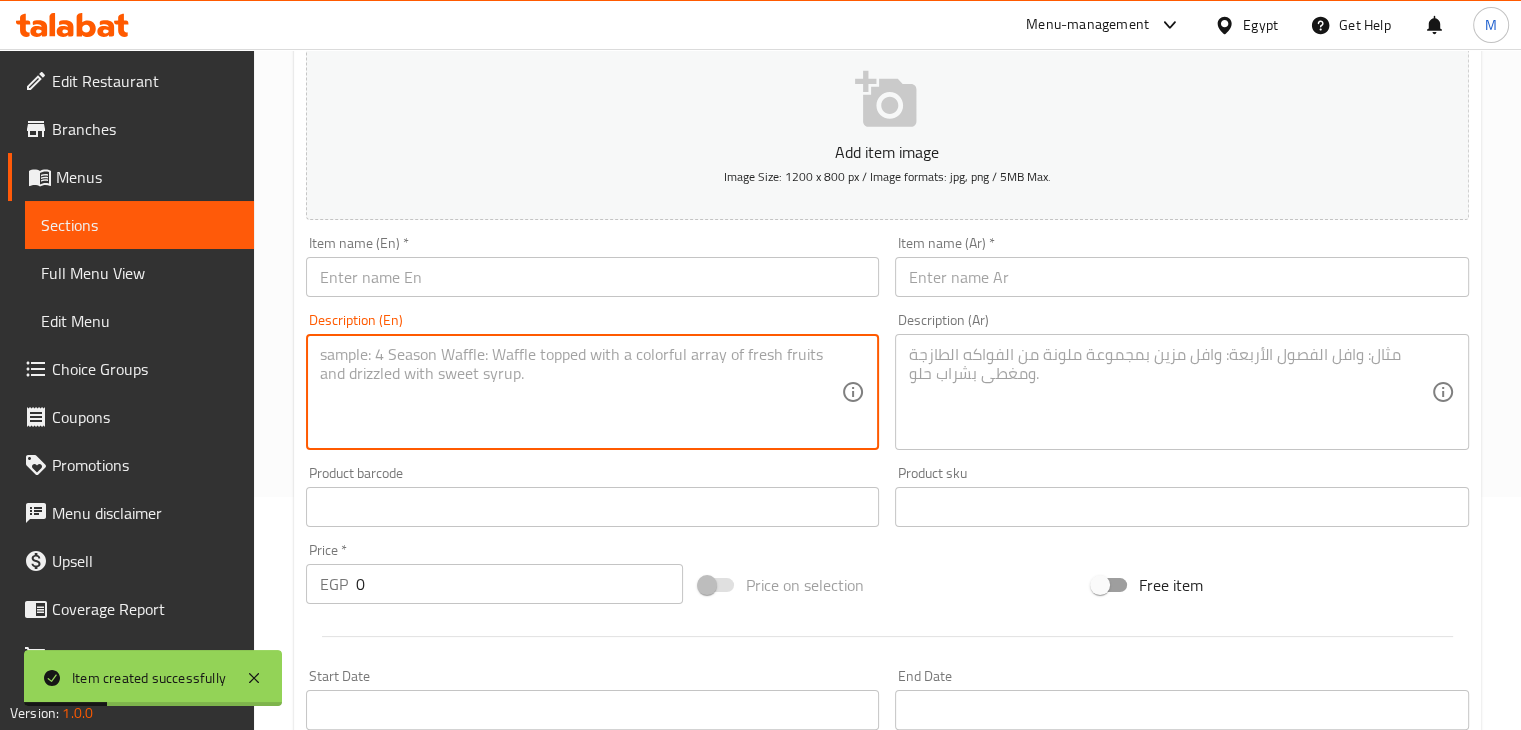 paste on "سندوتش بانيني فصوص رومي مه شيدر احمر + تشيز كيك+ v cola" 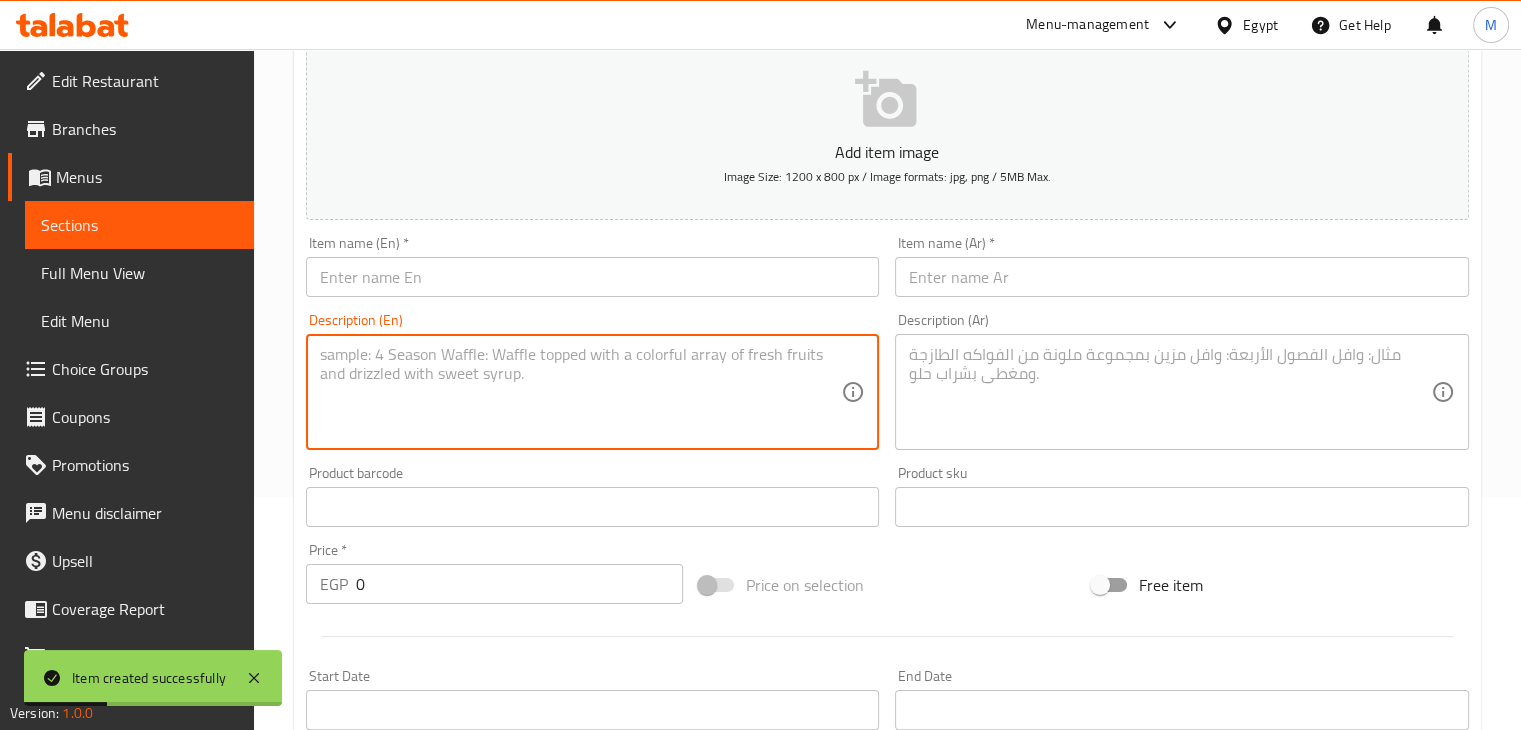 type on "سندوتش بانيني فصوص رومي مه شيدر احمر + تشيز كيك+ v cola" 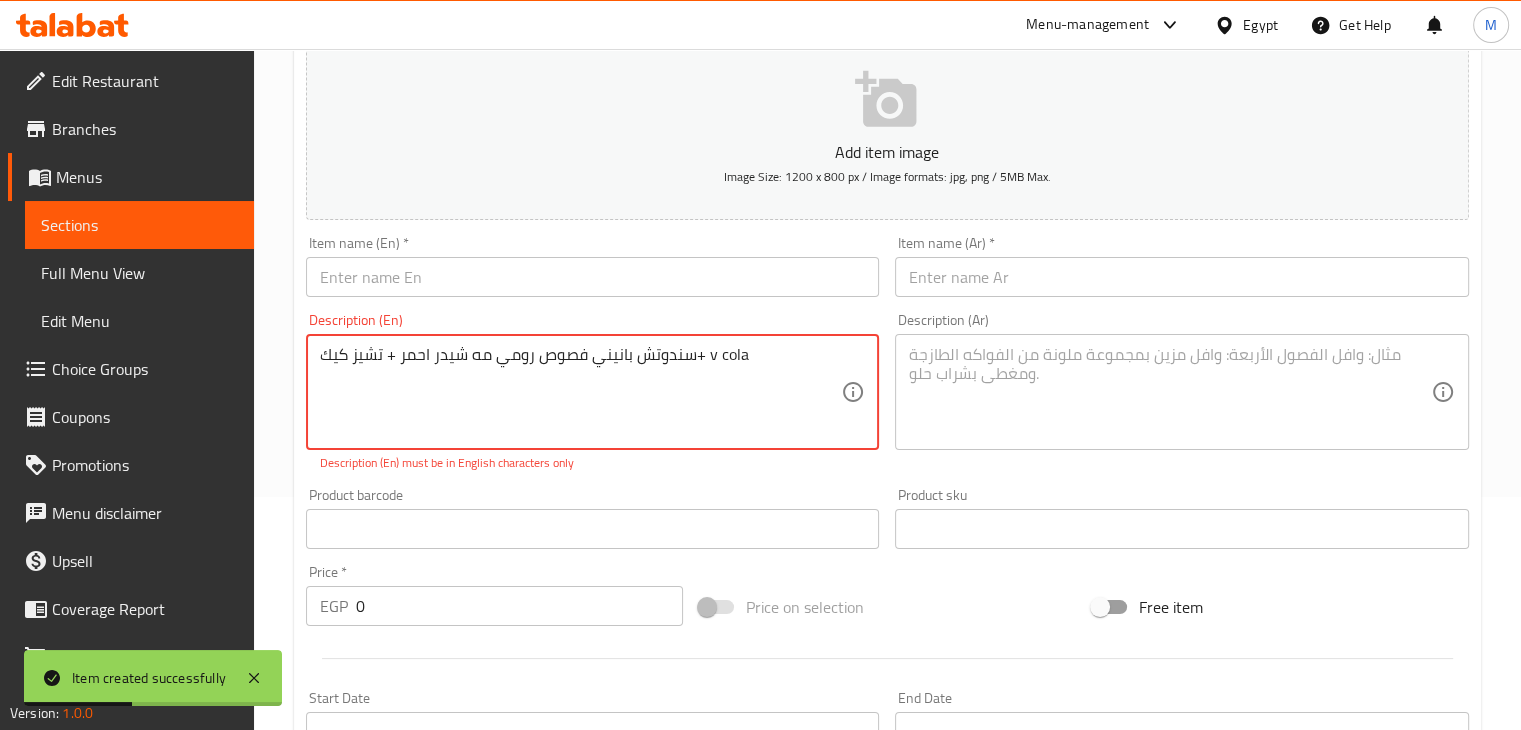 type 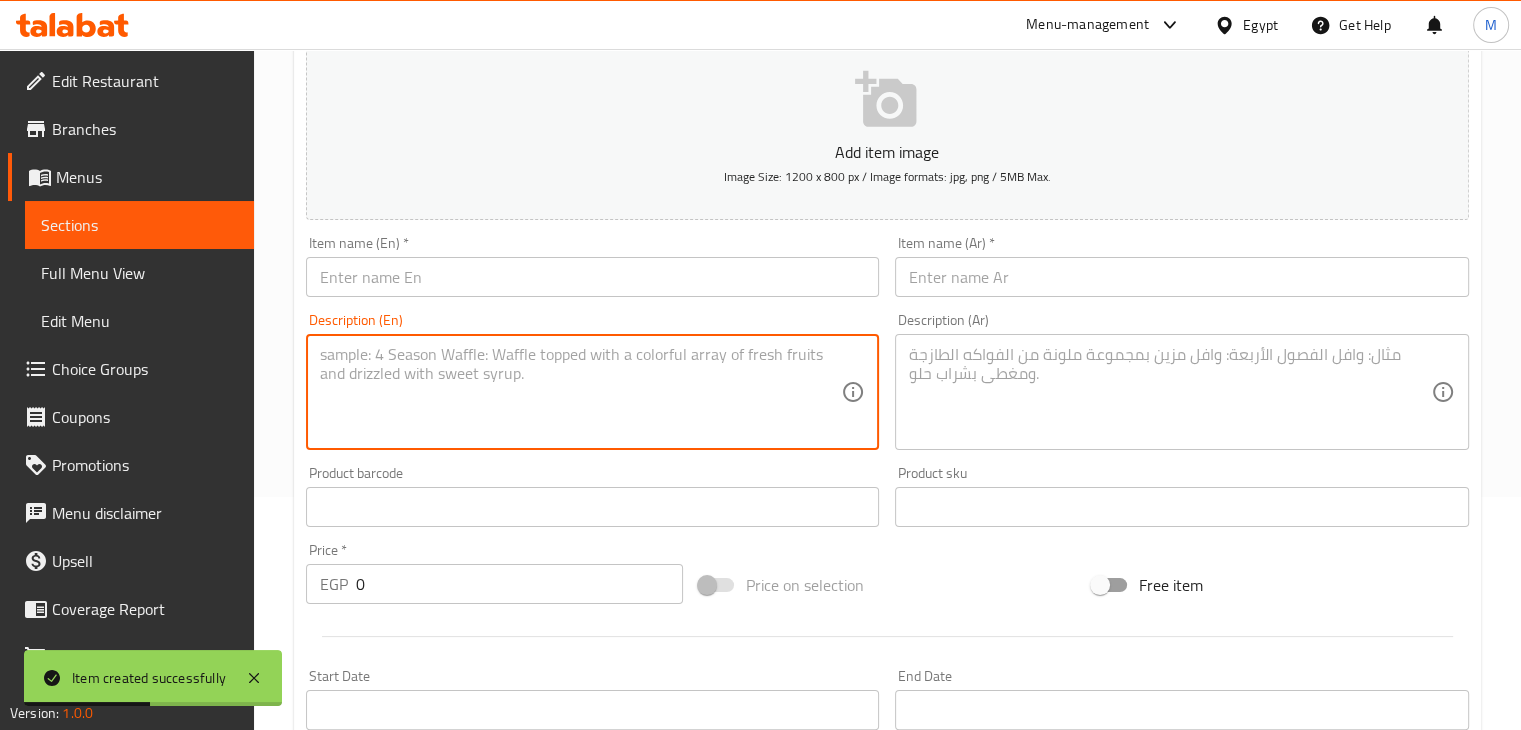 click at bounding box center (1170, 392) 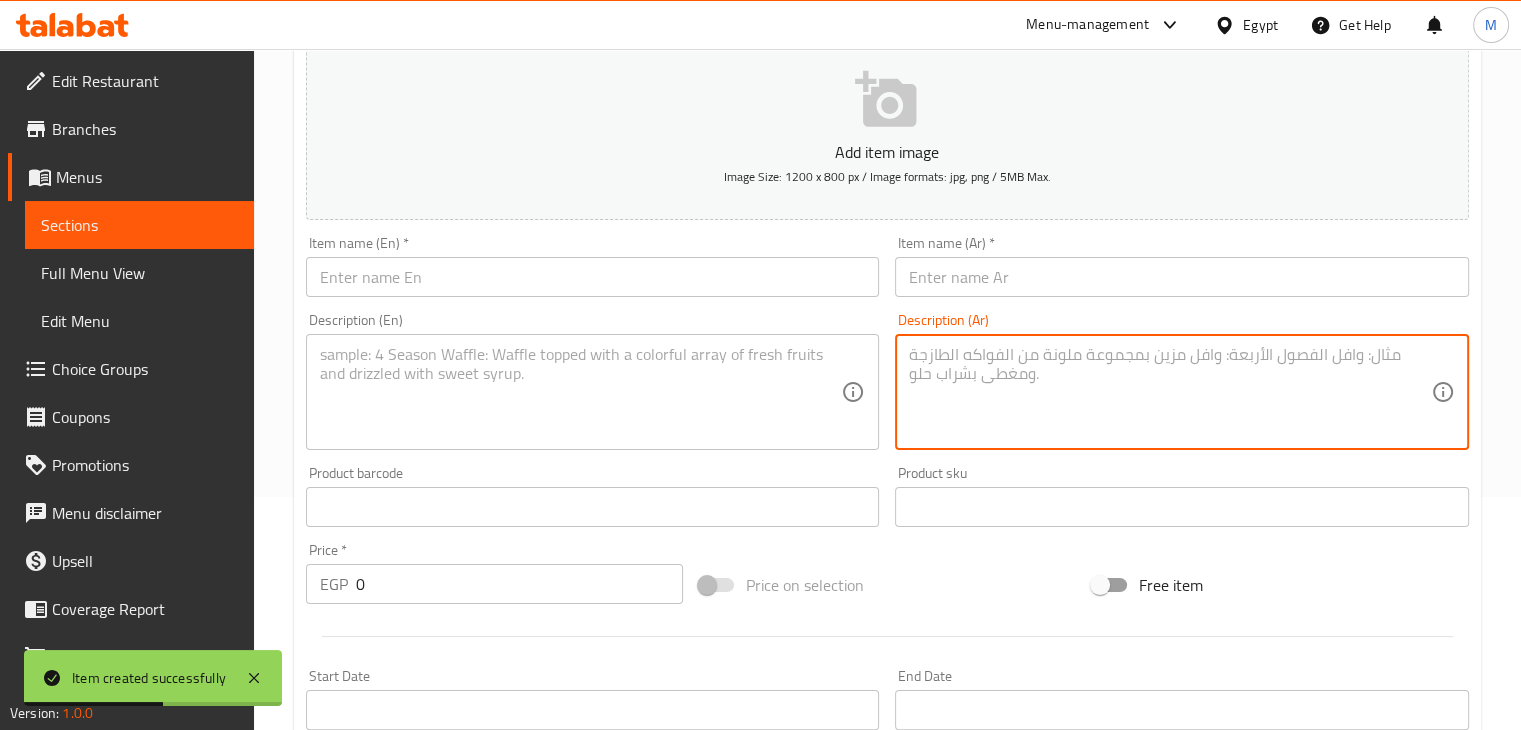 paste on "سندوتش بانيني فصوص رومي مه شيدر احمر + تشيز كيك+ v cola" 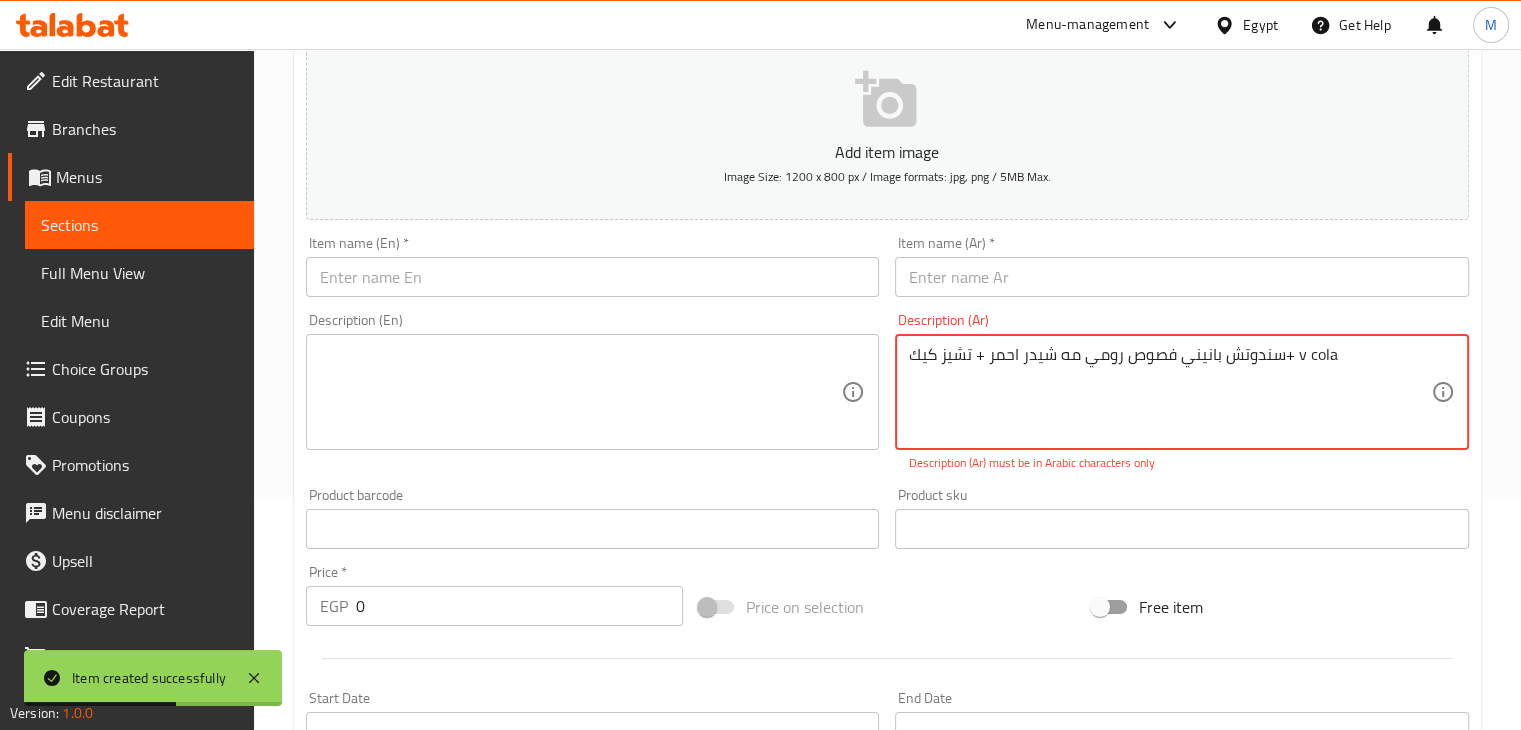 type on "سندوتش بانيني فصوص رومي مه شيدر احمر + تشيز كيك+ v cola" 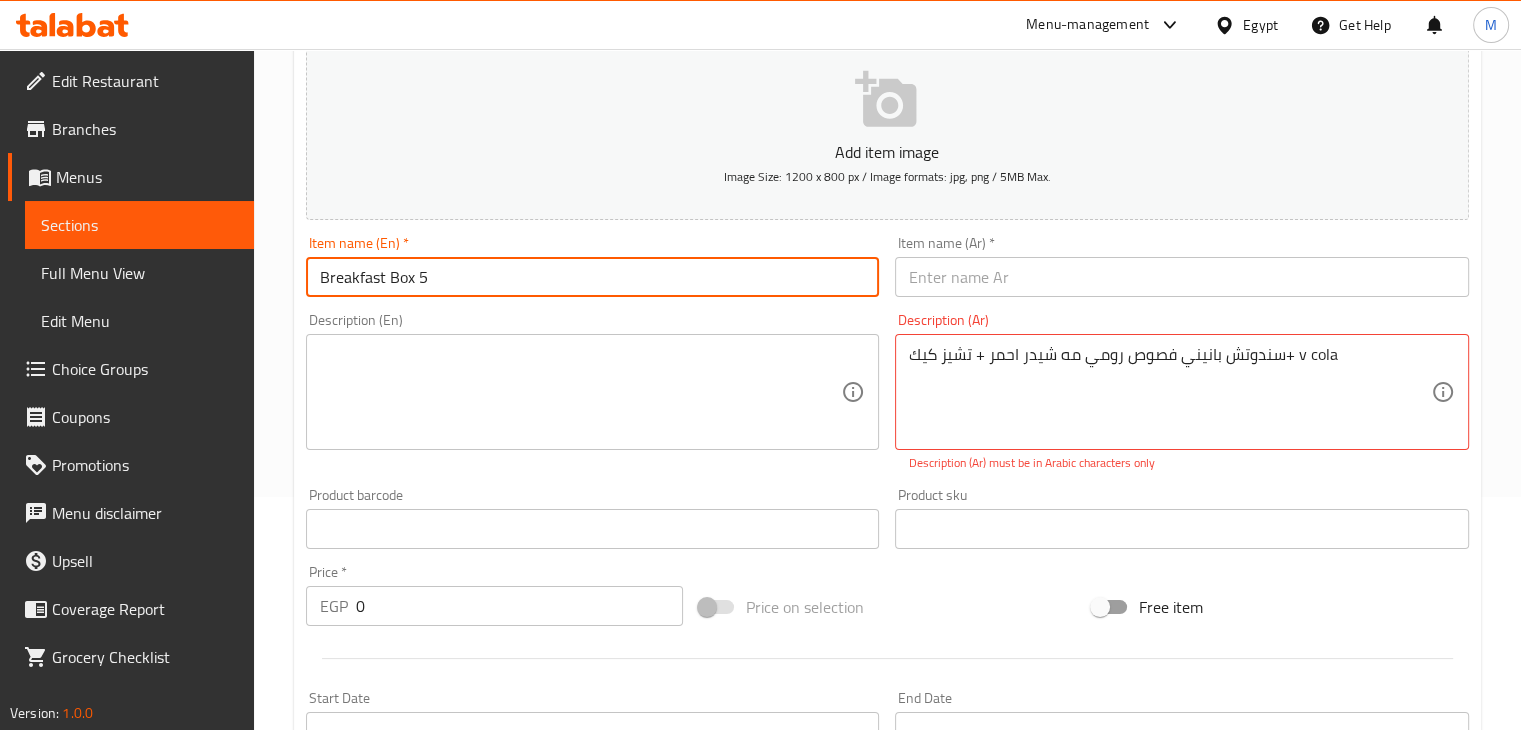 type on "Breakfast Box 5" 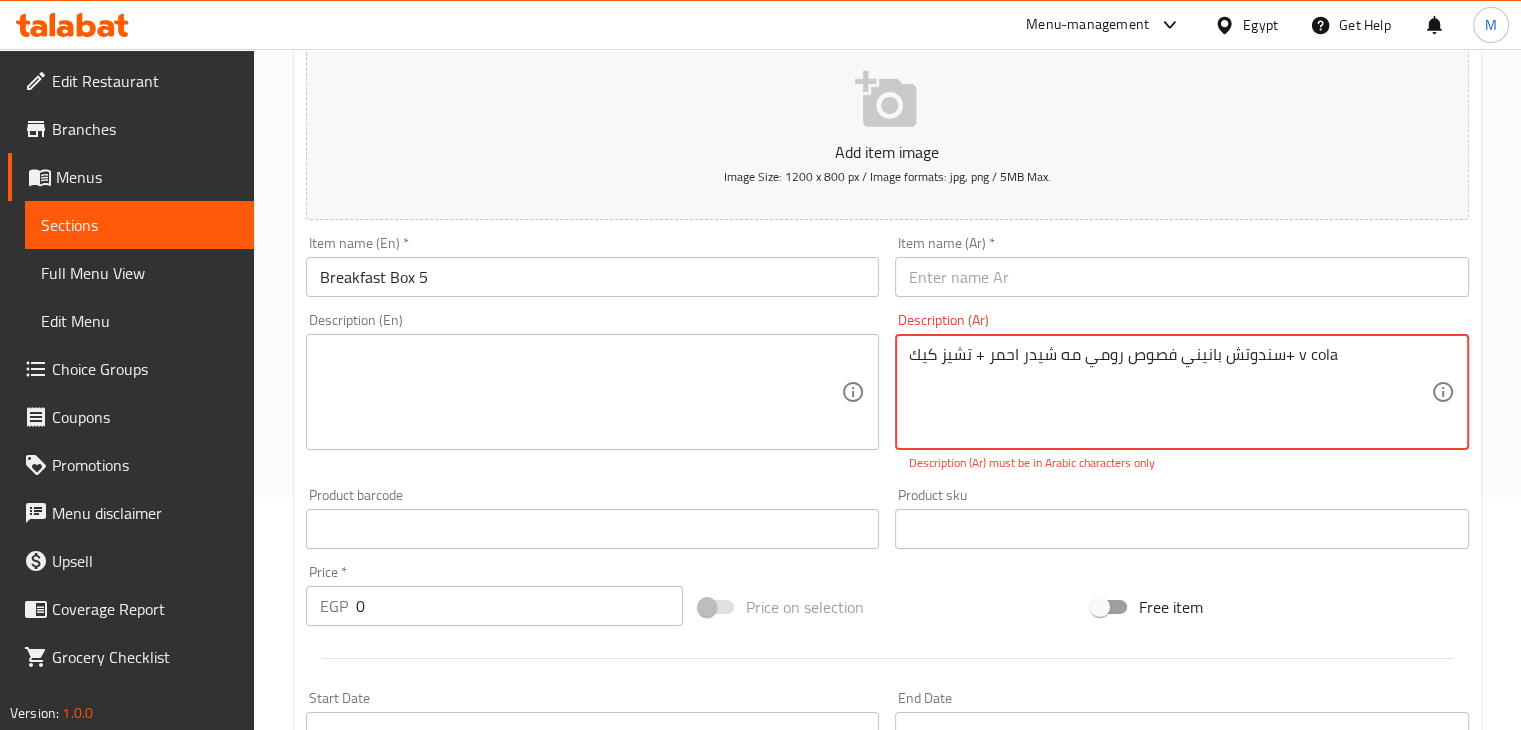 drag, startPoint x: 1293, startPoint y: 361, endPoint x: 1332, endPoint y: 360, distance: 39.012817 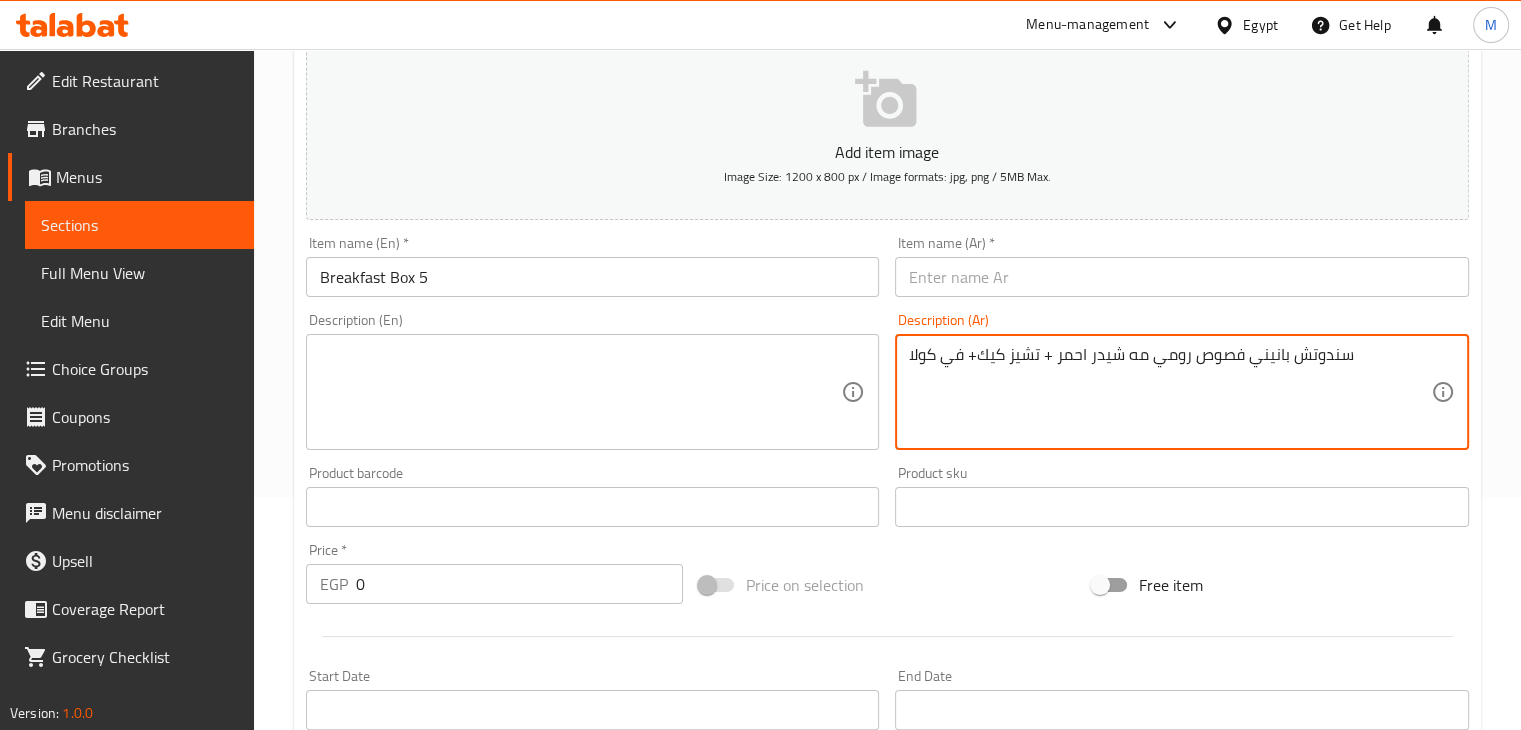 type on "سندوتش بانيني فصوص رومي مه شيدر احمر + تشيز كيك+ في كولا" 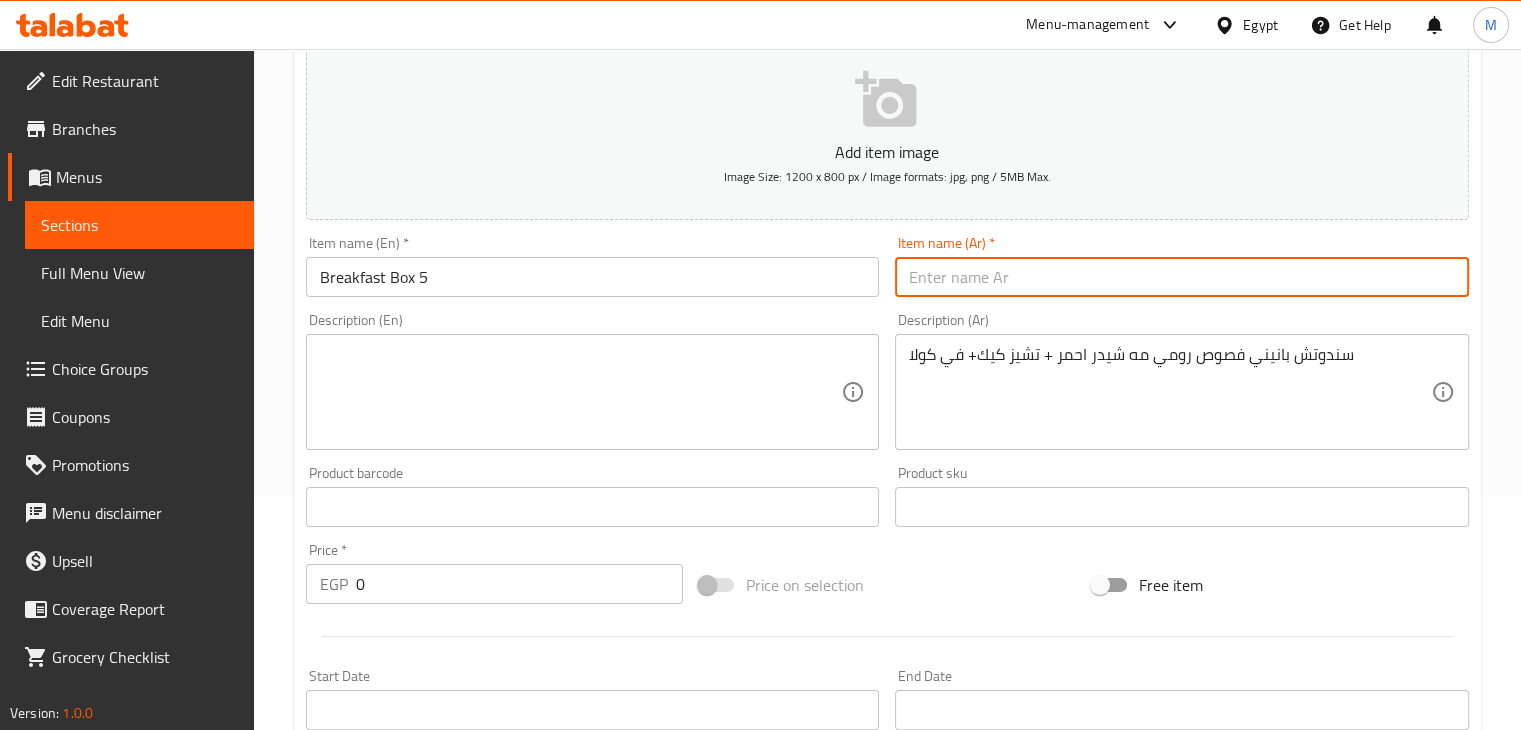 click at bounding box center (1182, 277) 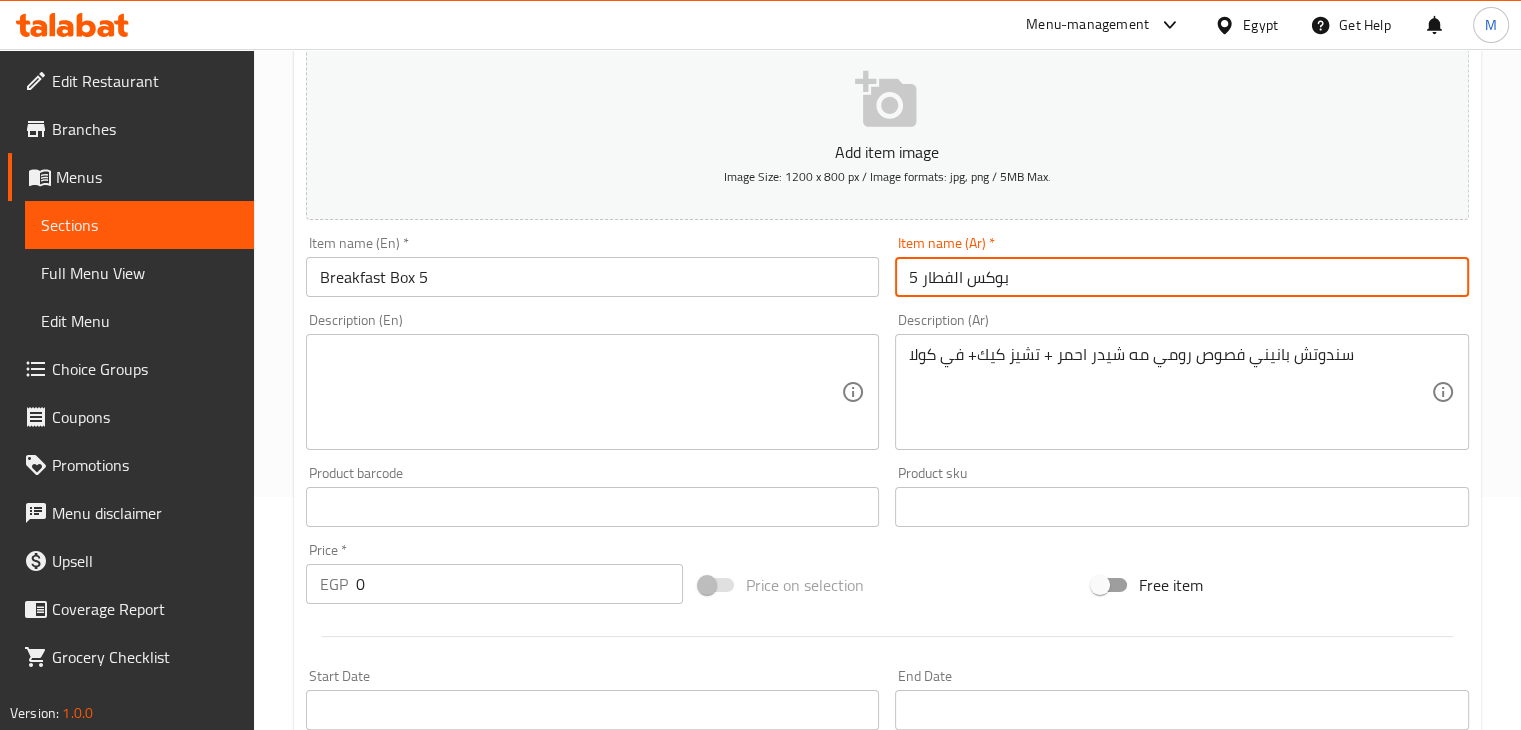 type on "بوكس الفطار 5" 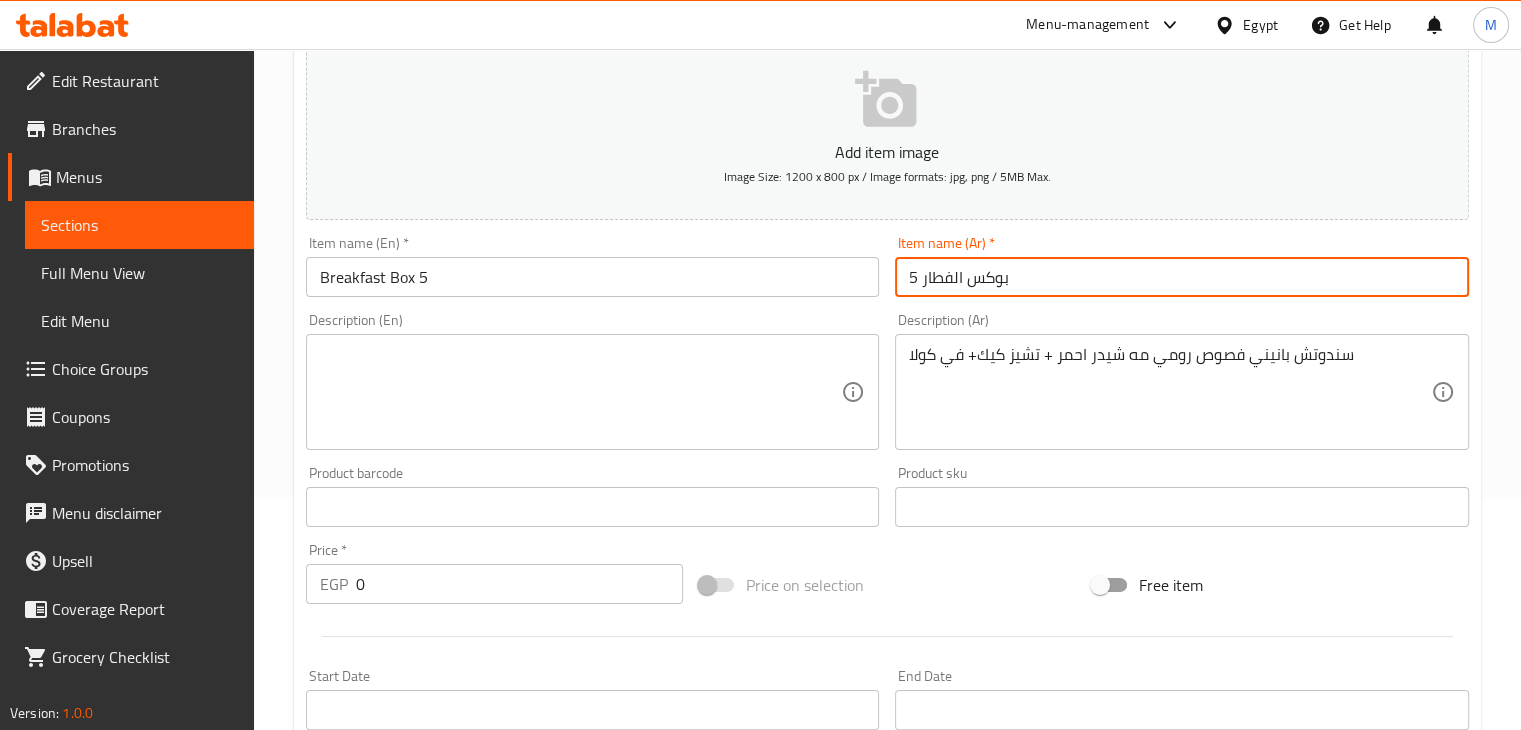 click on "0" at bounding box center (519, 584) 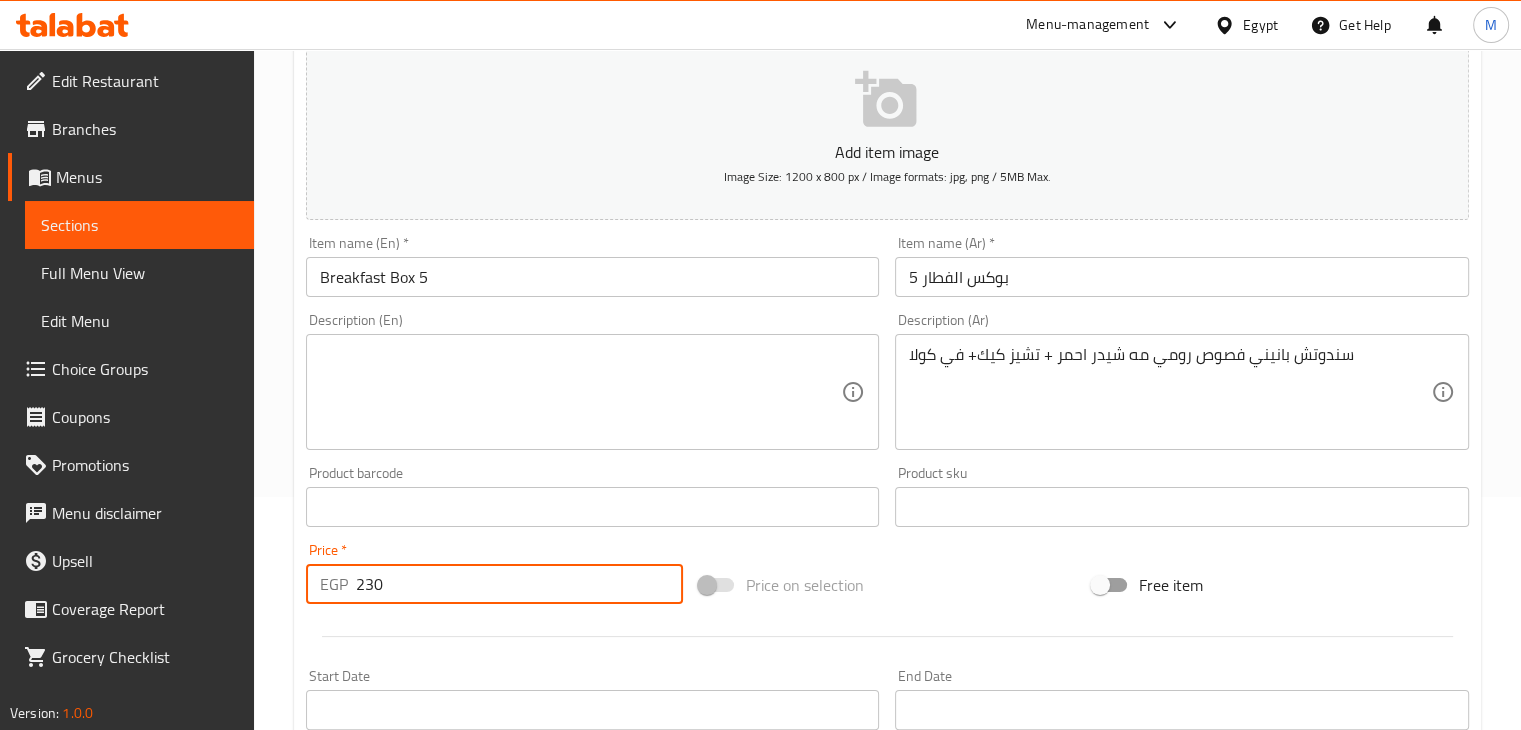 type on "230" 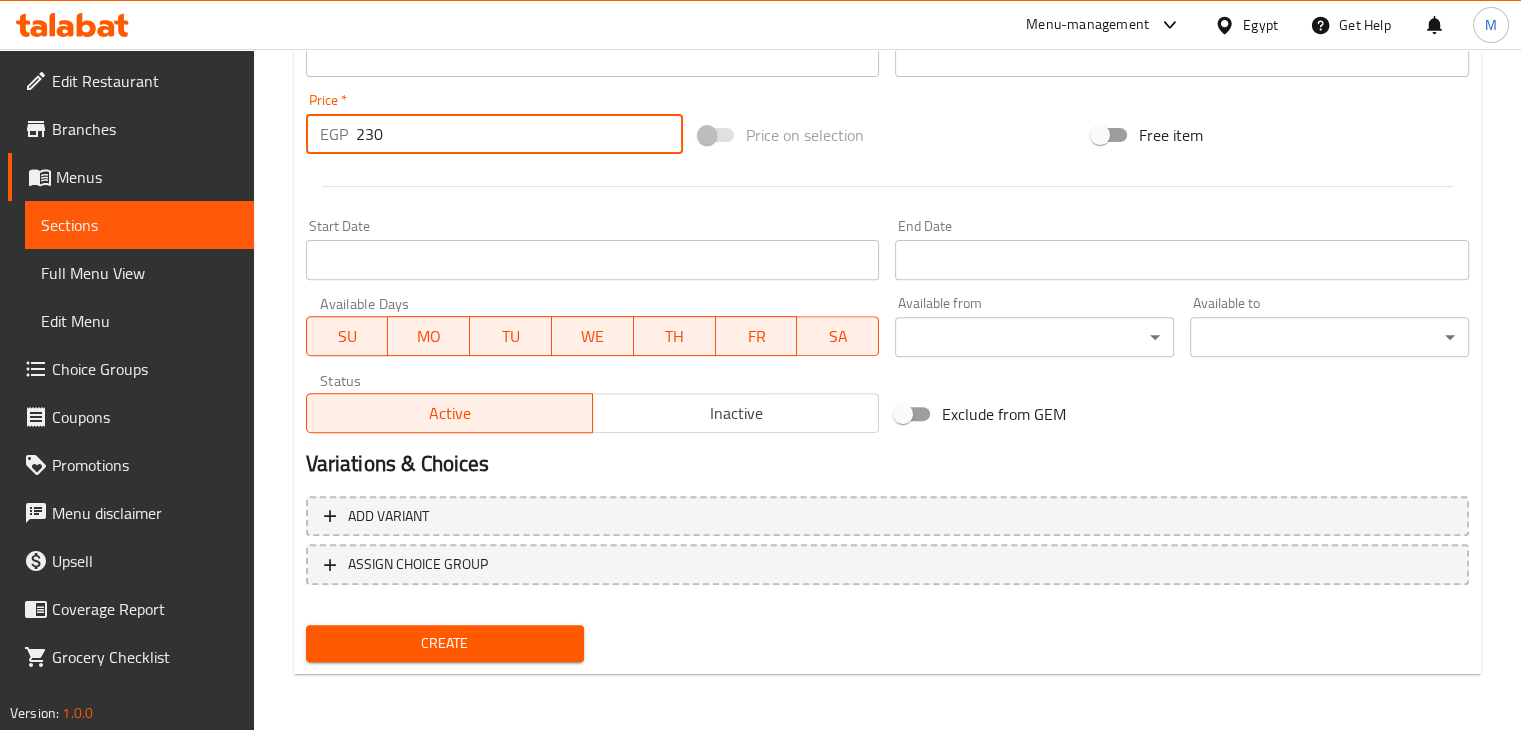 click on "Create" at bounding box center [445, 643] 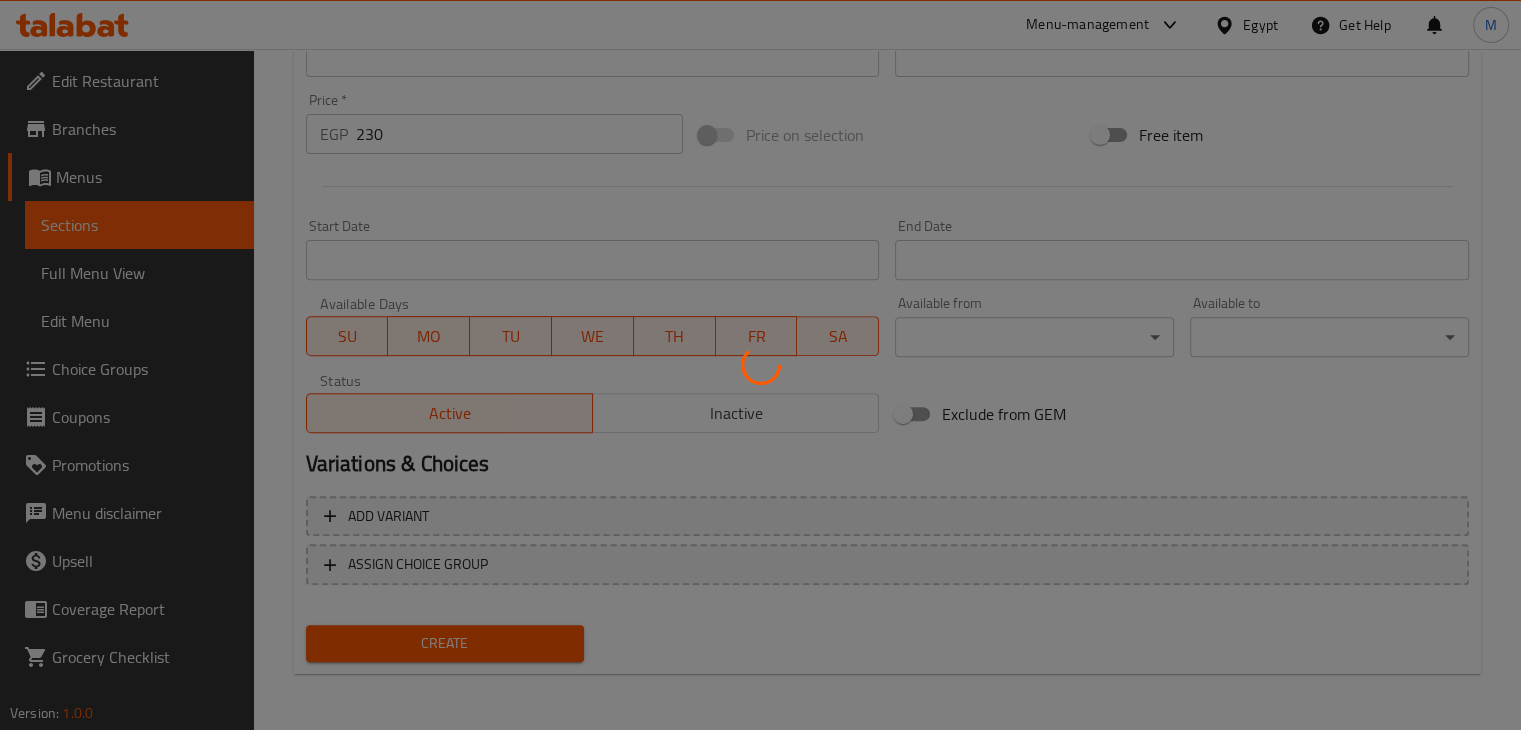 scroll, scrollTop: 0, scrollLeft: 0, axis: both 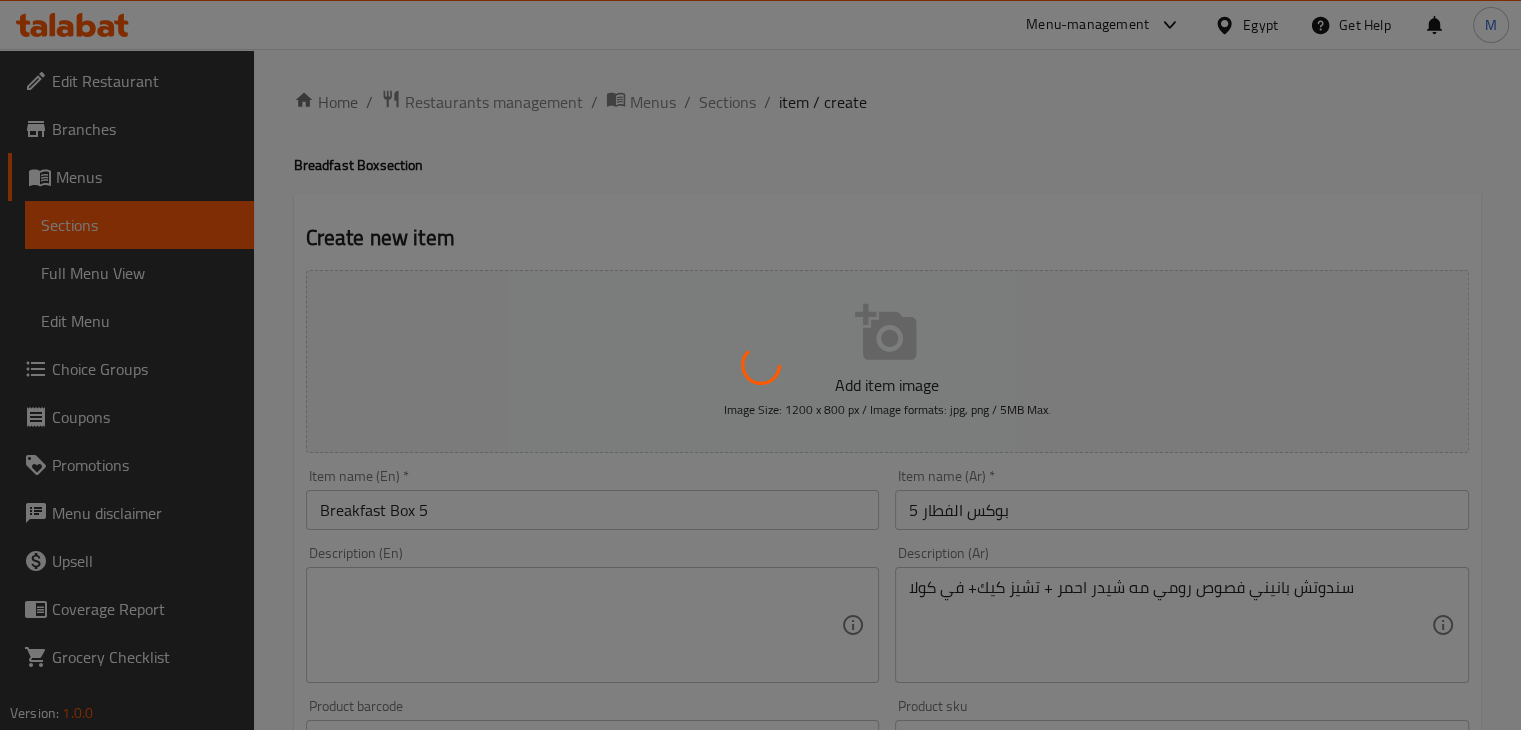 type 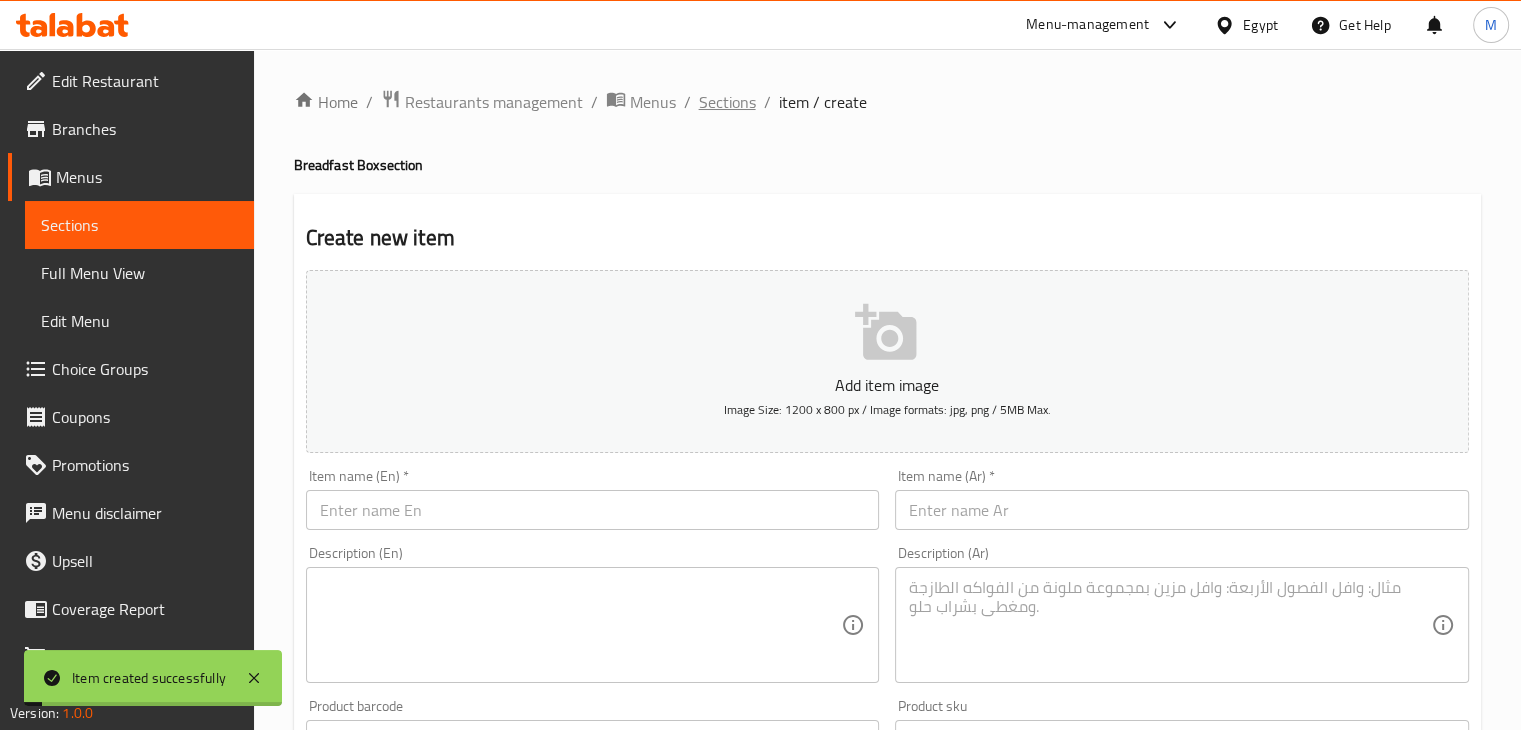 click on "Sections" at bounding box center (727, 102) 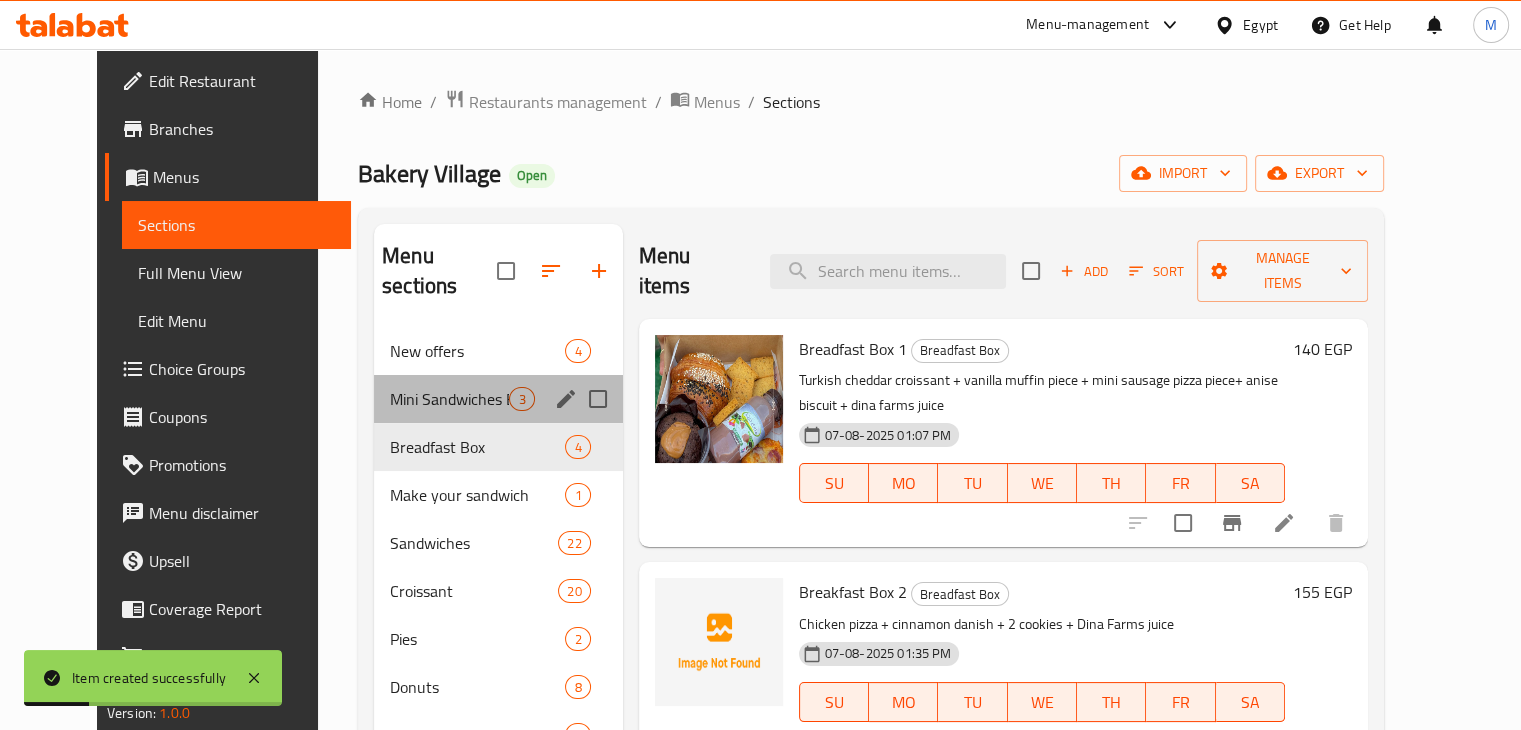 click on "Mini Sandwiches Box 3" at bounding box center [498, 399] 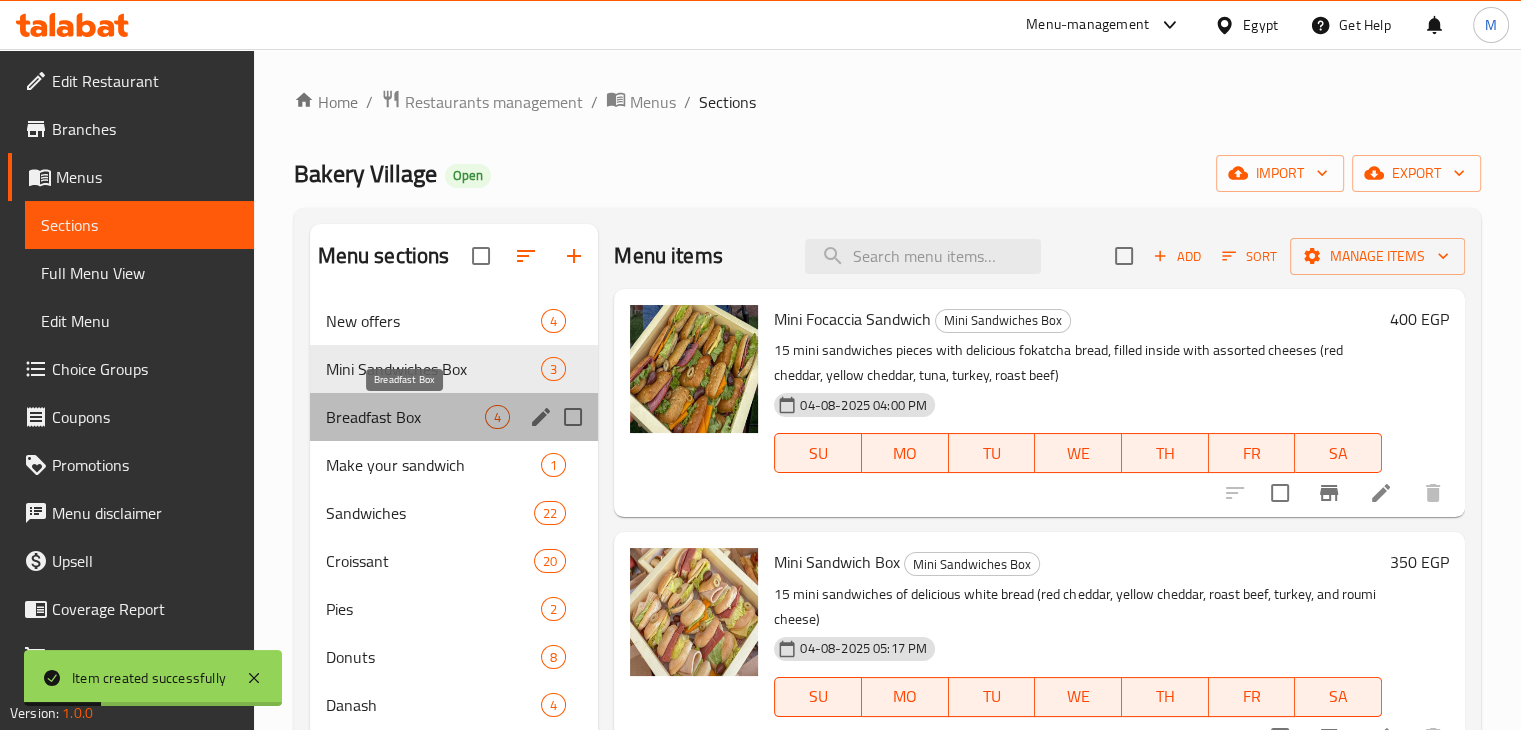 click on "Breadfast Box" at bounding box center (406, 417) 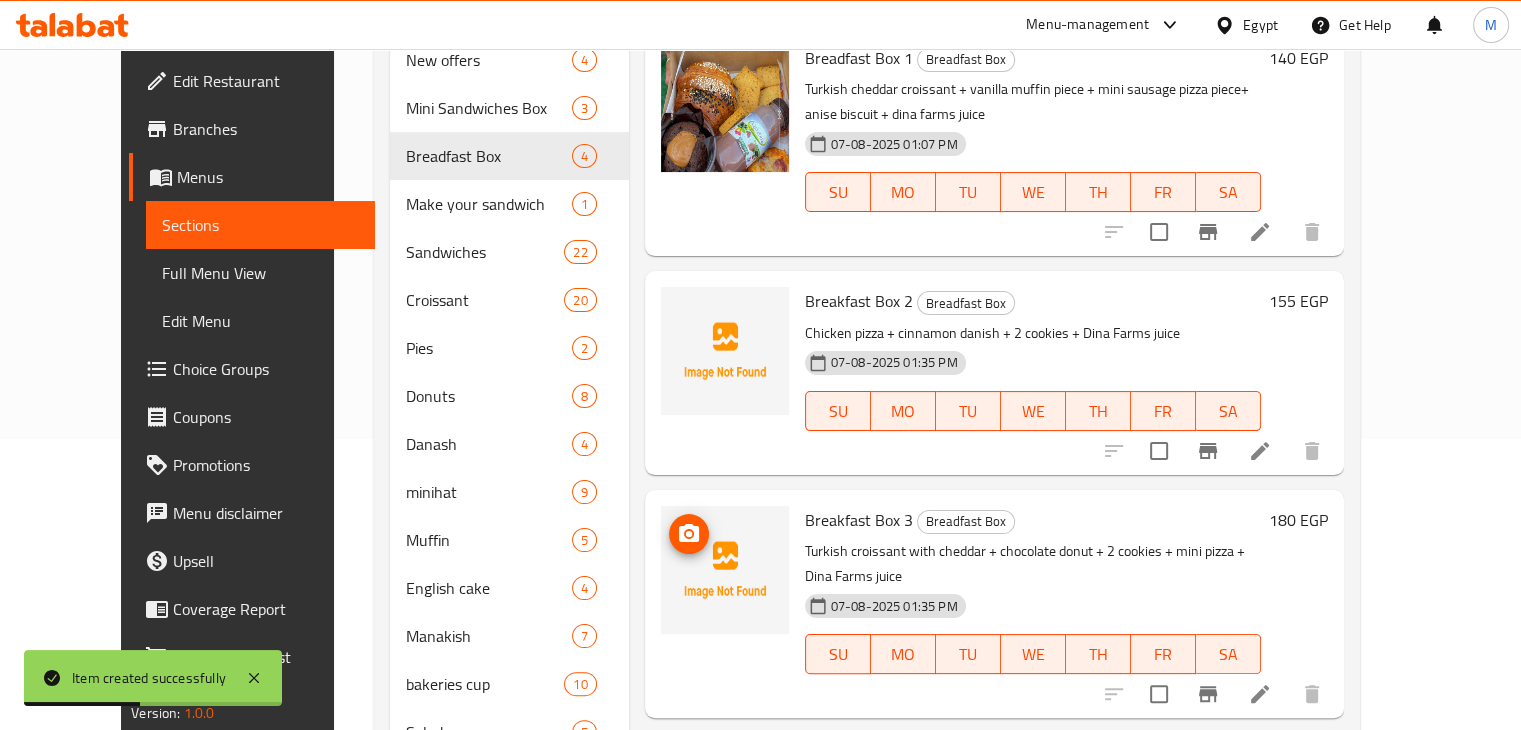 scroll, scrollTop: 292, scrollLeft: 0, axis: vertical 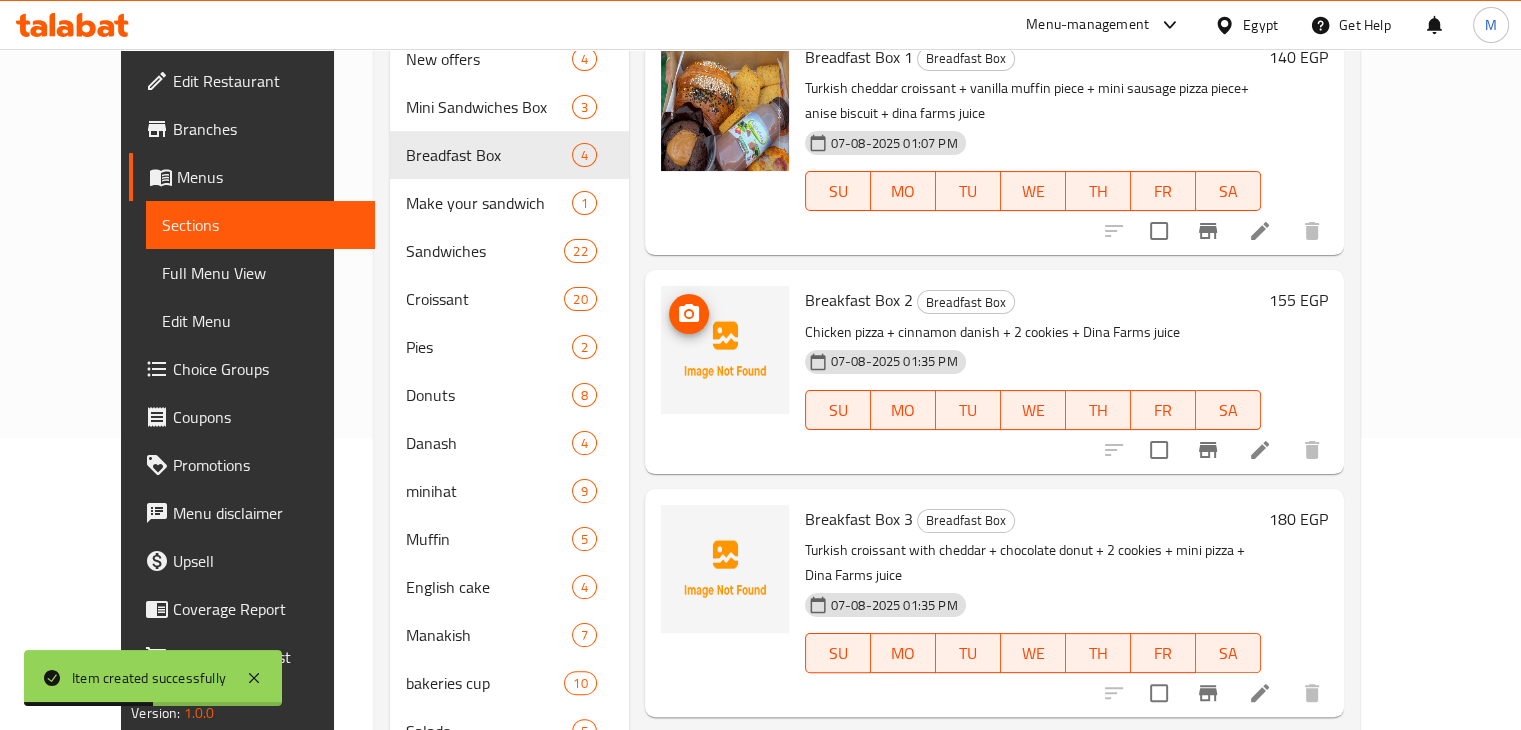 click at bounding box center (725, 350) 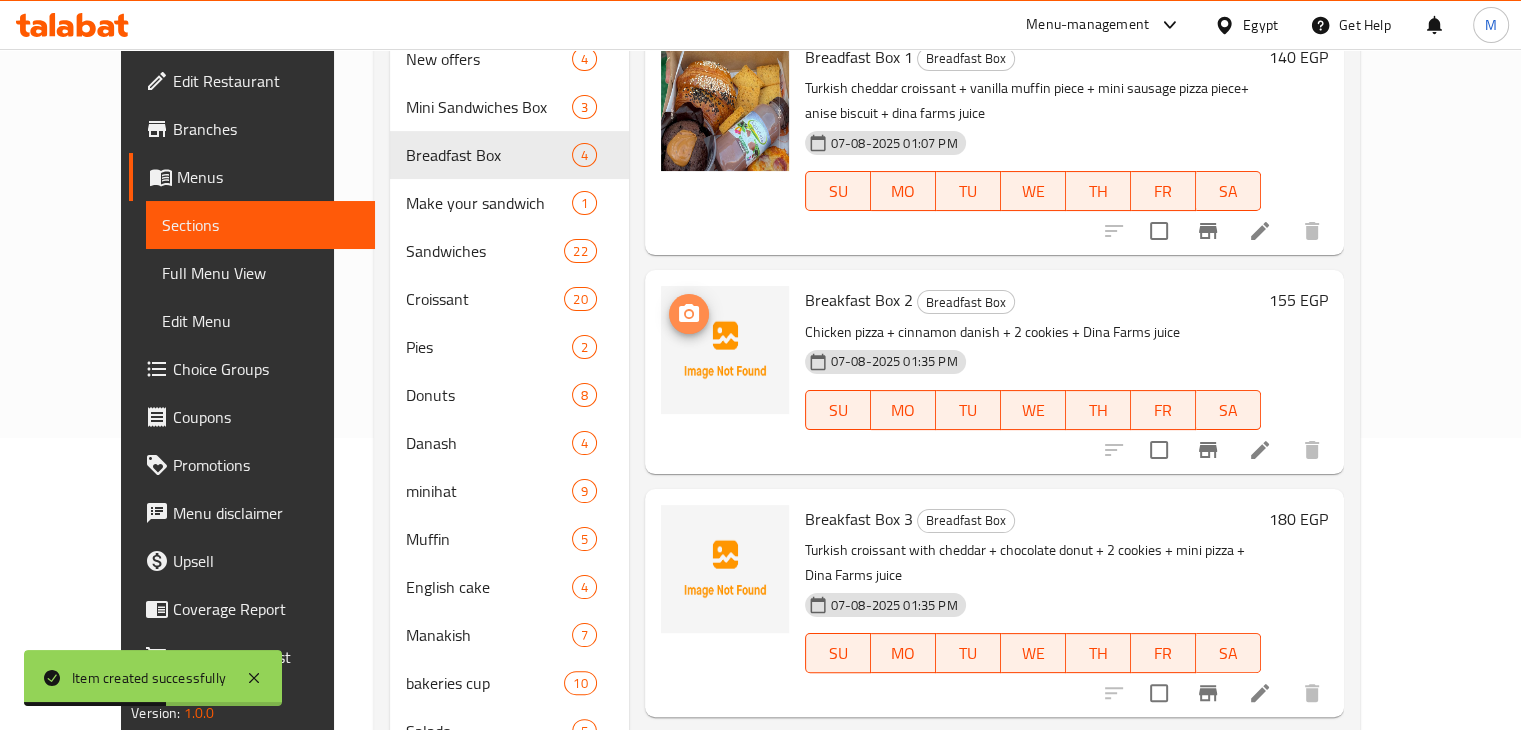click 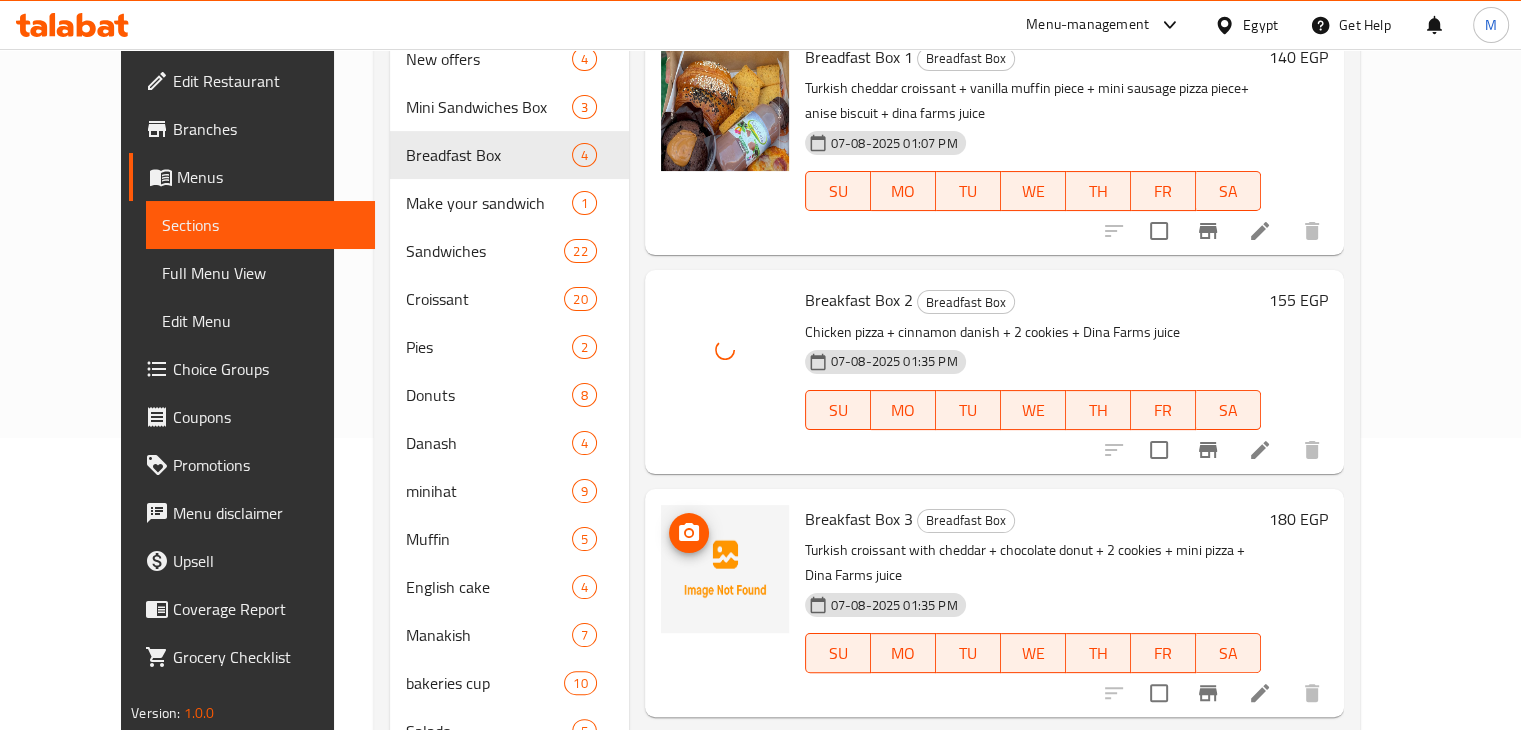 click 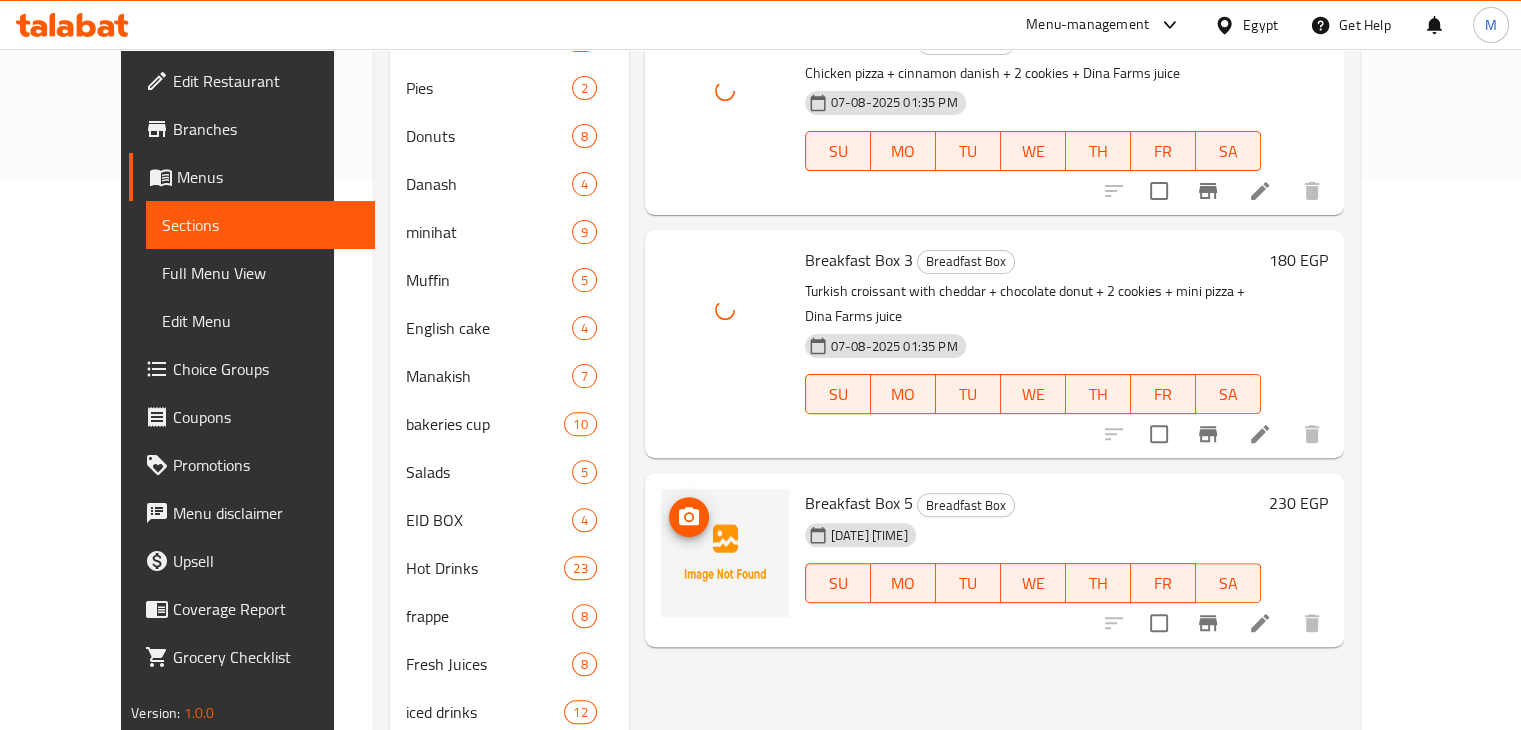scroll, scrollTop: 558, scrollLeft: 0, axis: vertical 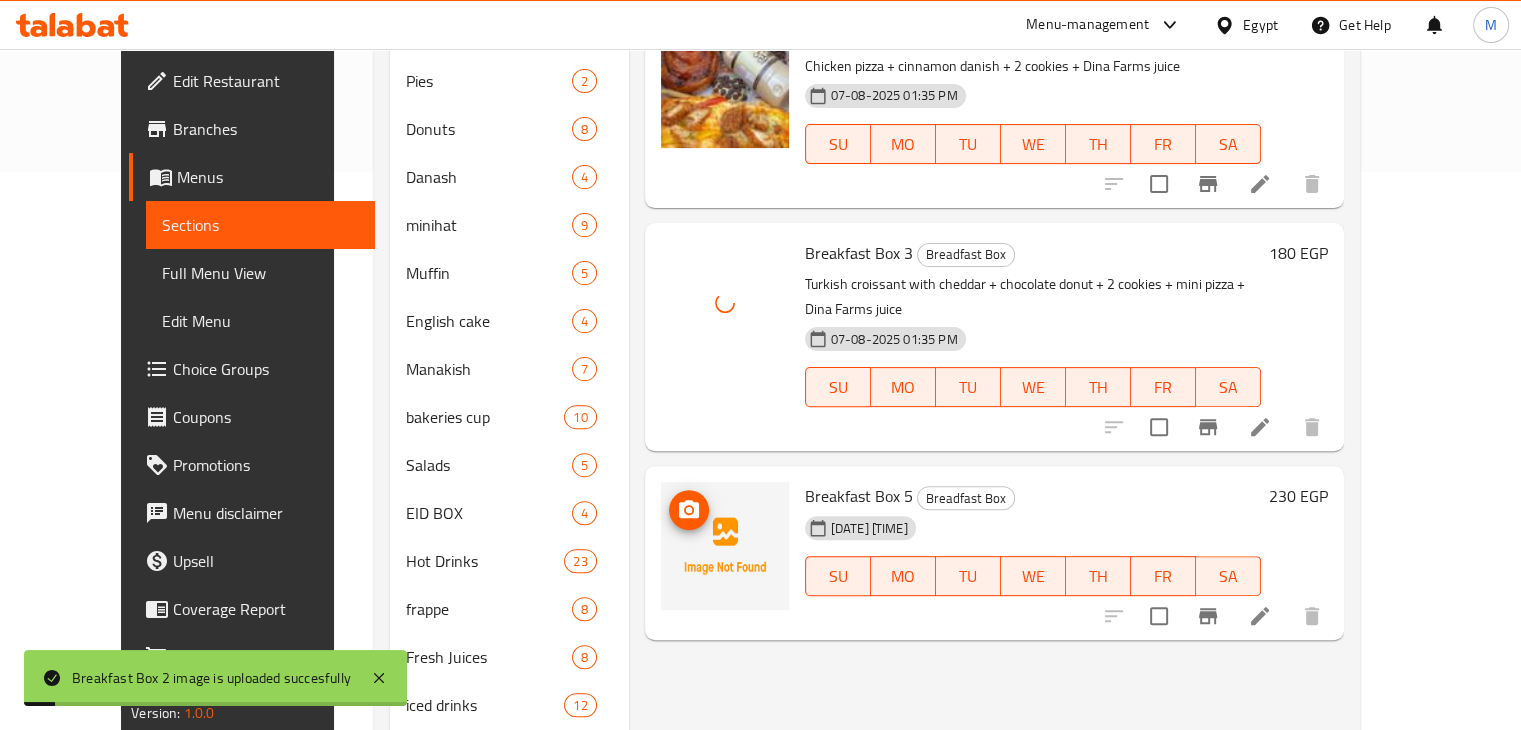 click 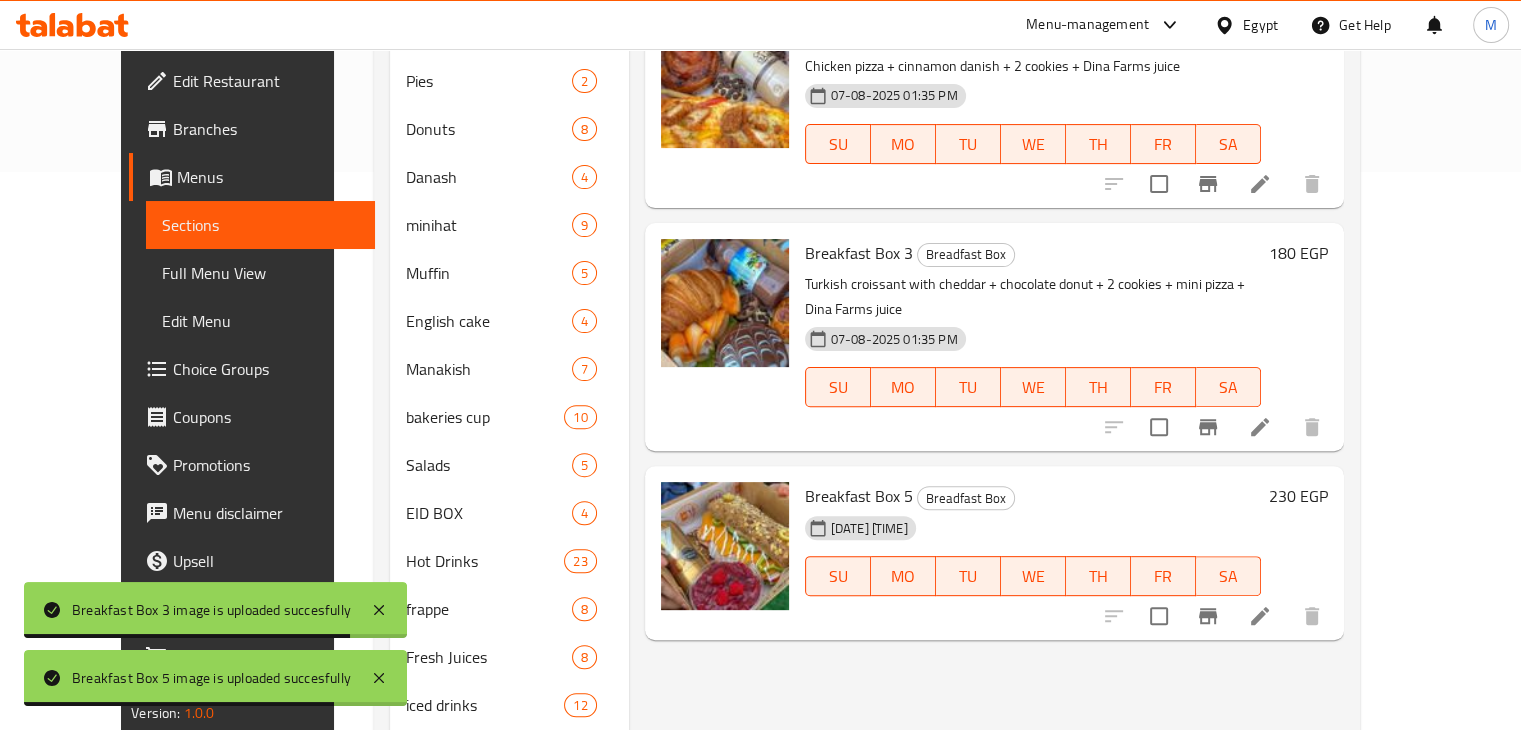 click 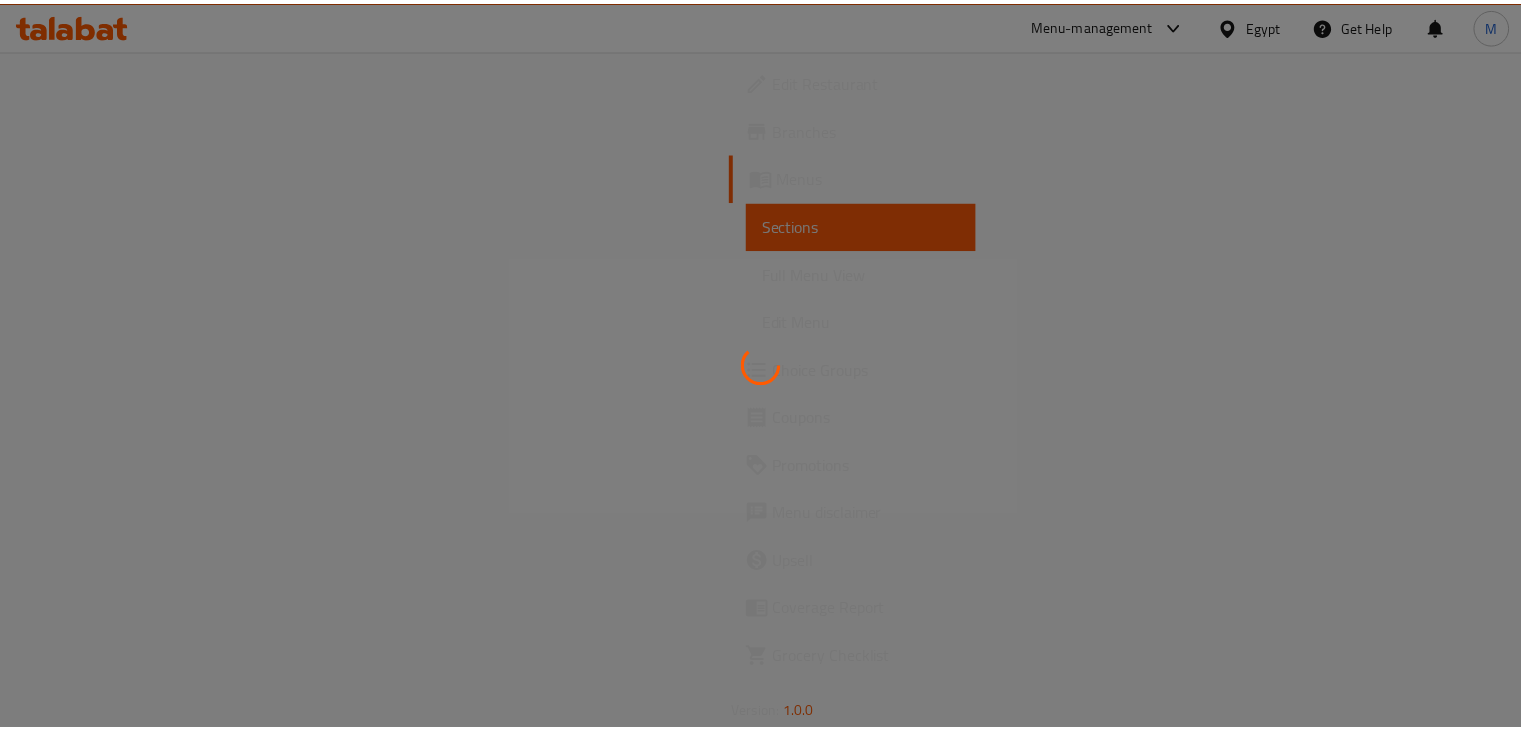 scroll, scrollTop: 0, scrollLeft: 0, axis: both 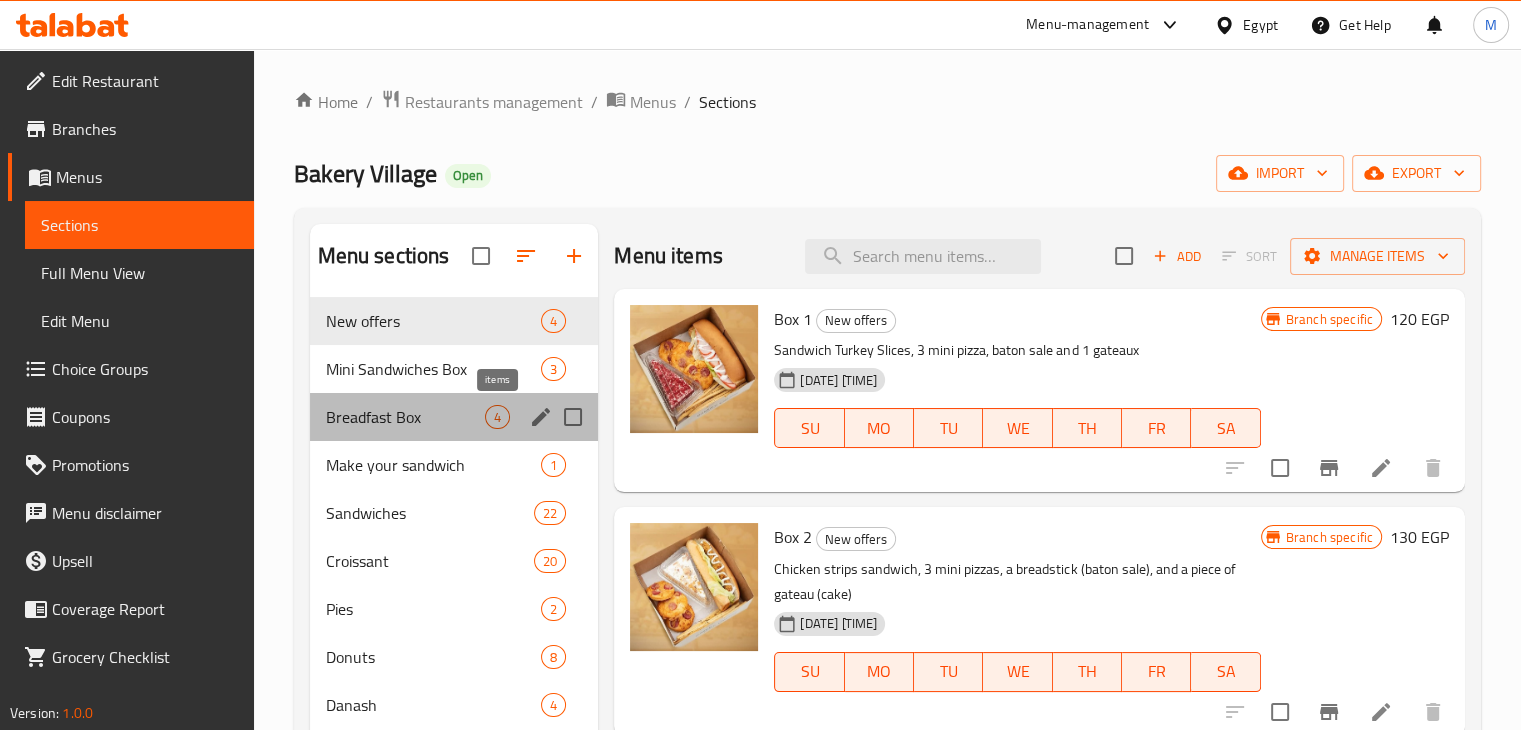 click on "4" at bounding box center (497, 417) 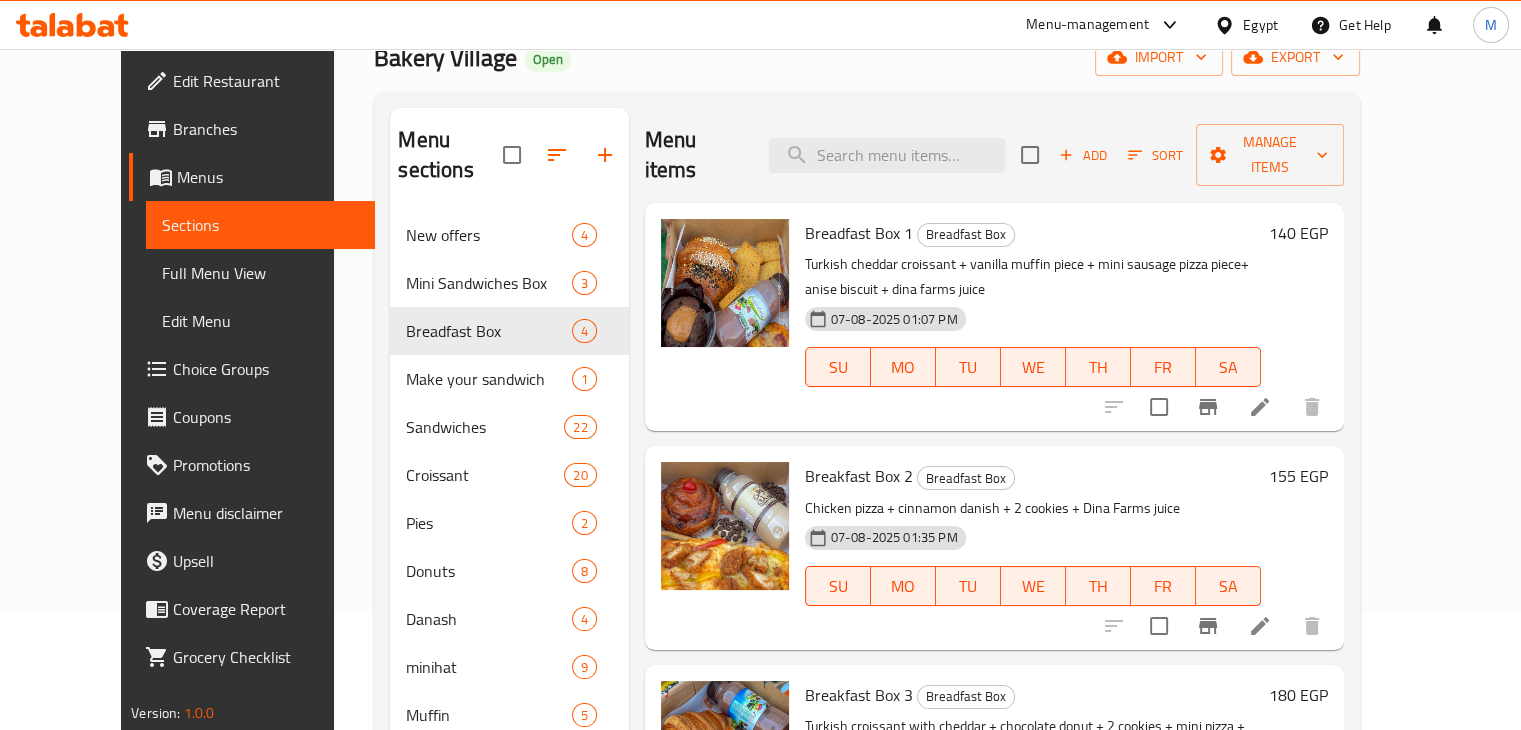 scroll, scrollTop: 118, scrollLeft: 0, axis: vertical 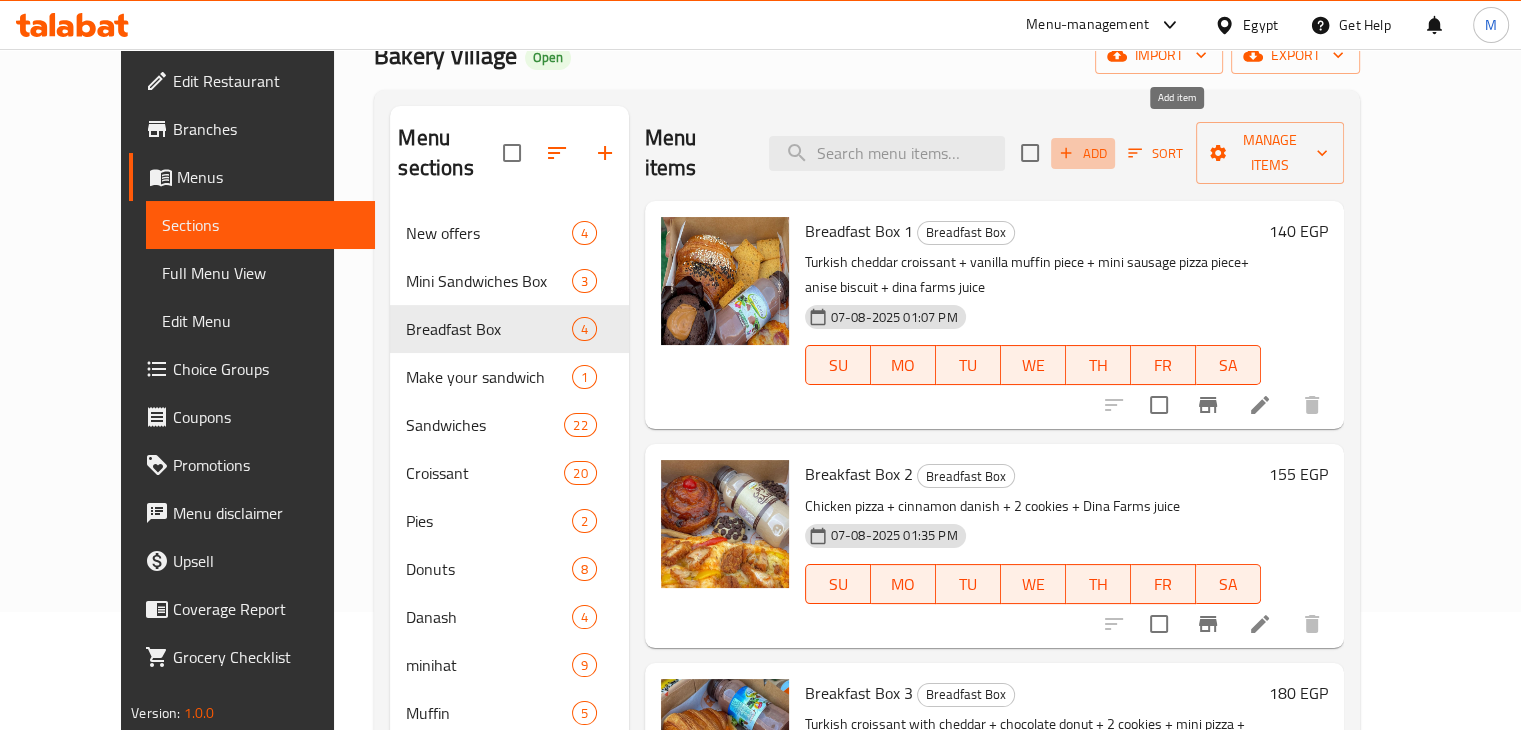 click on "Add" at bounding box center (1083, 153) 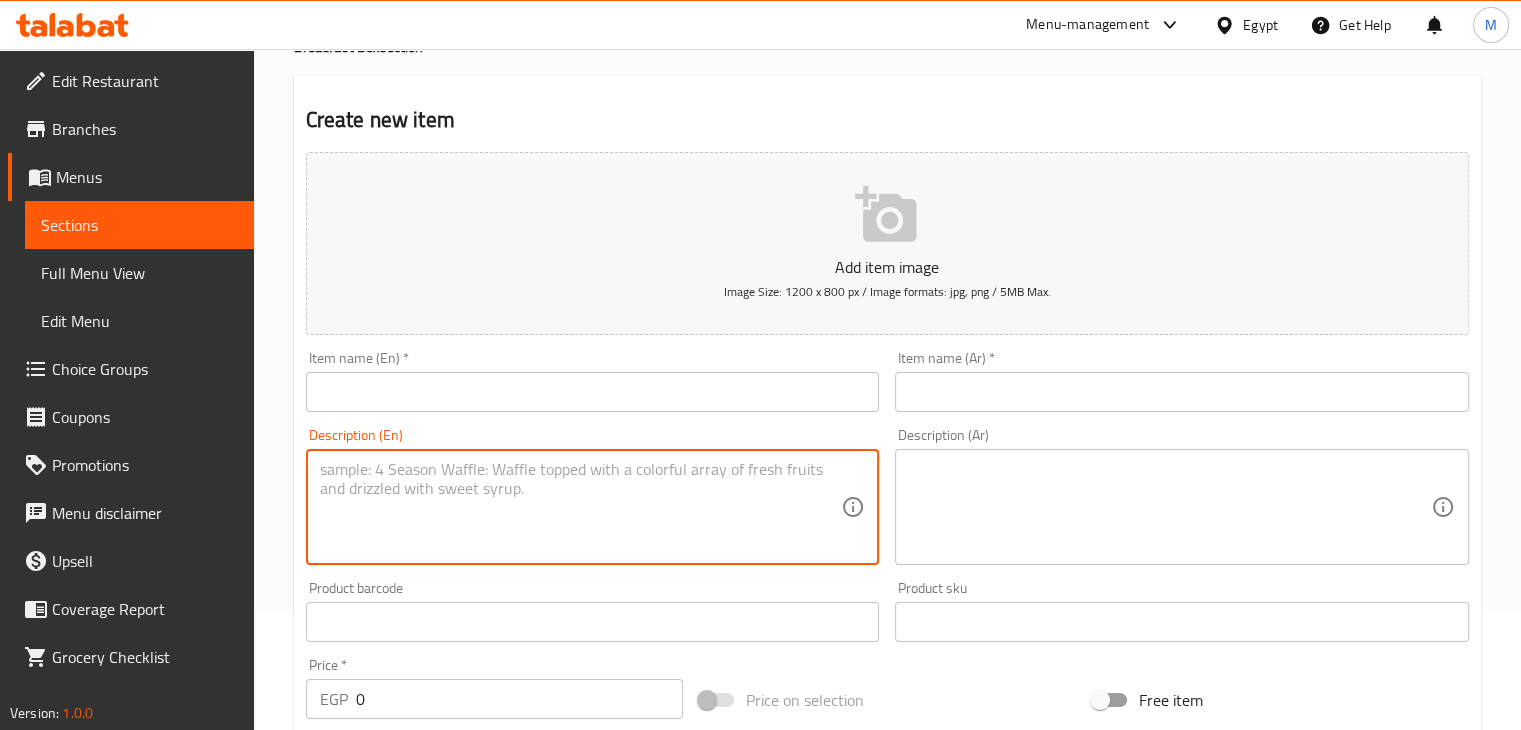 click at bounding box center (581, 507) 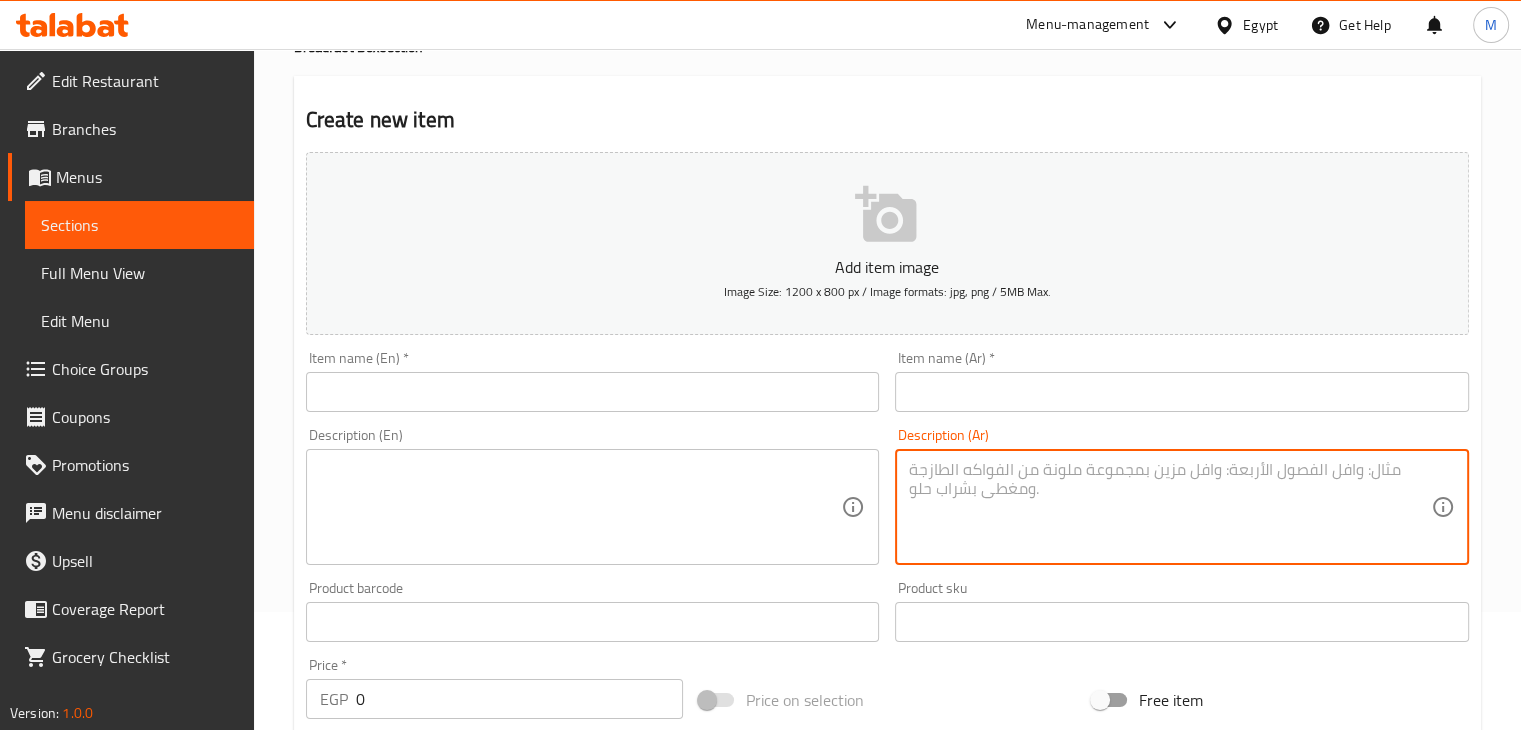 click at bounding box center (1170, 507) 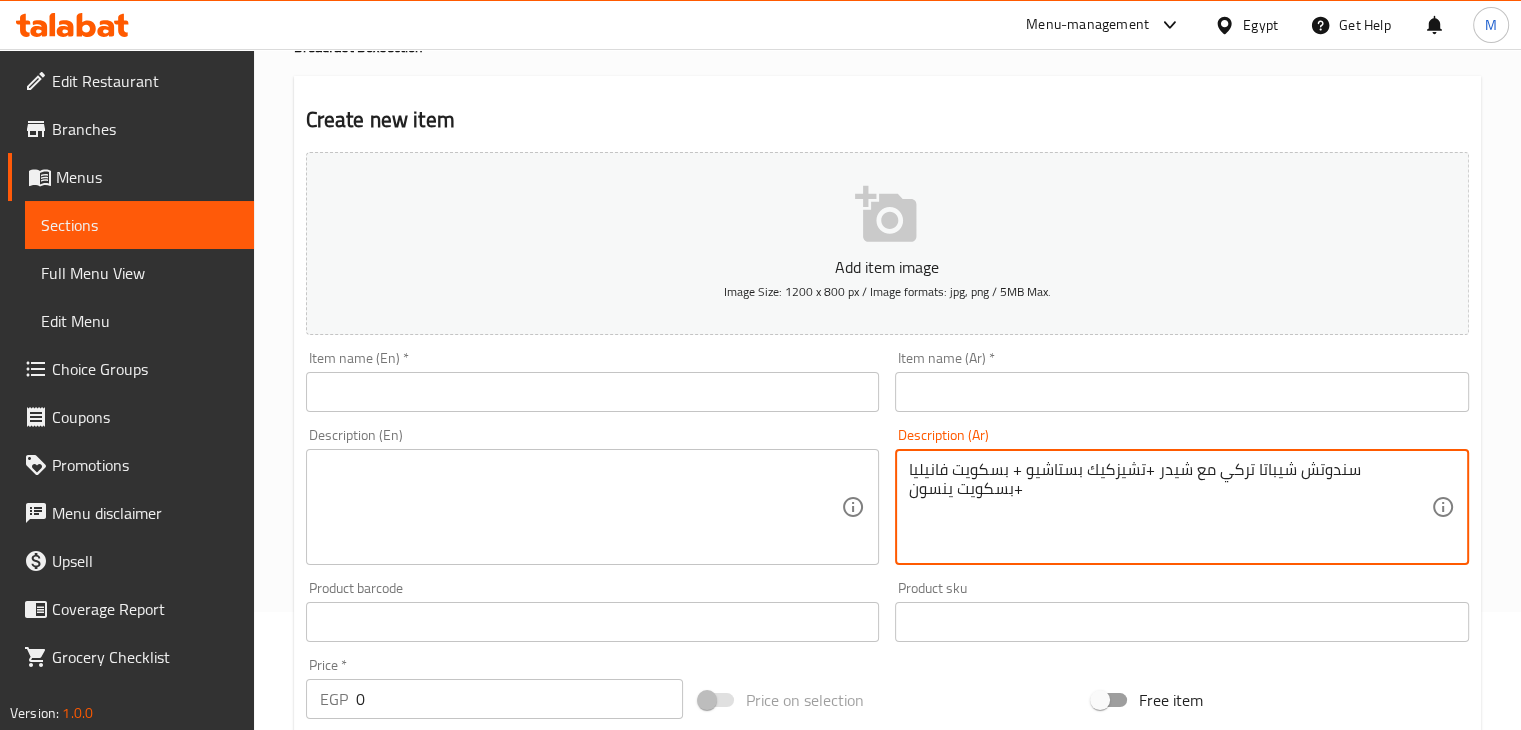 type on "سندوتش شيباتا تركي مع شيدر +تشيزكيك بستاشيو + بسكويت فانيليا +بسكويت ينسون" 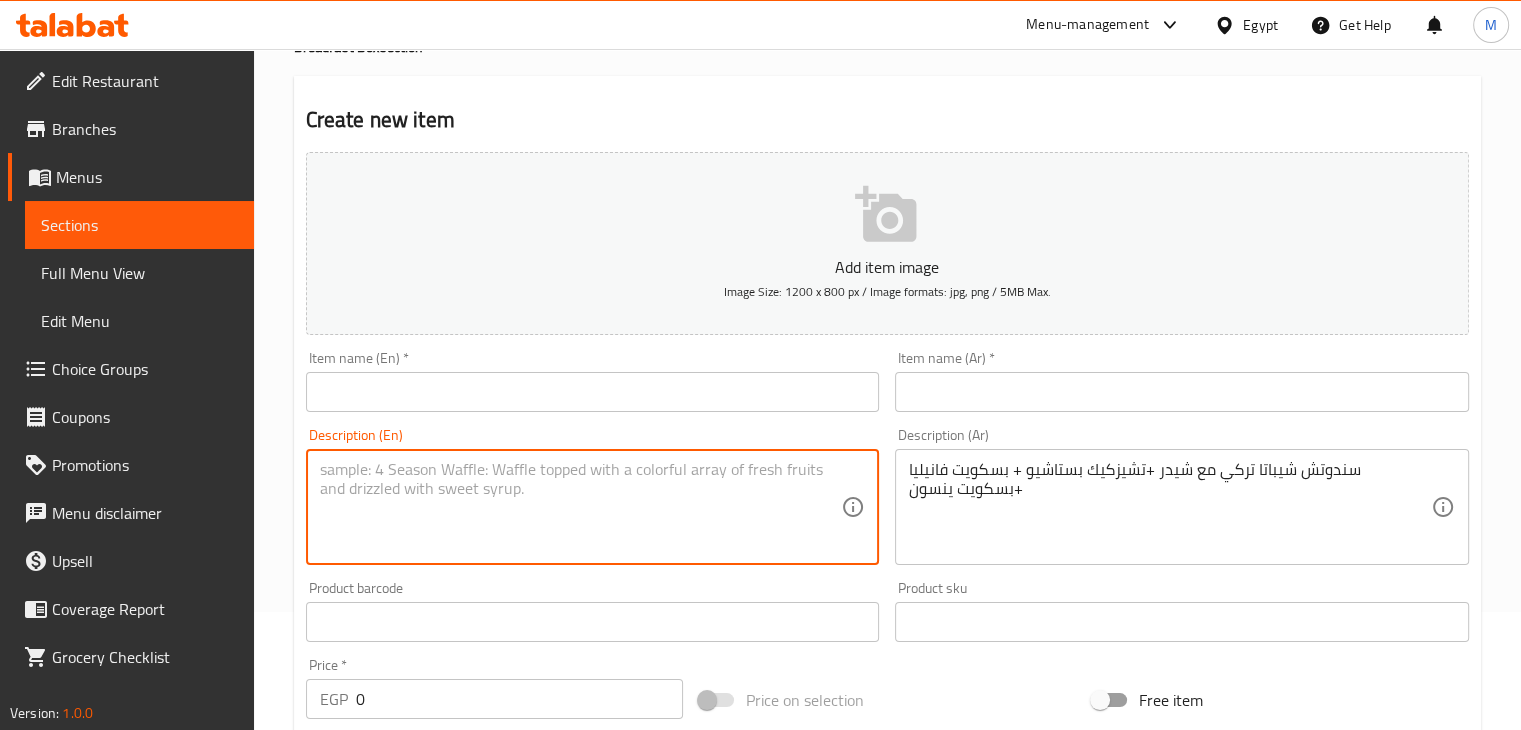 click at bounding box center (581, 507) 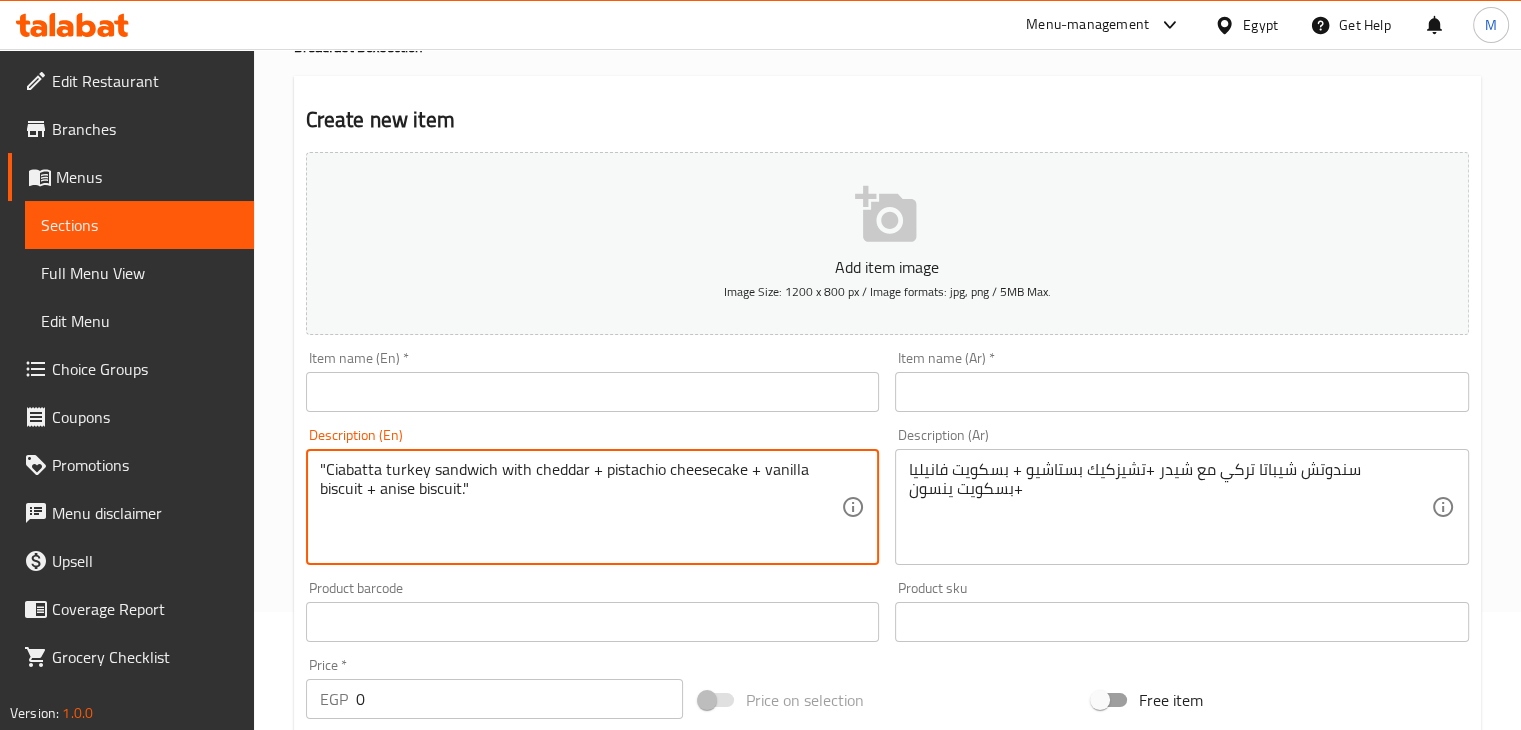 scroll, scrollTop: 0, scrollLeft: 0, axis: both 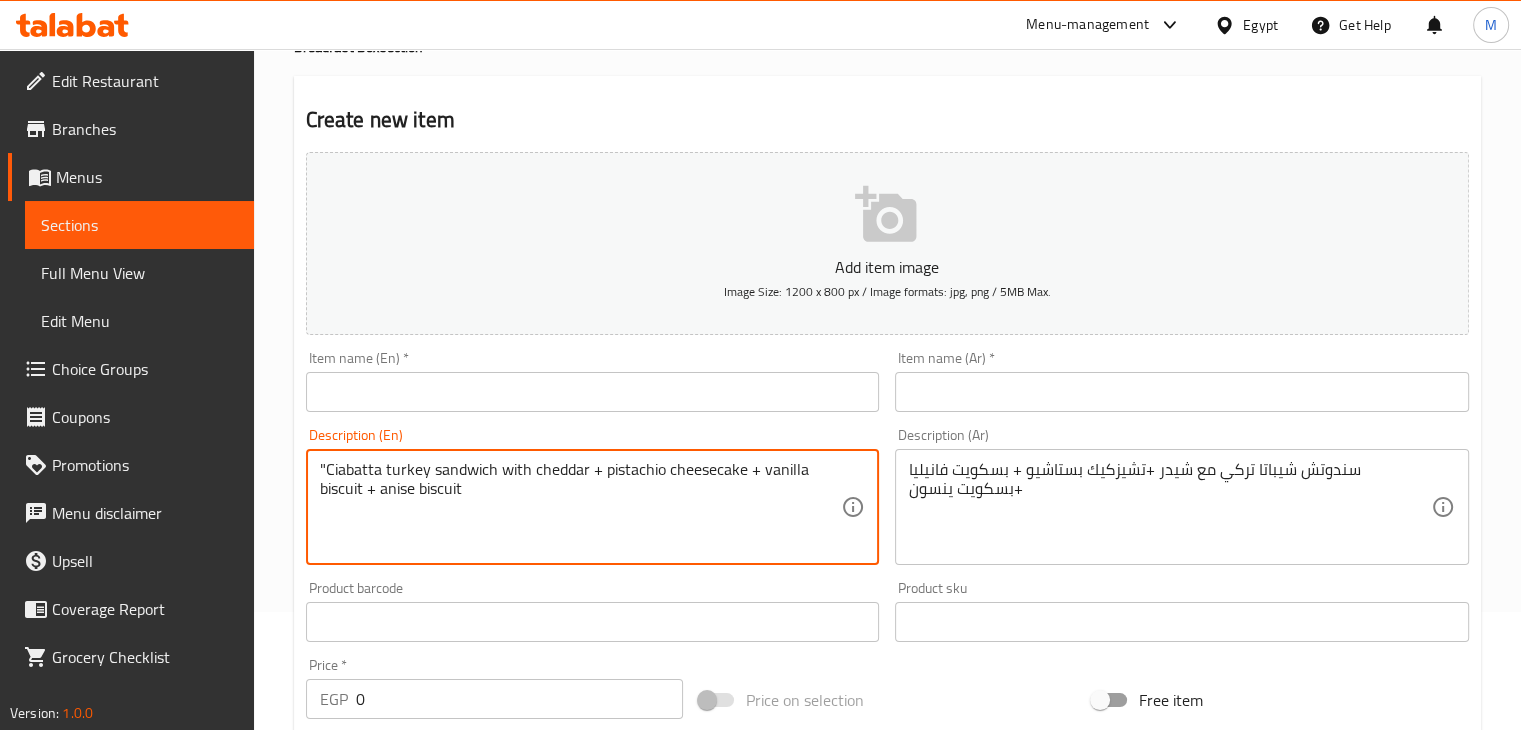 click on ""Ciabatta turkey sandwich with cheddar + pistachio cheesecake + vanilla biscuit + anise biscuit" at bounding box center [581, 507] 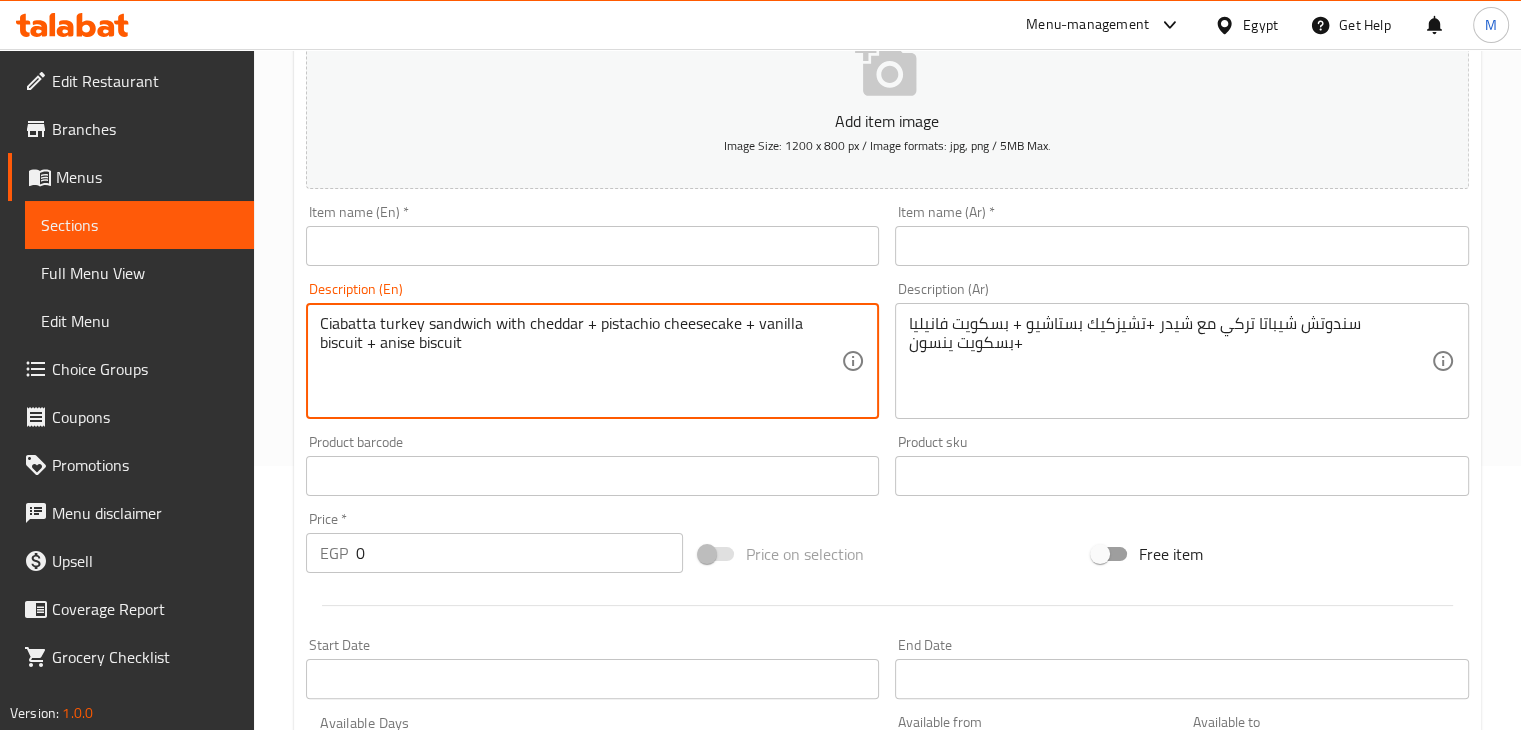 scroll, scrollTop: 300, scrollLeft: 0, axis: vertical 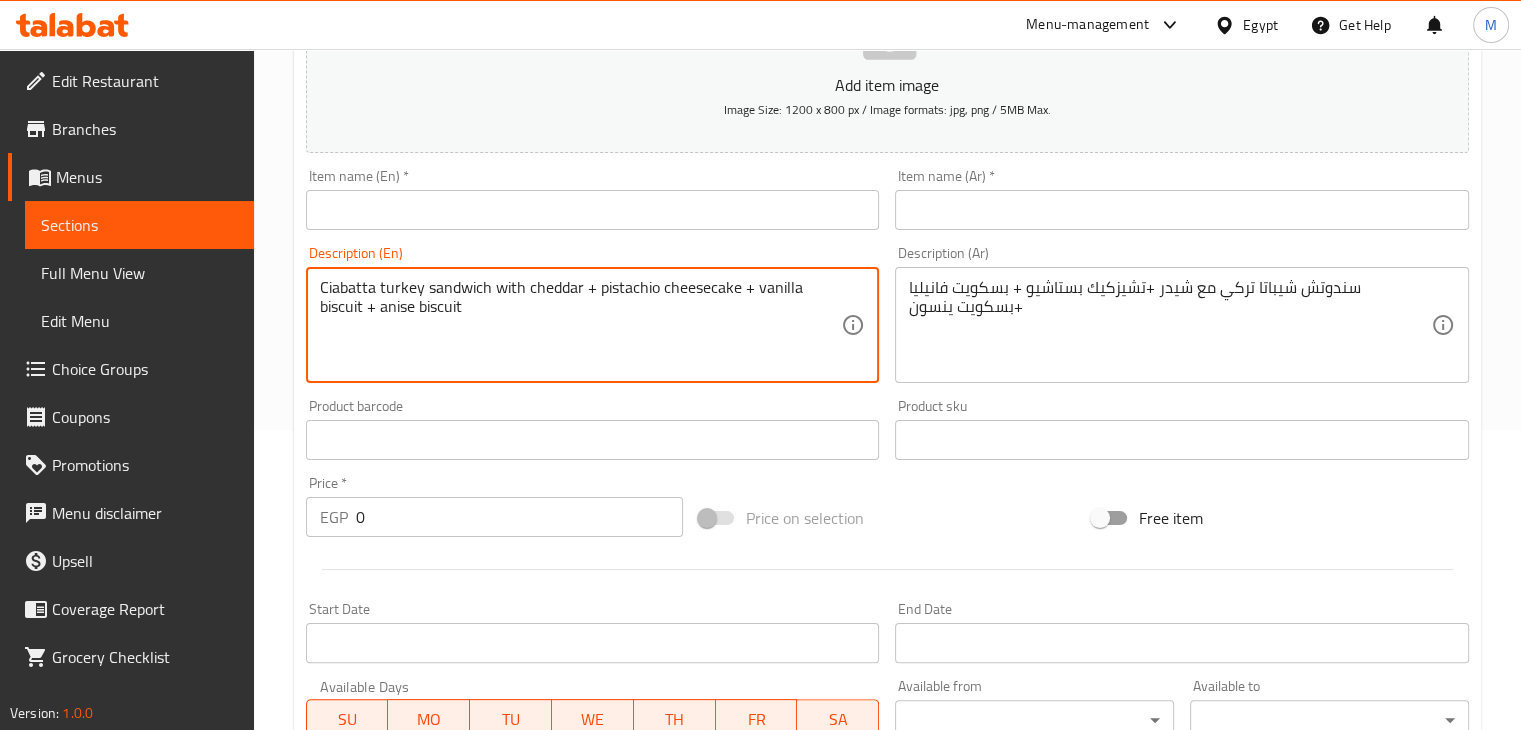 type on "Ciabatta turkey sandwich with cheddar + pistachio cheesecake + vanilla biscuit + anise biscuit" 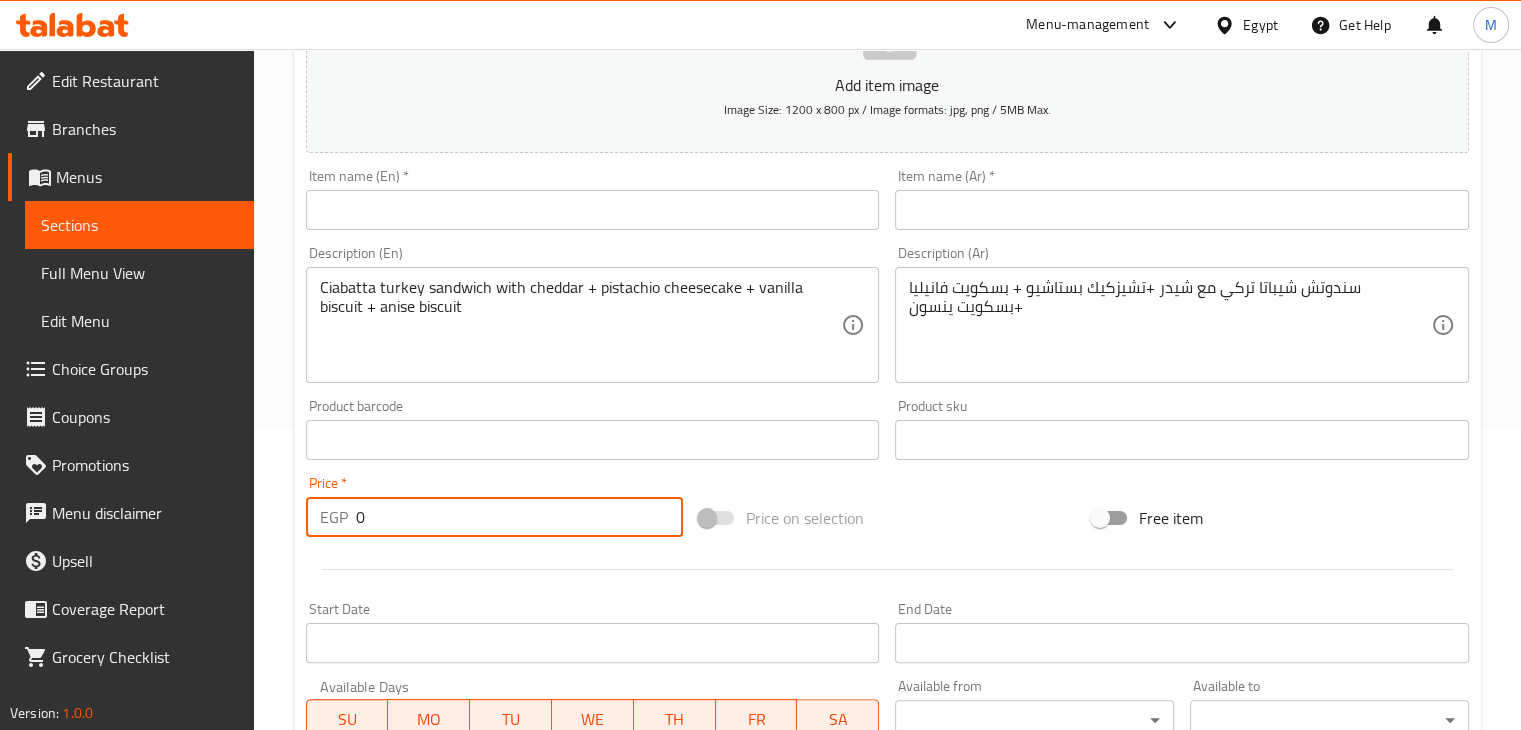 click on "0" at bounding box center [519, 517] 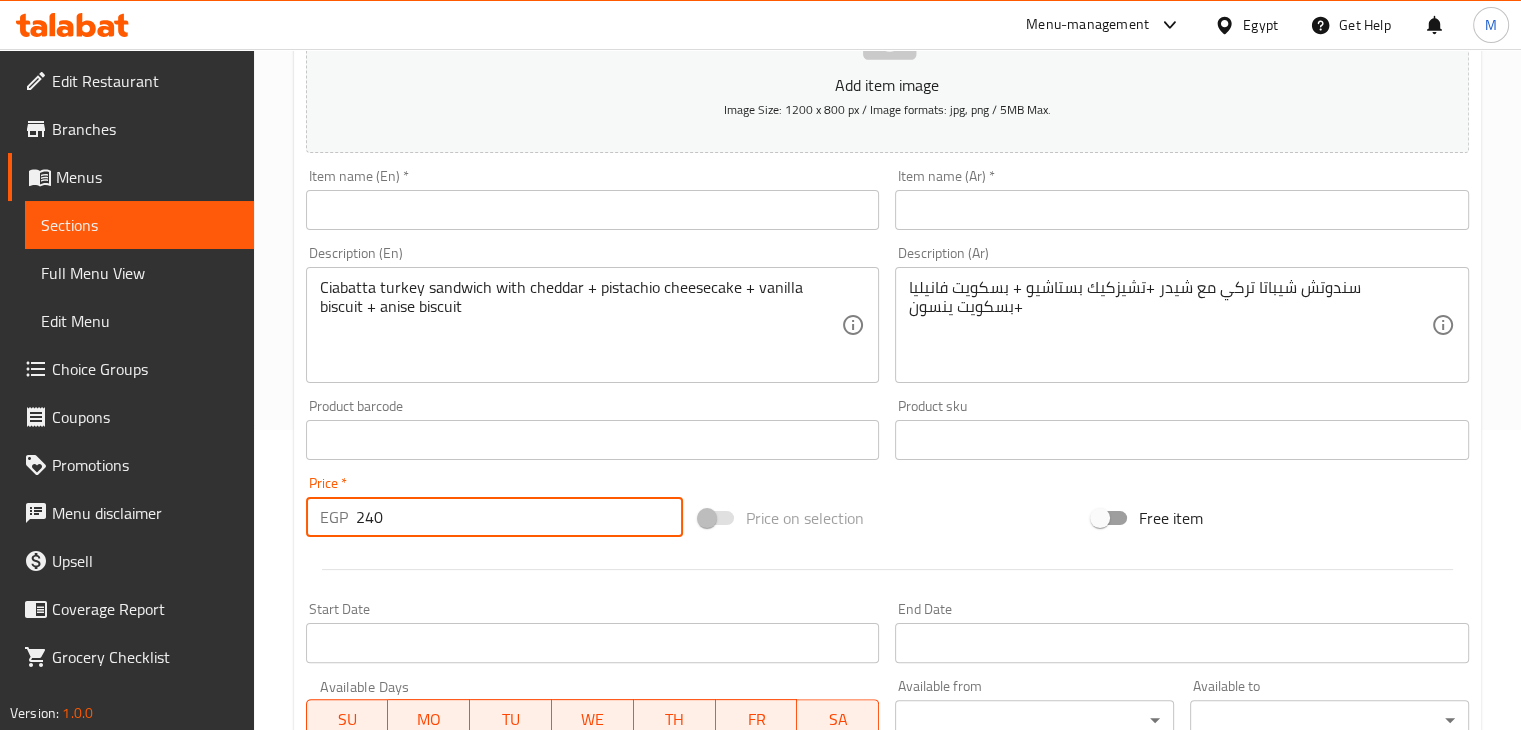 scroll, scrollTop: 4, scrollLeft: 0, axis: vertical 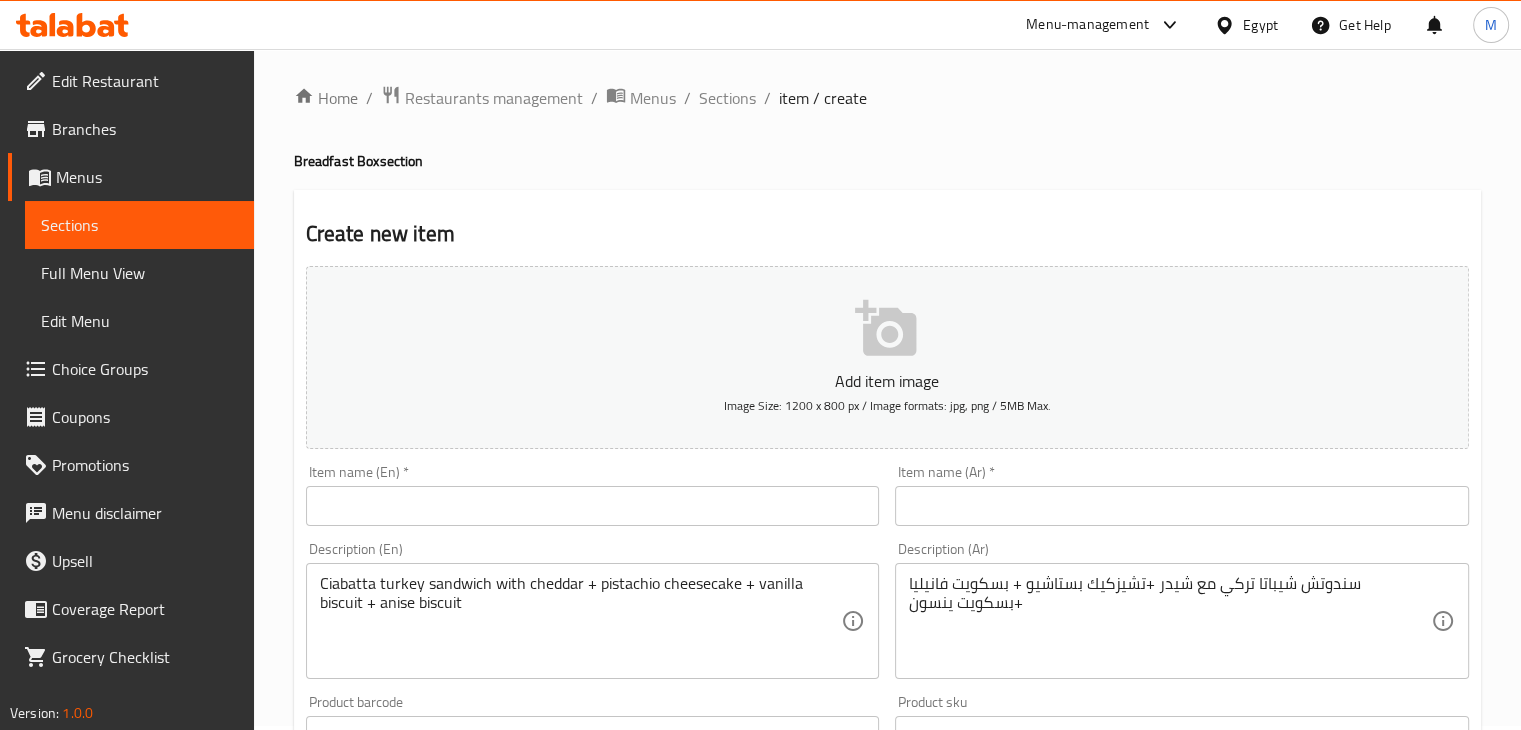 type on "240" 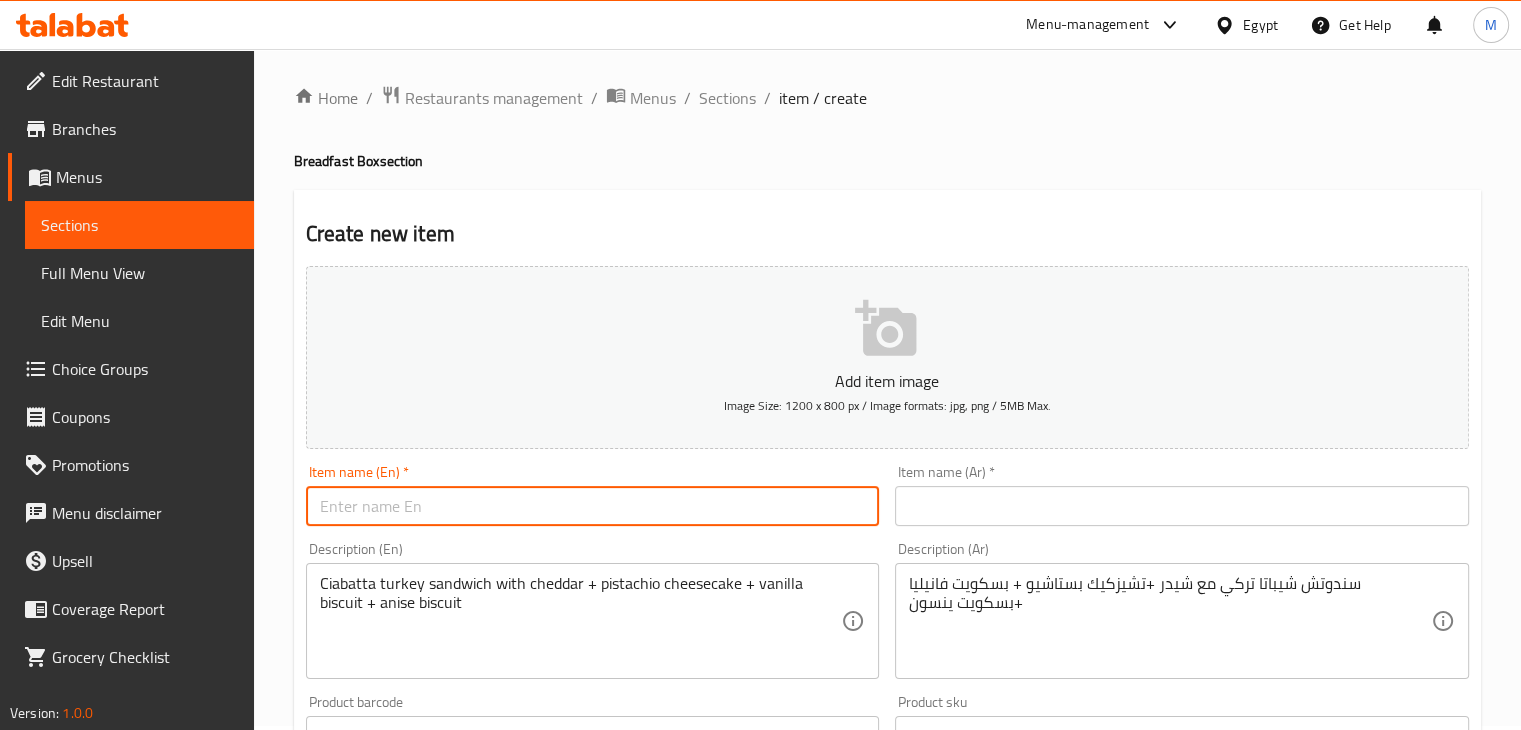 paste on "Breadfast Box 6" 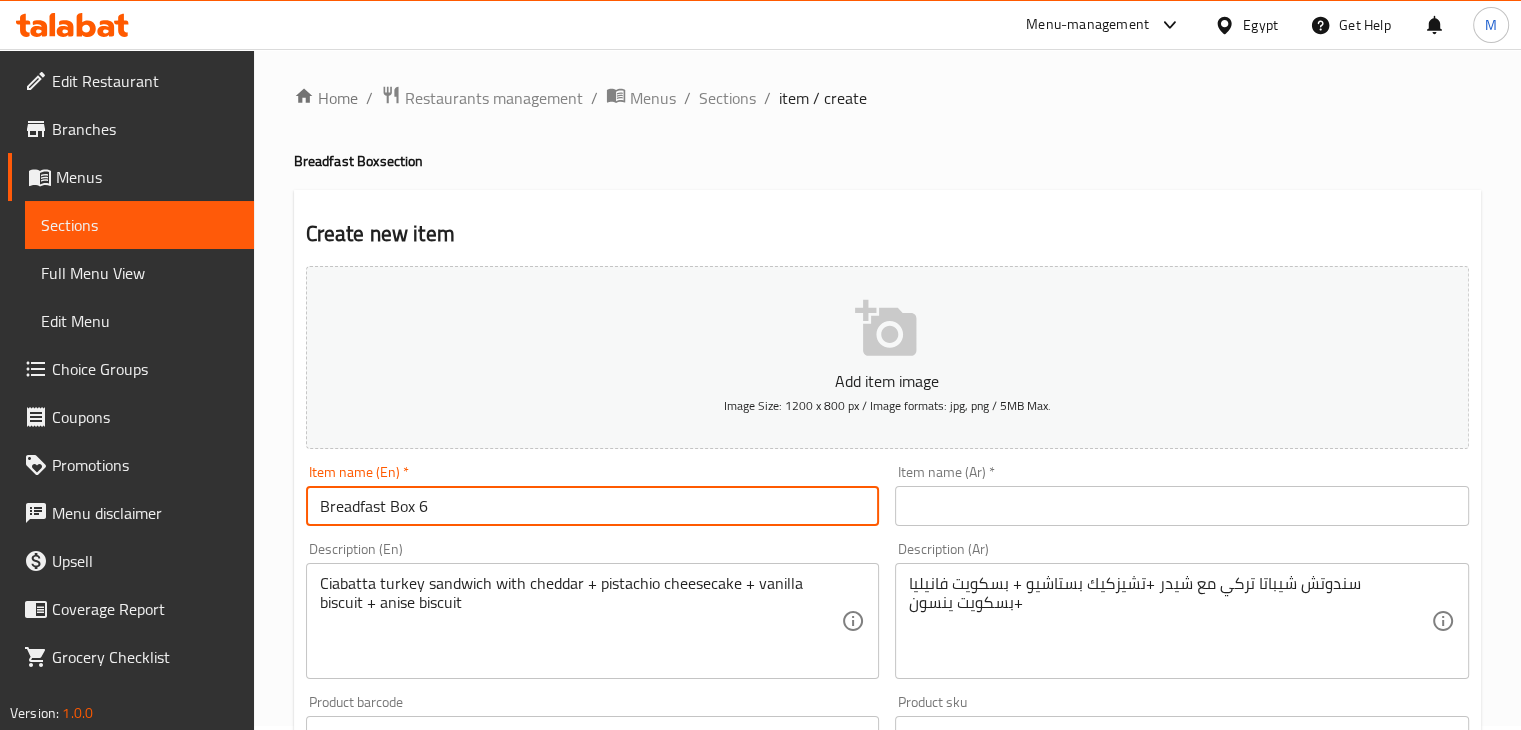 click on "Breadfast Box 6" at bounding box center (593, 506) 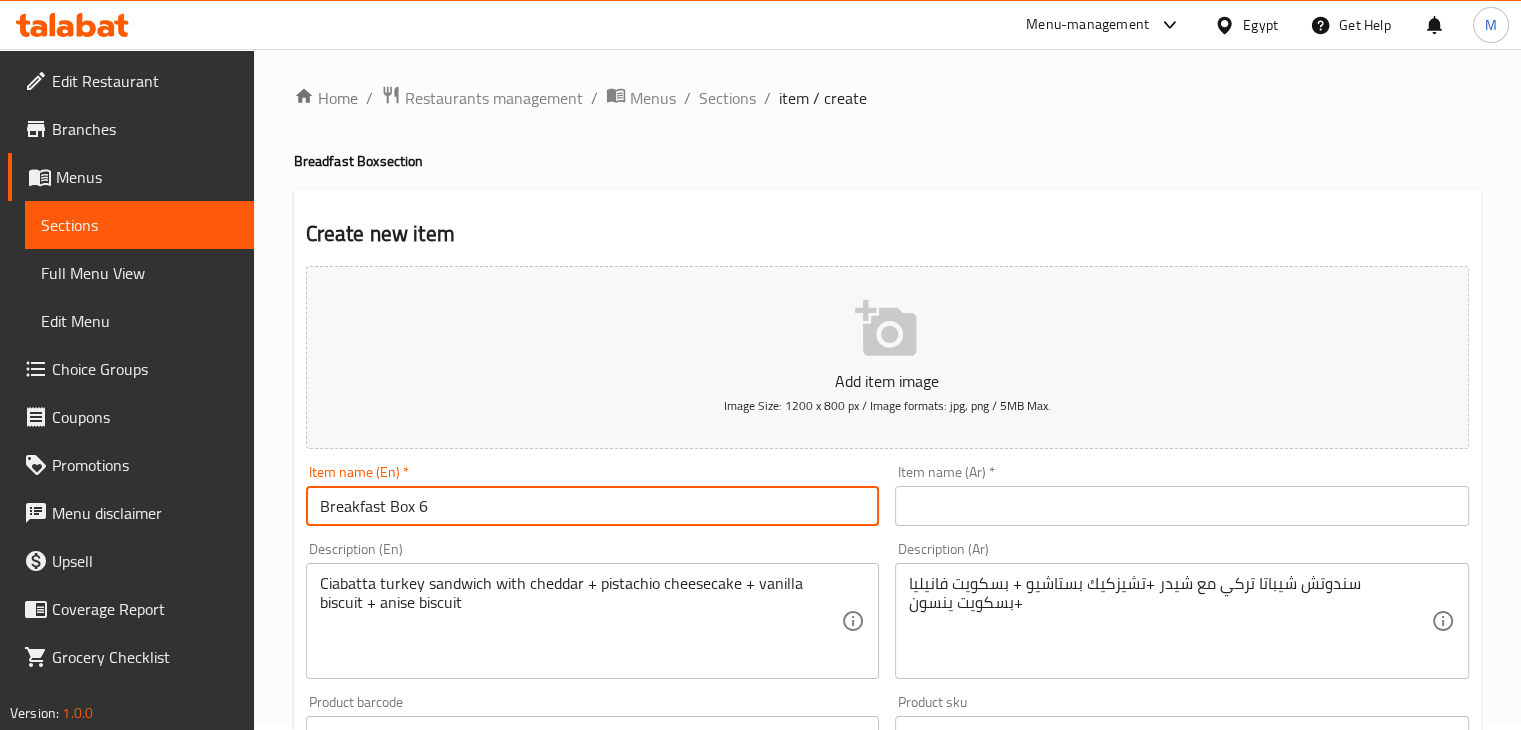 type on "Breakfast Box 6" 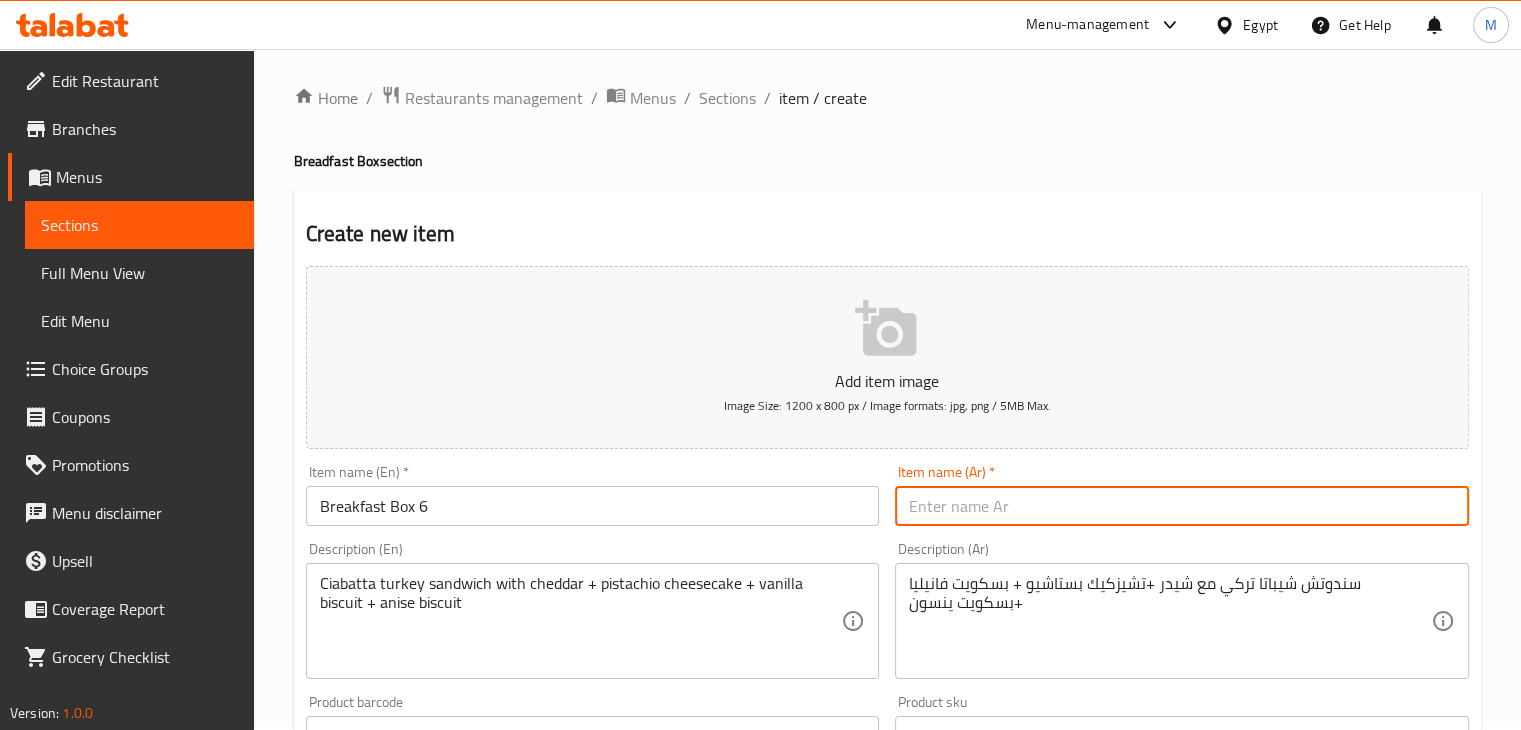 click at bounding box center (1182, 506) 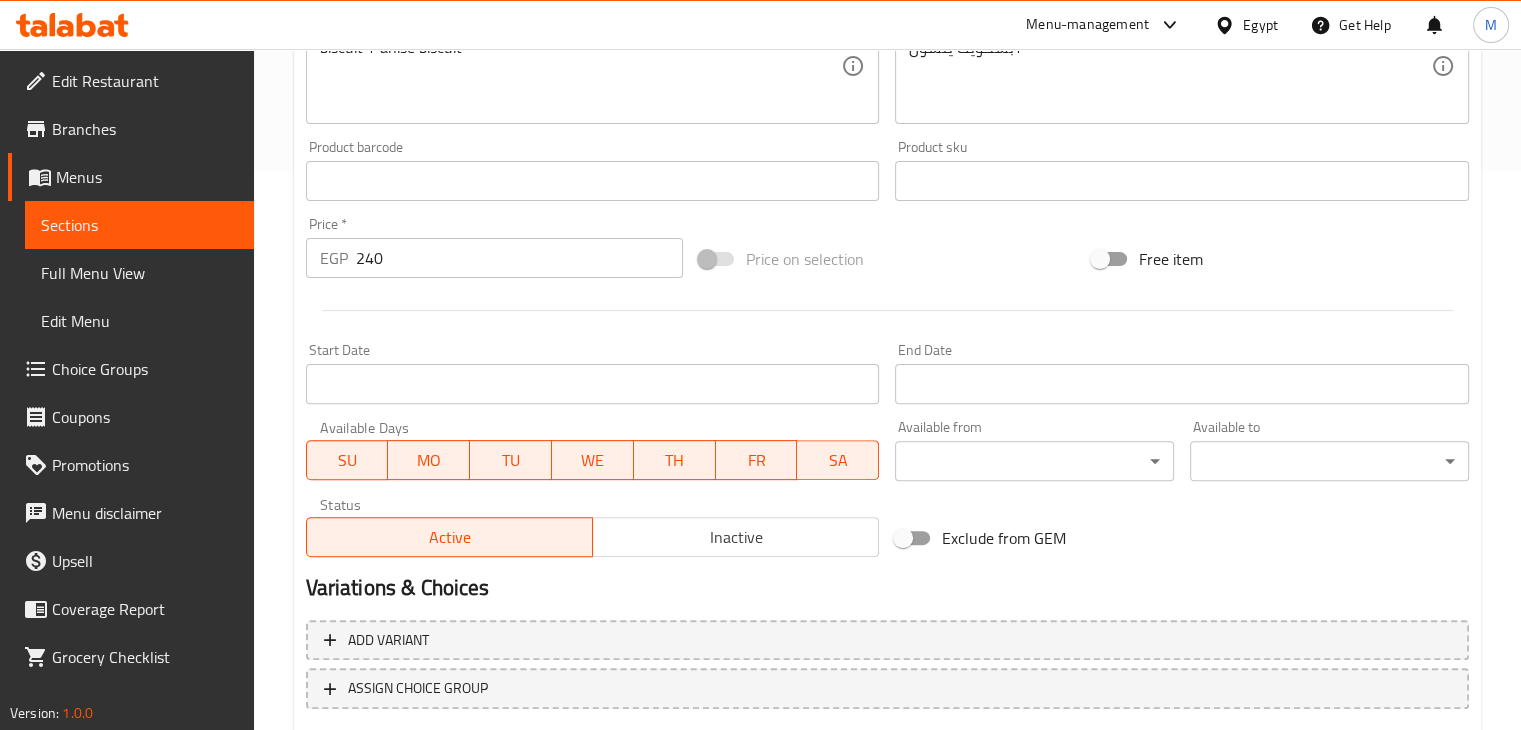 scroll, scrollTop: 683, scrollLeft: 0, axis: vertical 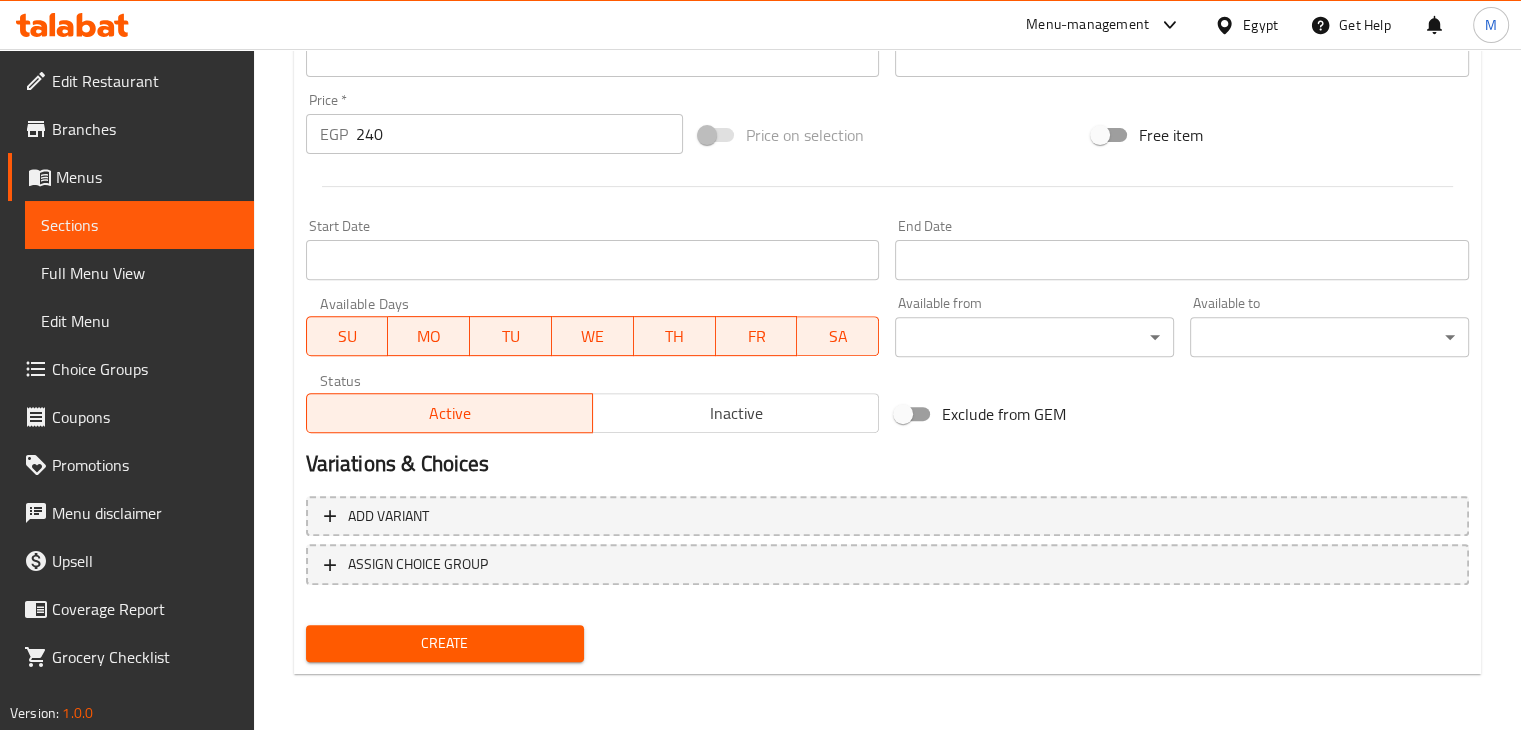 type on "بوكس الفطار 6" 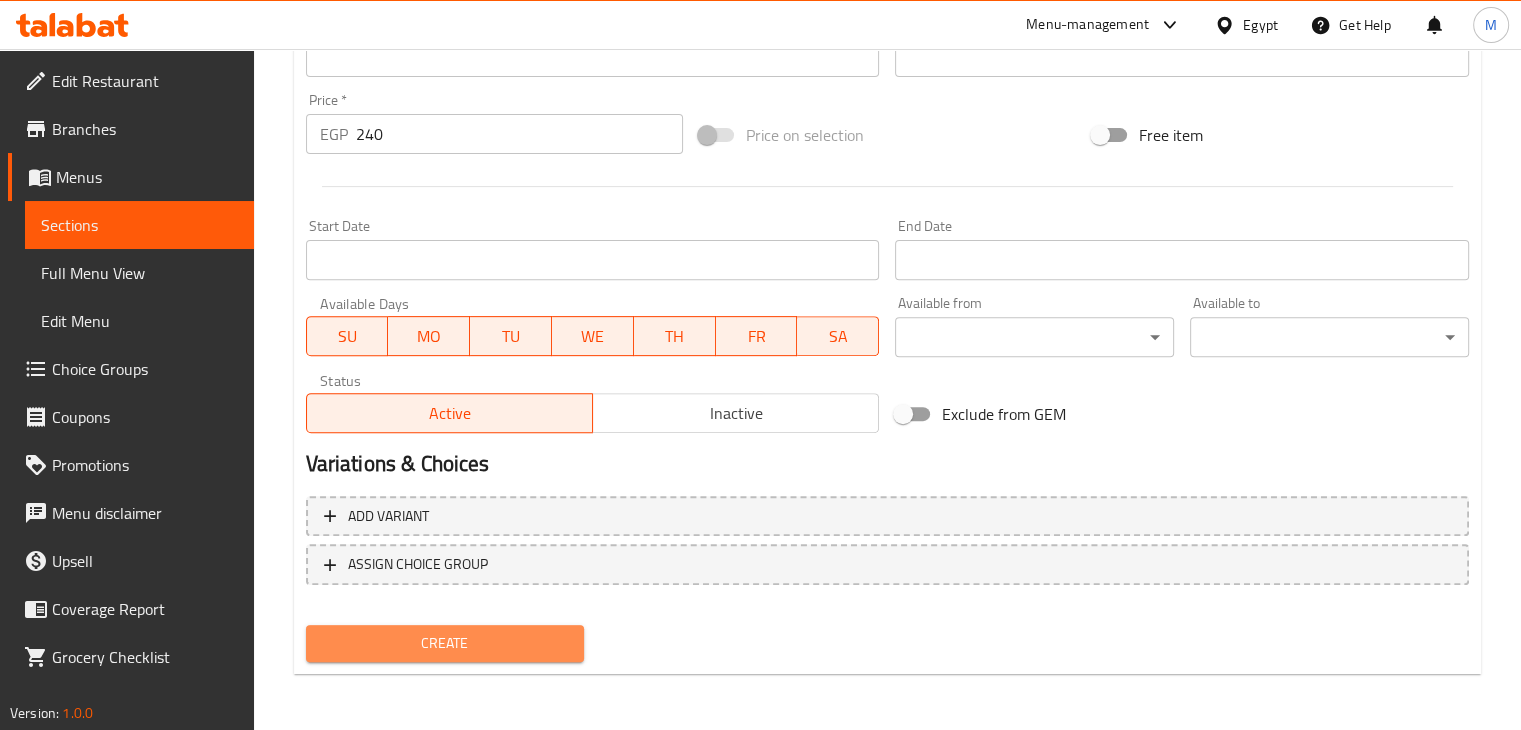 click on "Create" at bounding box center (445, 643) 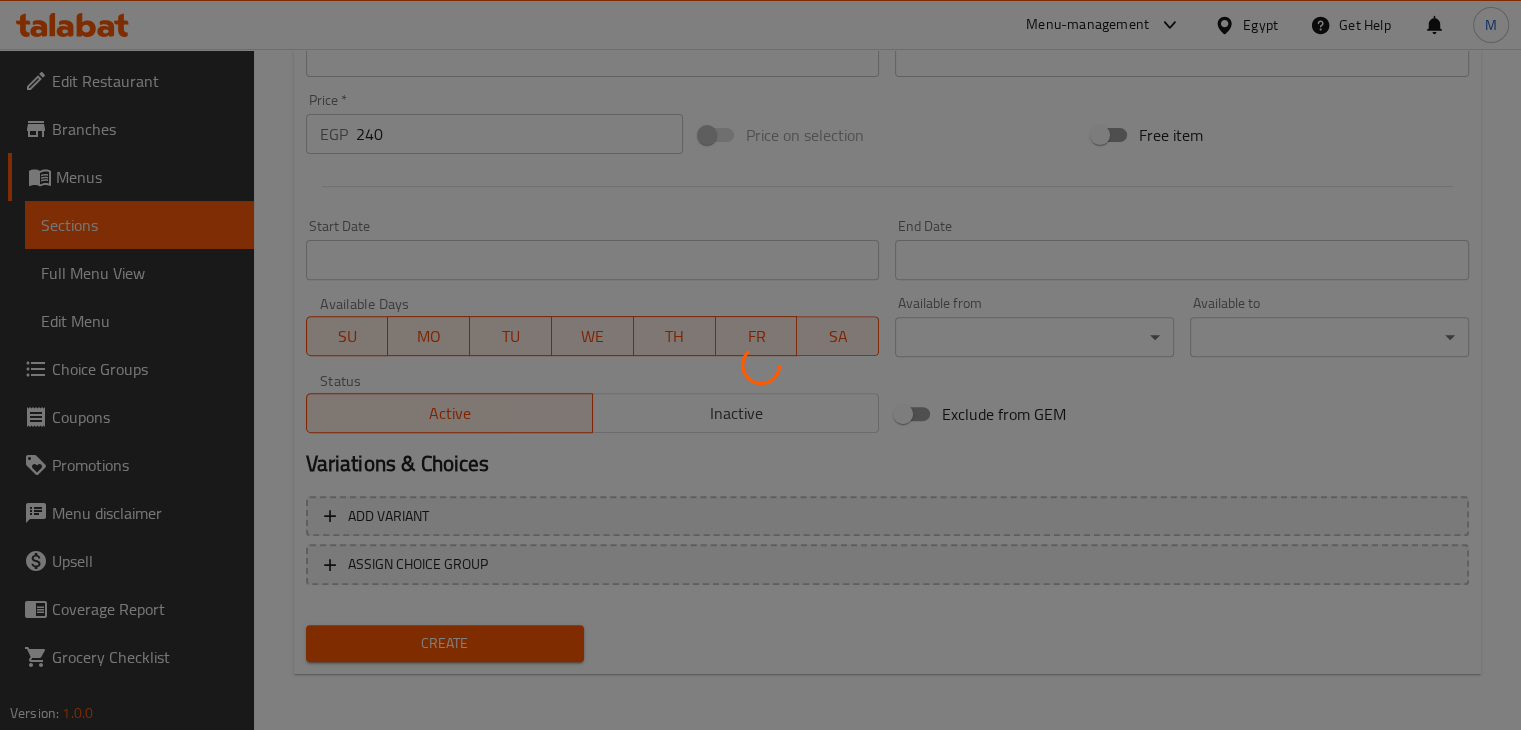 type 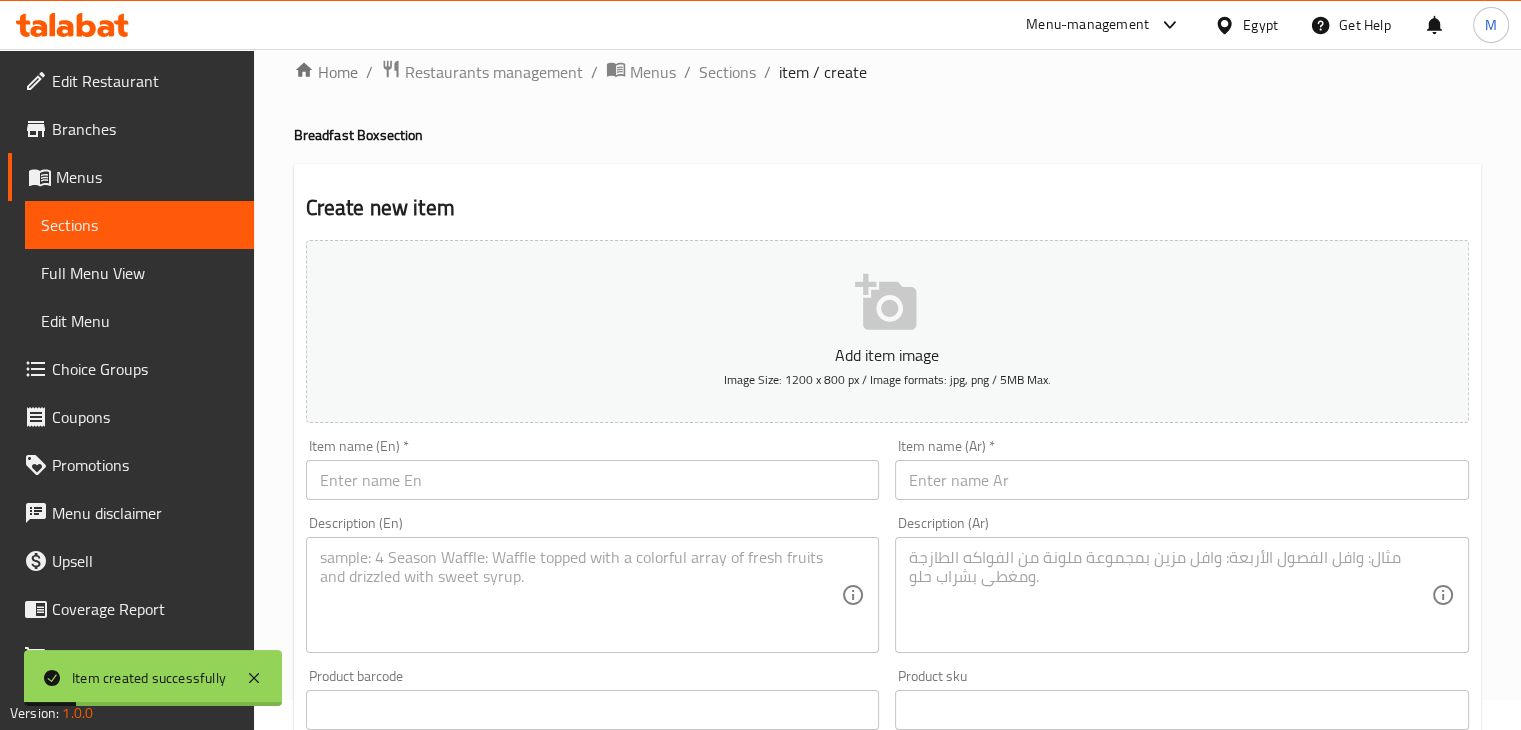 scroll, scrollTop: 0, scrollLeft: 0, axis: both 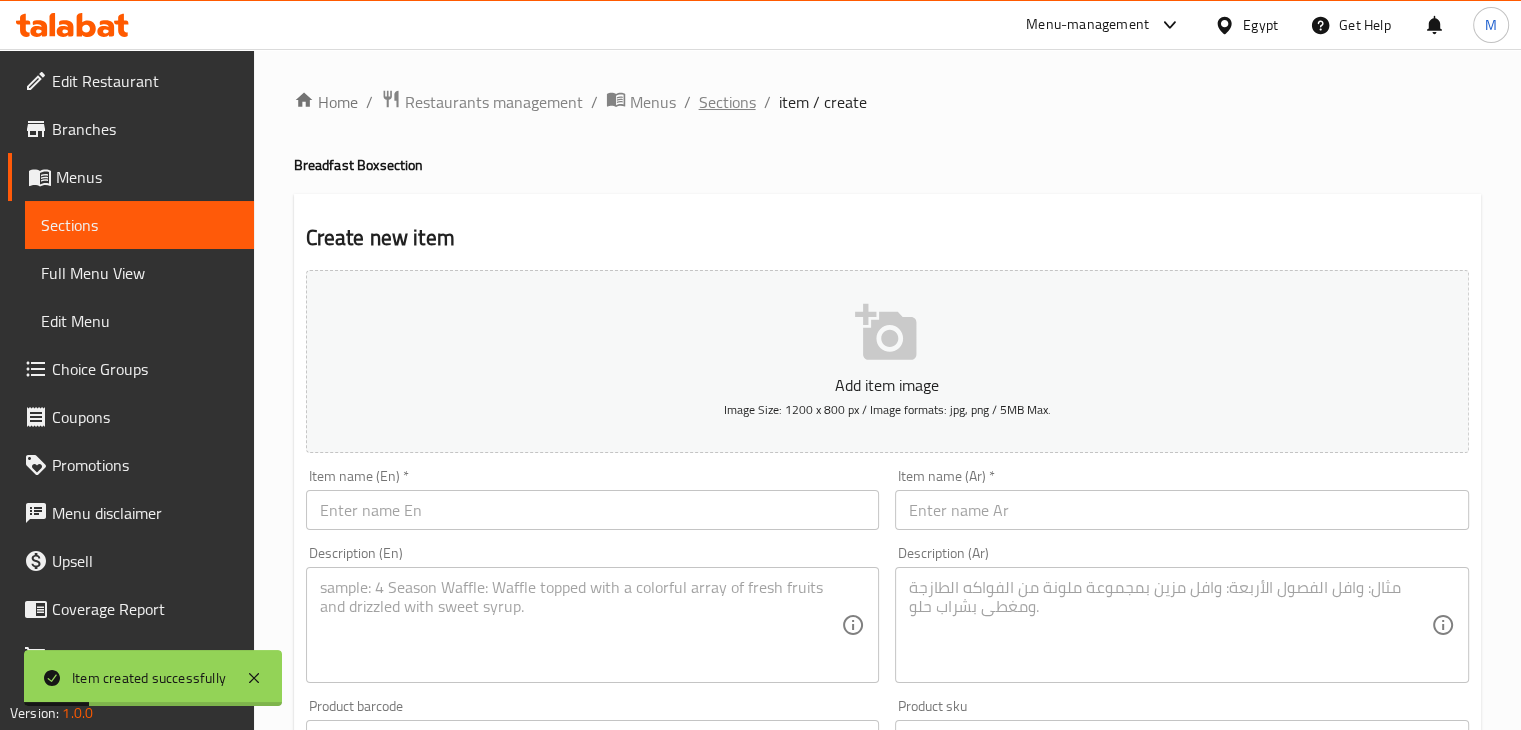 click on "Sections" at bounding box center (727, 102) 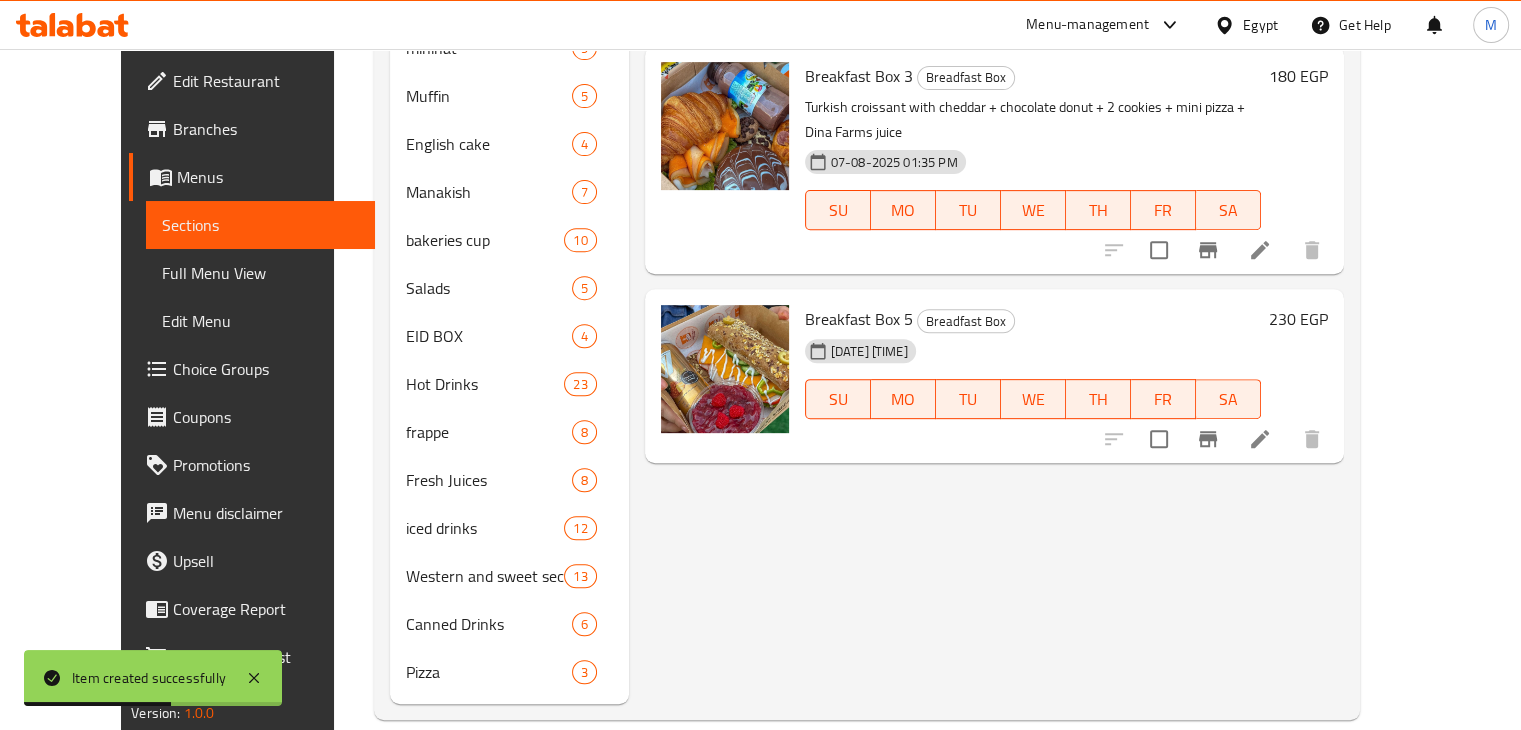 scroll, scrollTop: 0, scrollLeft: 0, axis: both 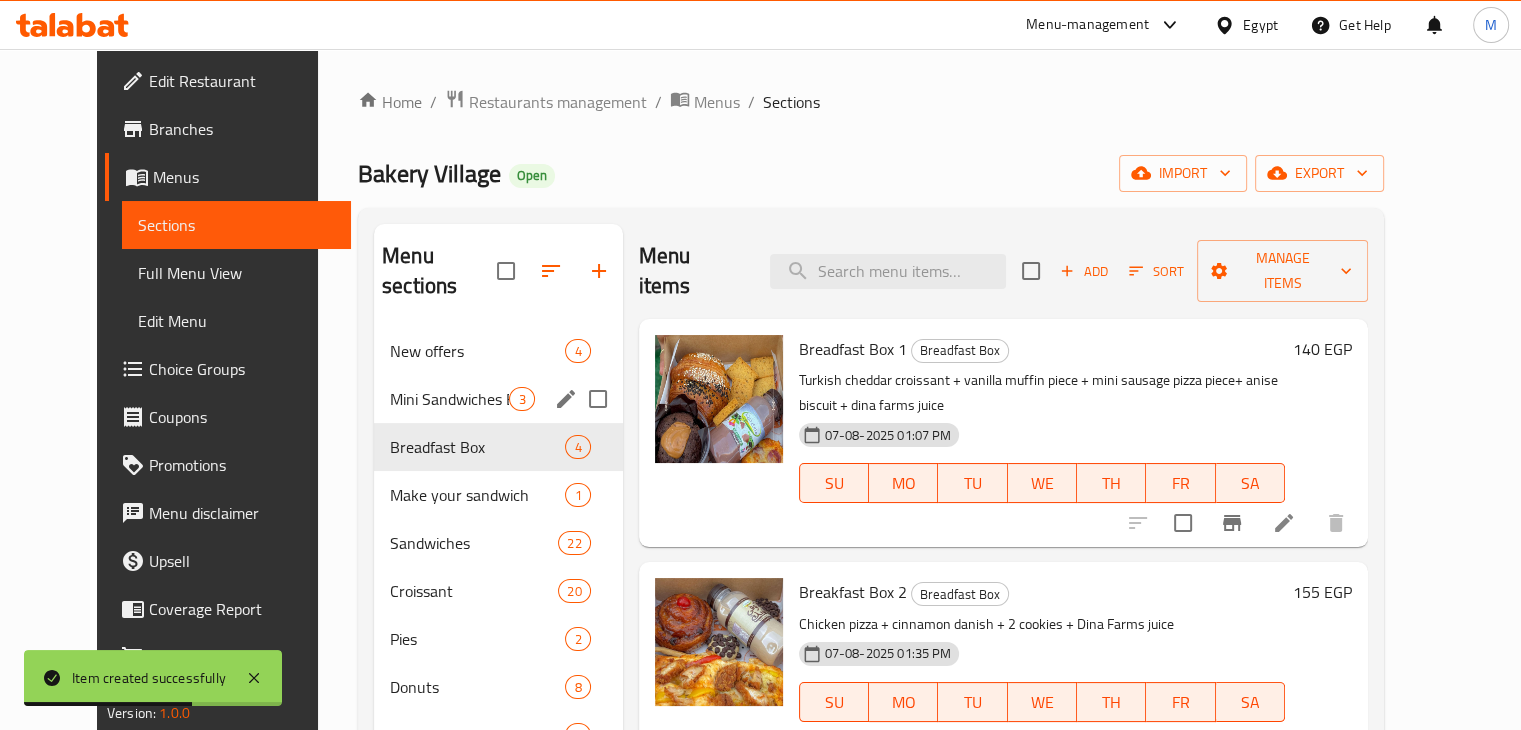 click on "Mini Sandwiches Box 3" at bounding box center (498, 399) 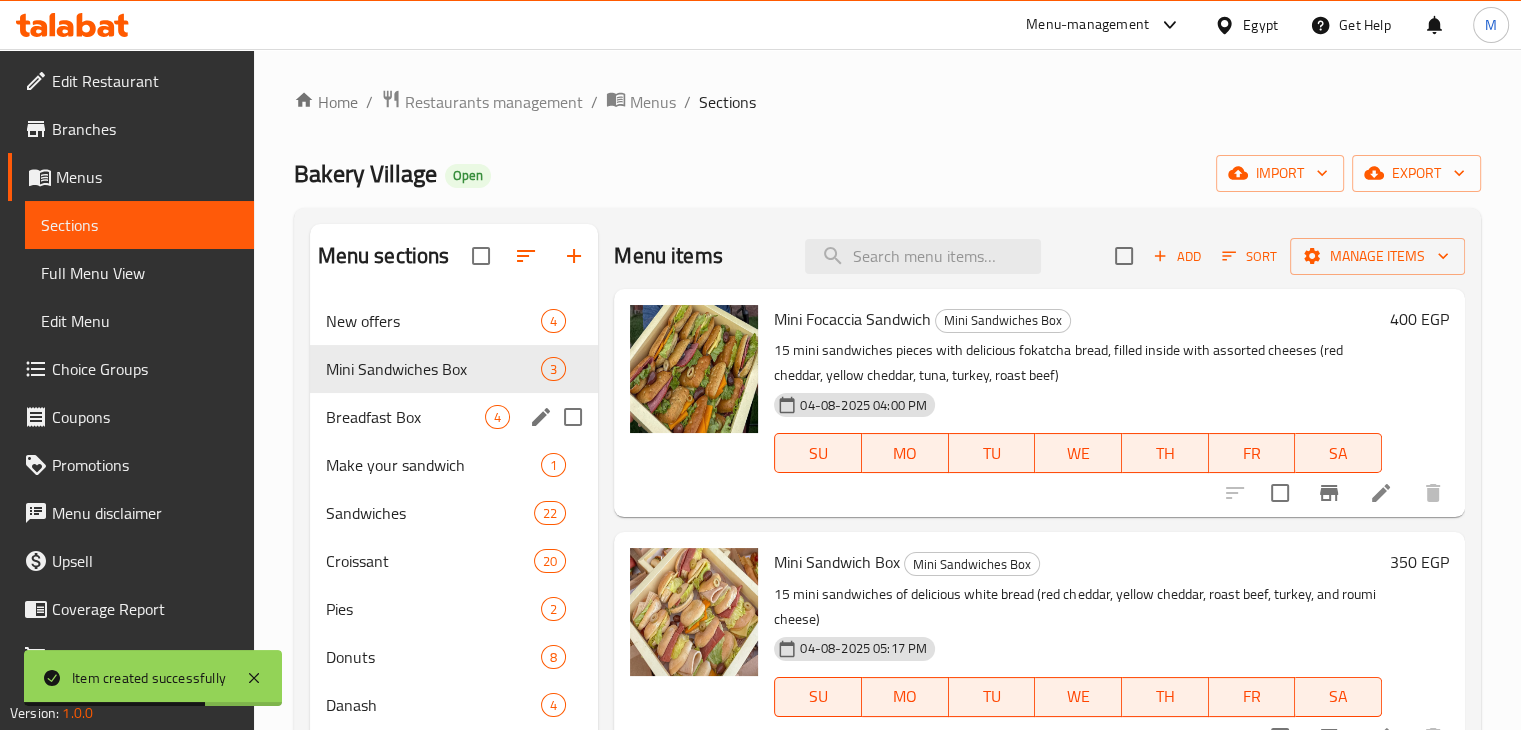 click on "Breadfast Box" at bounding box center (406, 417) 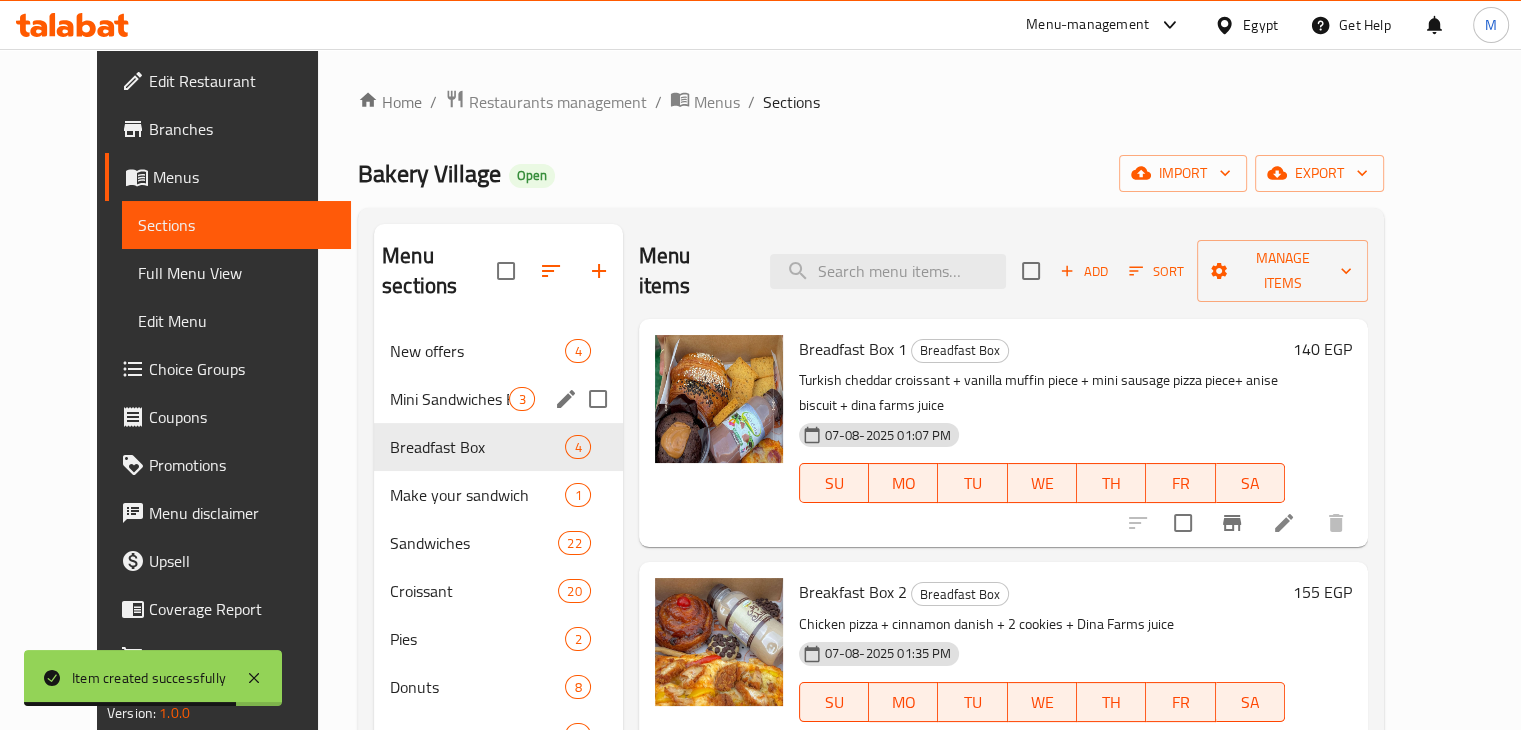 click on "Mini Sandwiches Box" at bounding box center [449, 399] 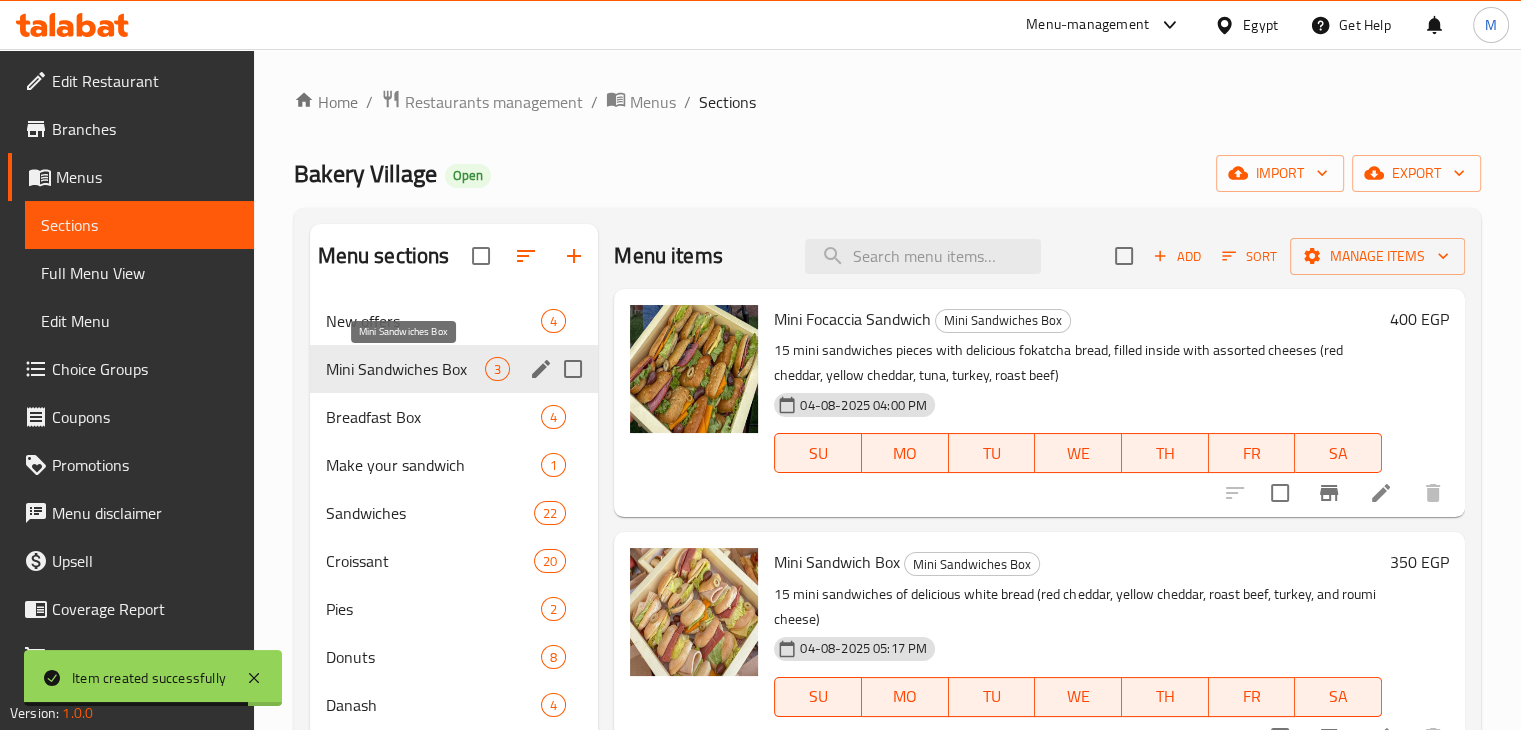 click on "Mini Sandwiches Box 3" at bounding box center [454, 369] 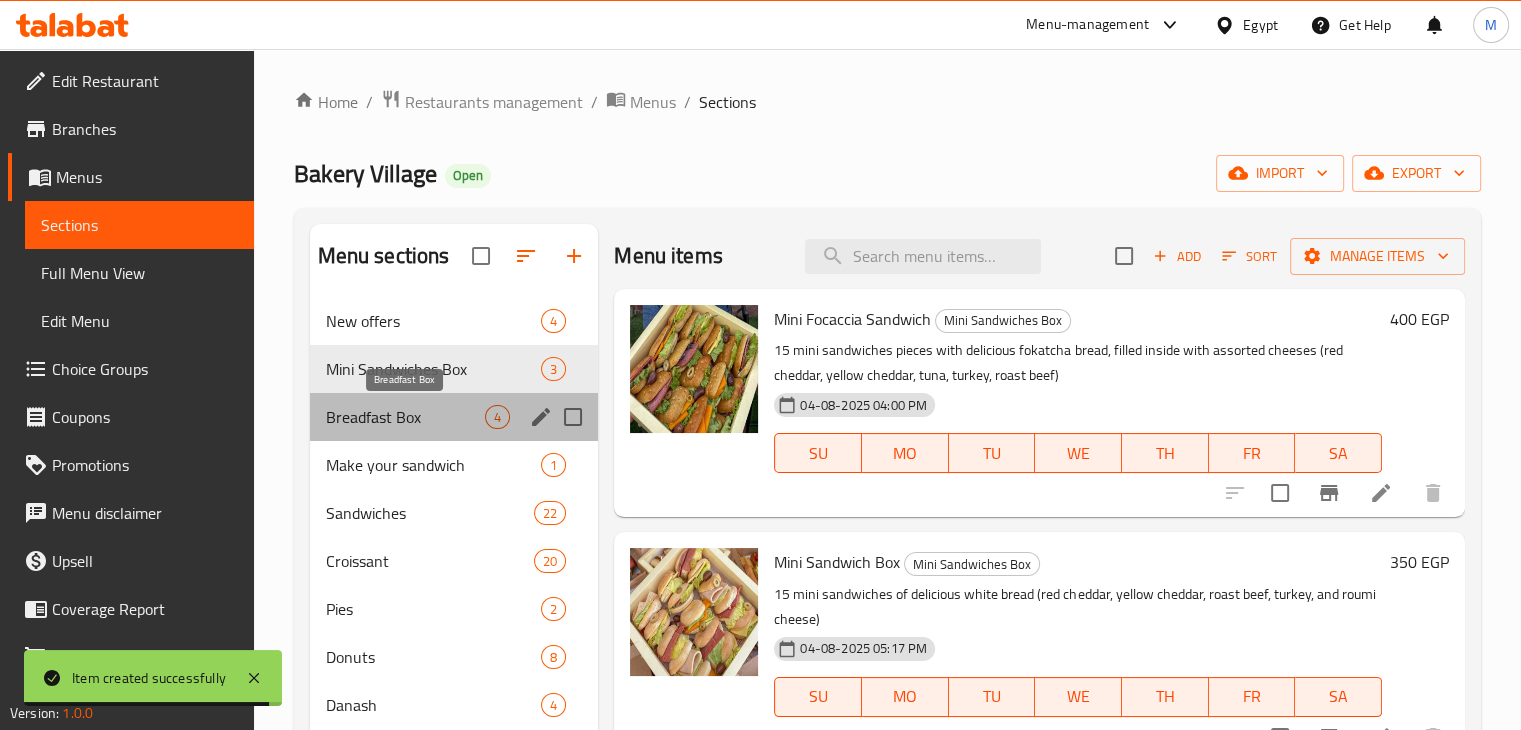 click on "Breadfast Box" at bounding box center [406, 417] 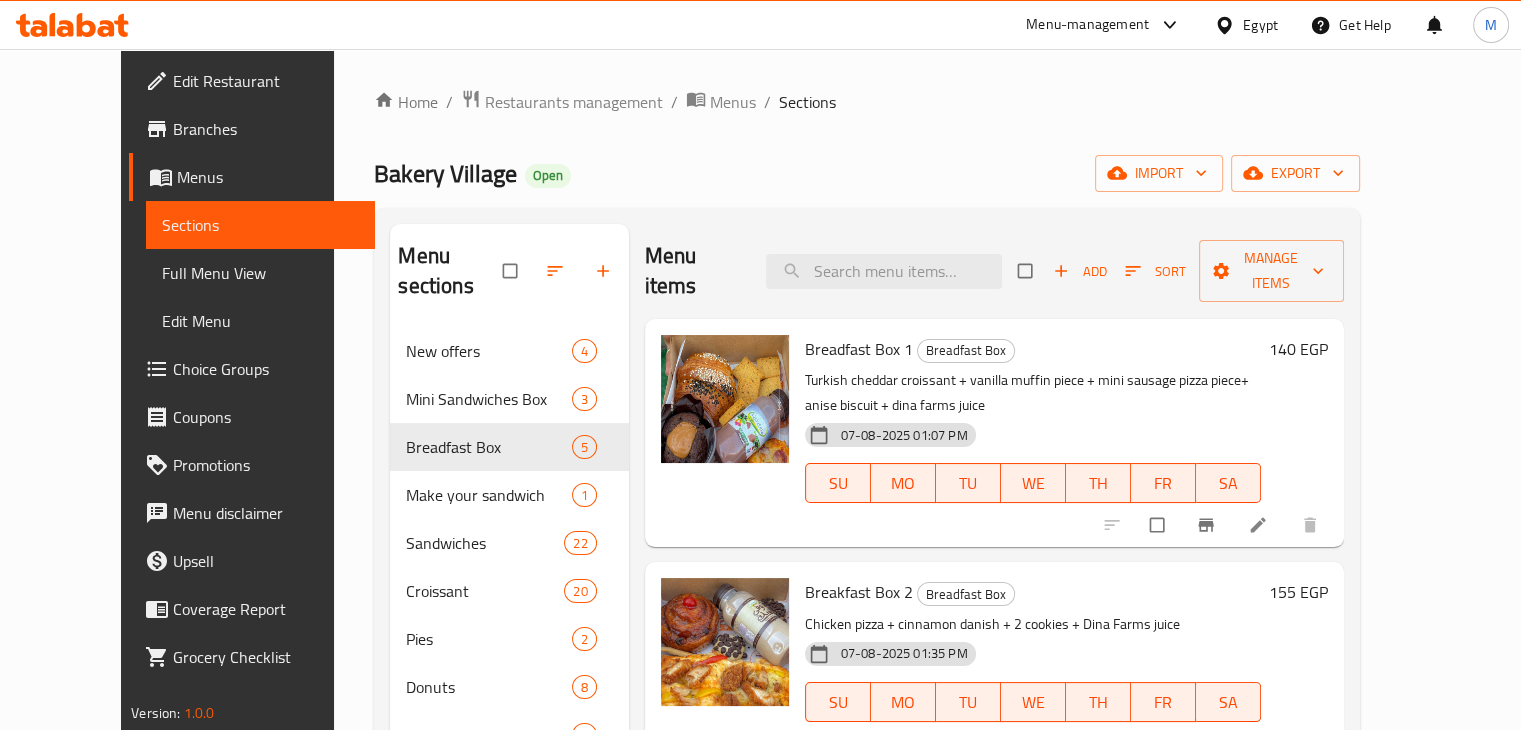 scroll, scrollTop: 735, scrollLeft: 0, axis: vertical 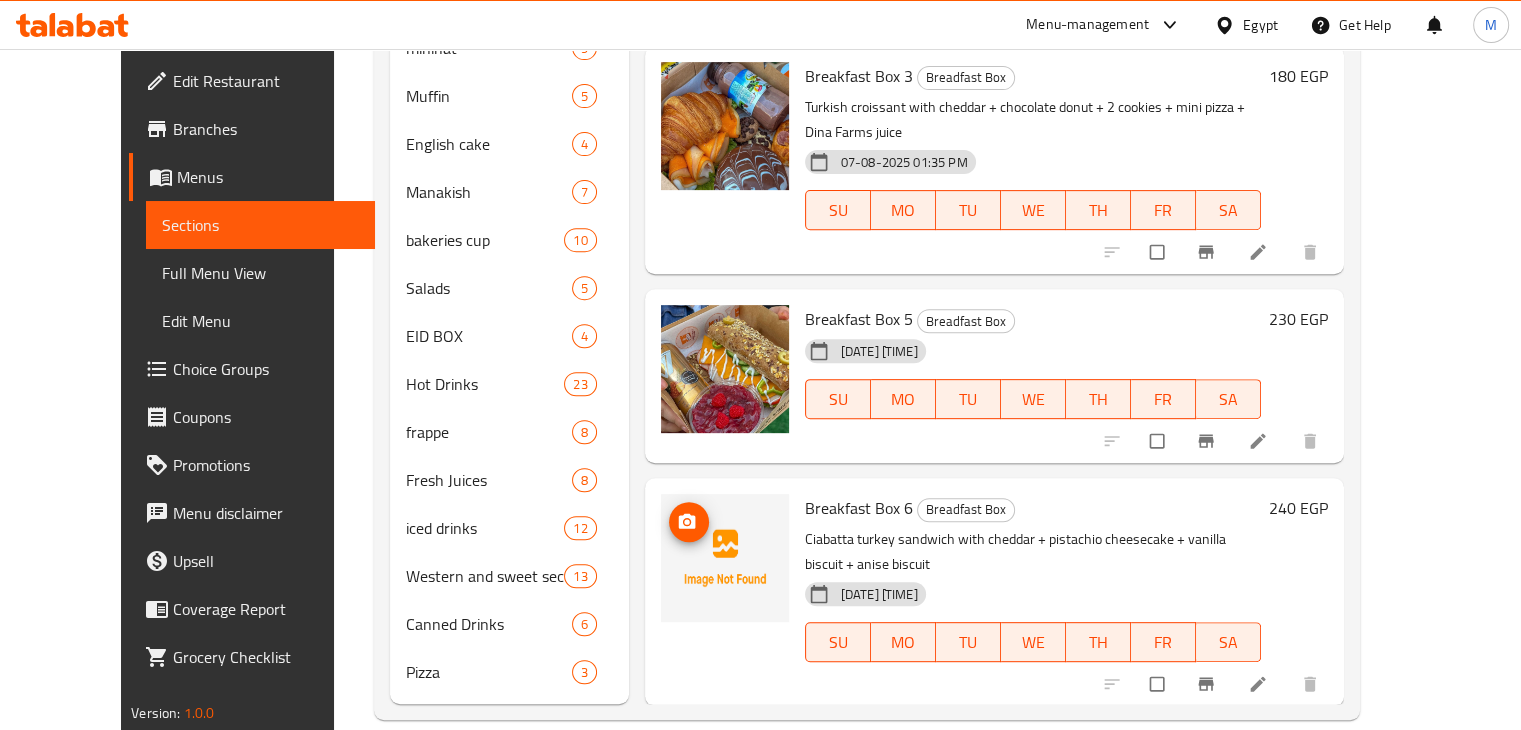click at bounding box center (689, 522) 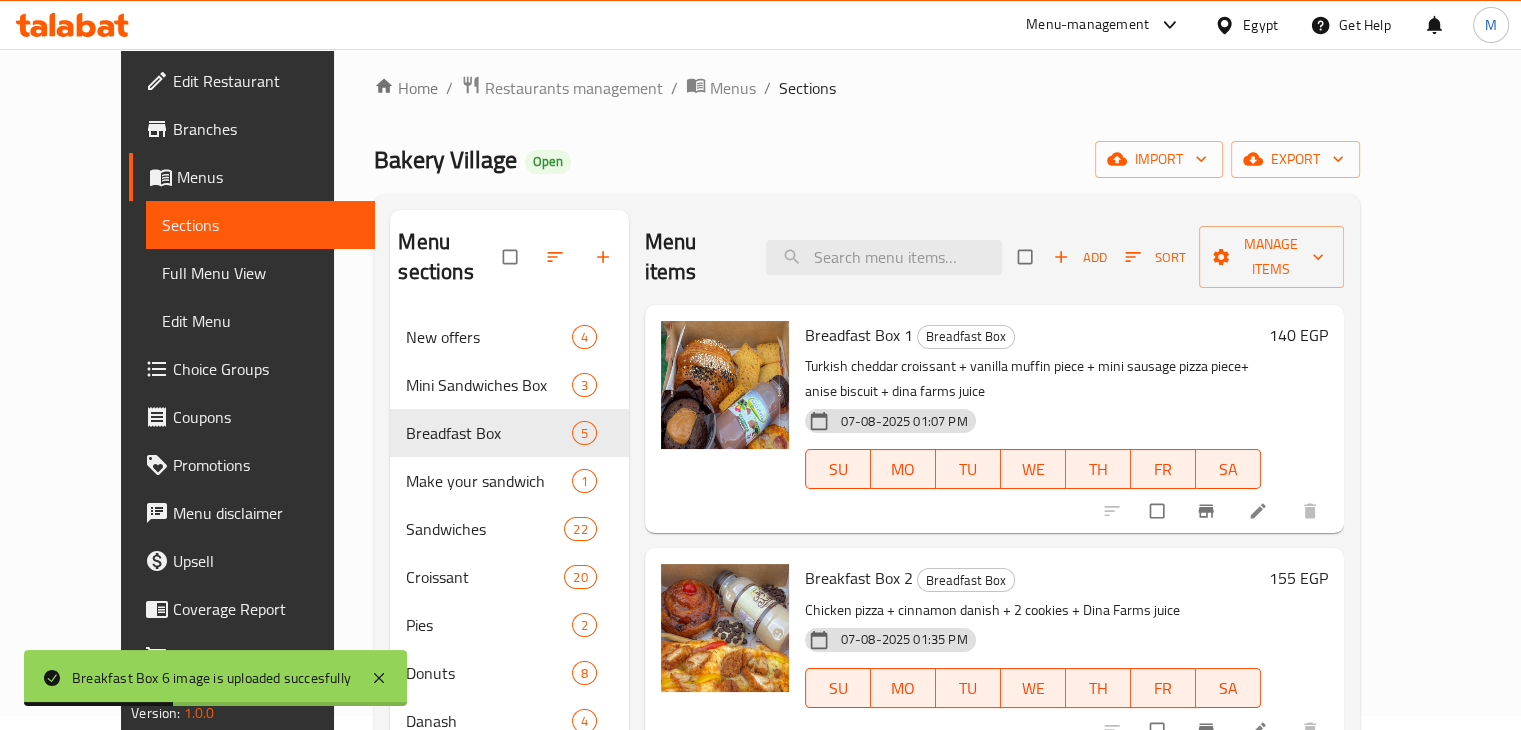 scroll, scrollTop: 0, scrollLeft: 0, axis: both 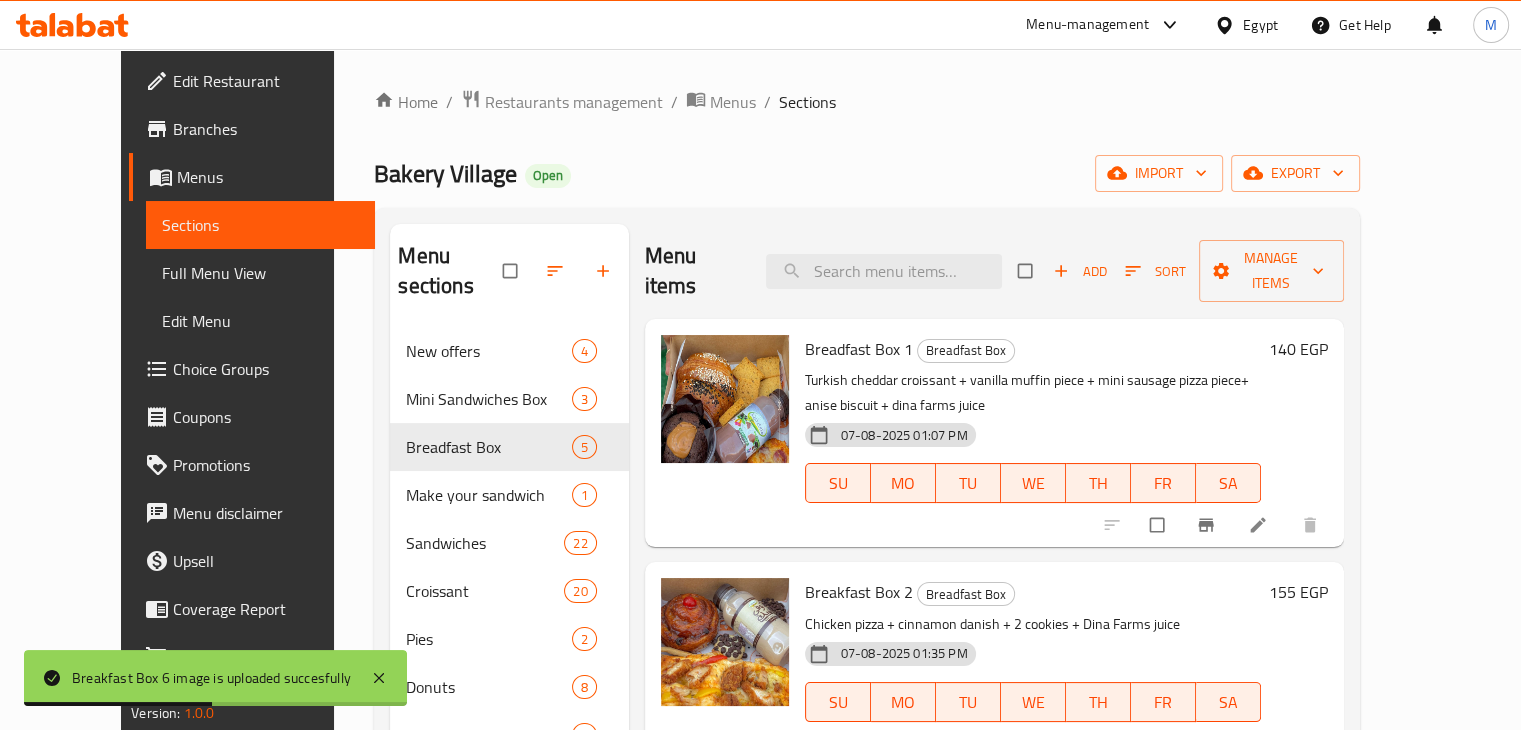click on "Menu items Add Sort Manage items" at bounding box center [994, 271] 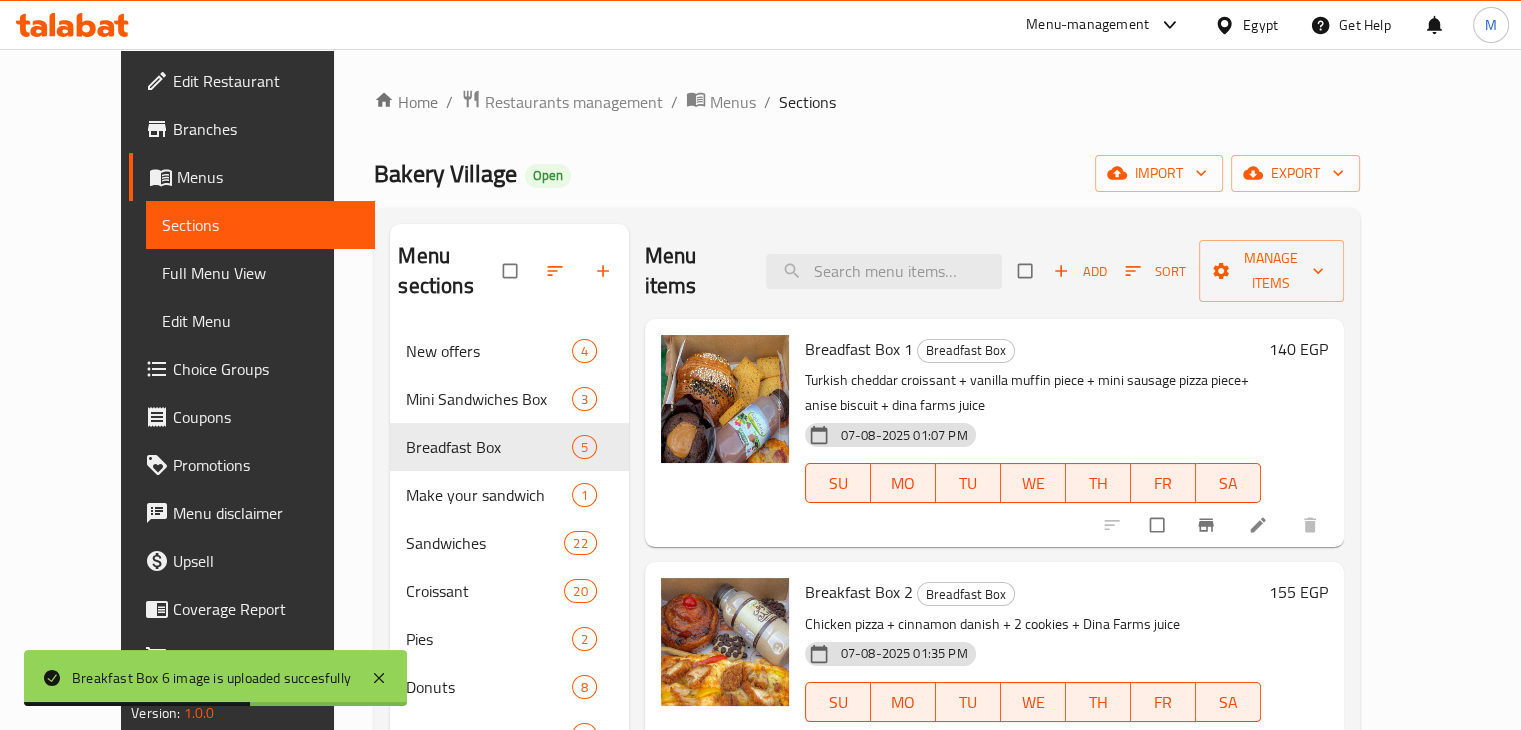 click at bounding box center [1063, 271] 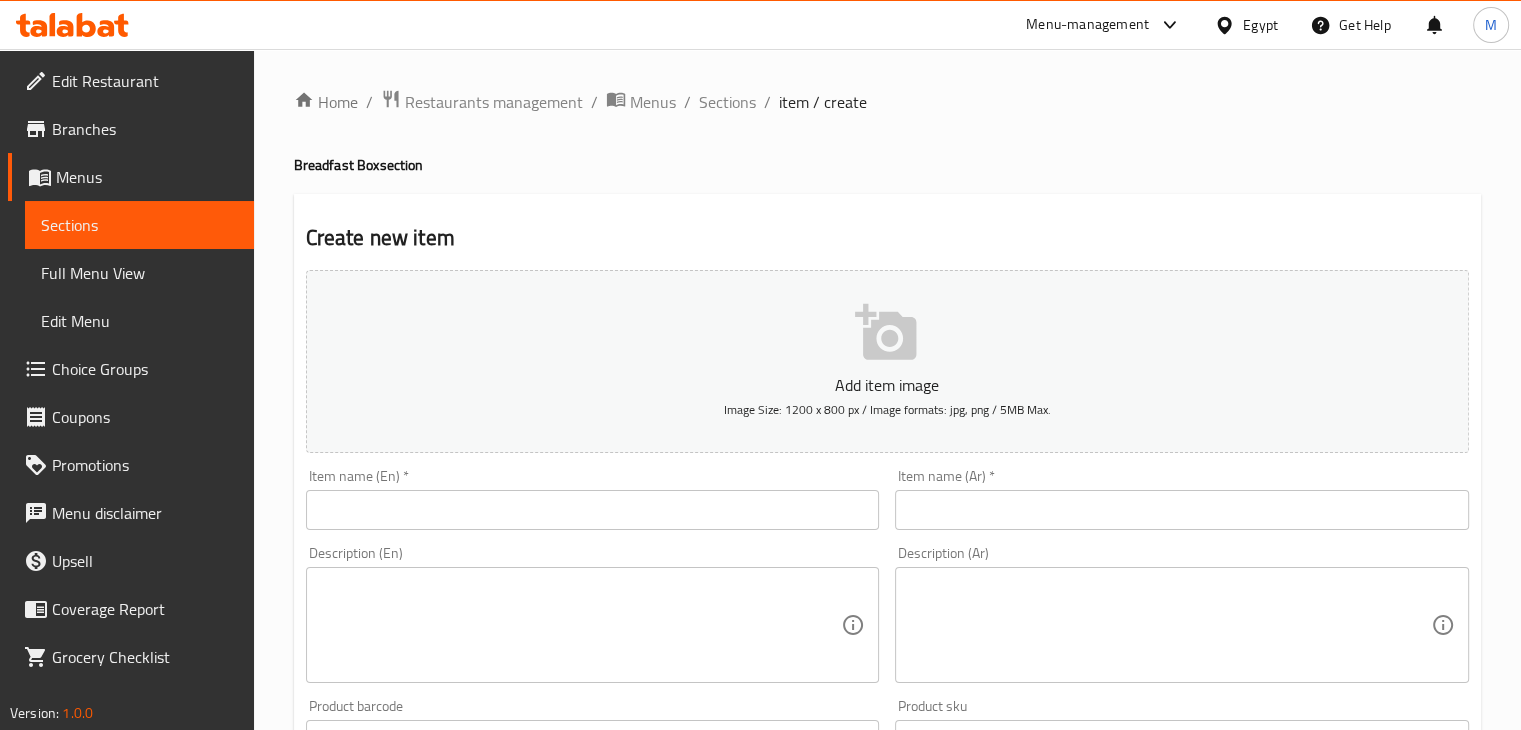 click on "Item name (En)   * Item name (En)  *" at bounding box center [593, 499] 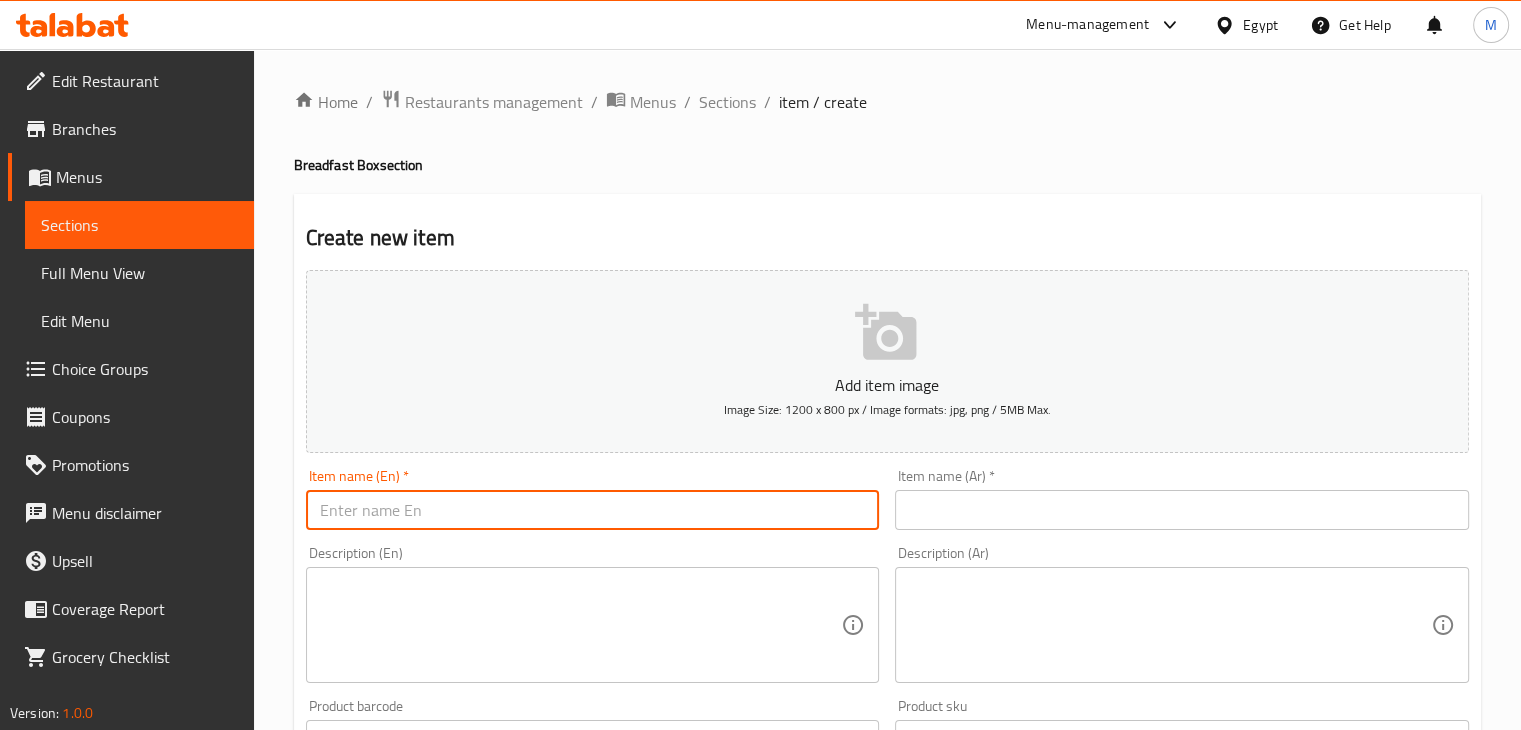 click at bounding box center [593, 510] 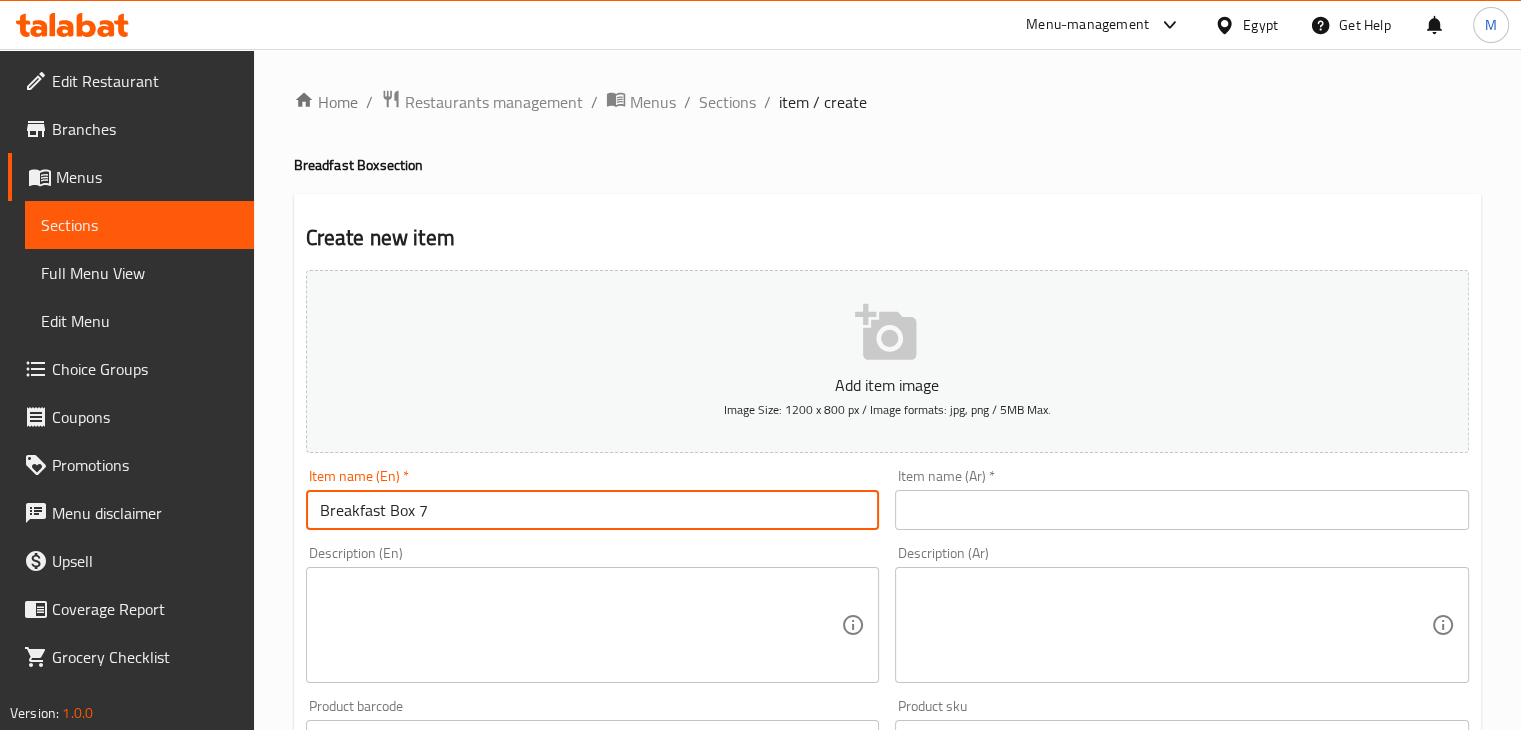 type on "Breakfast Box 7" 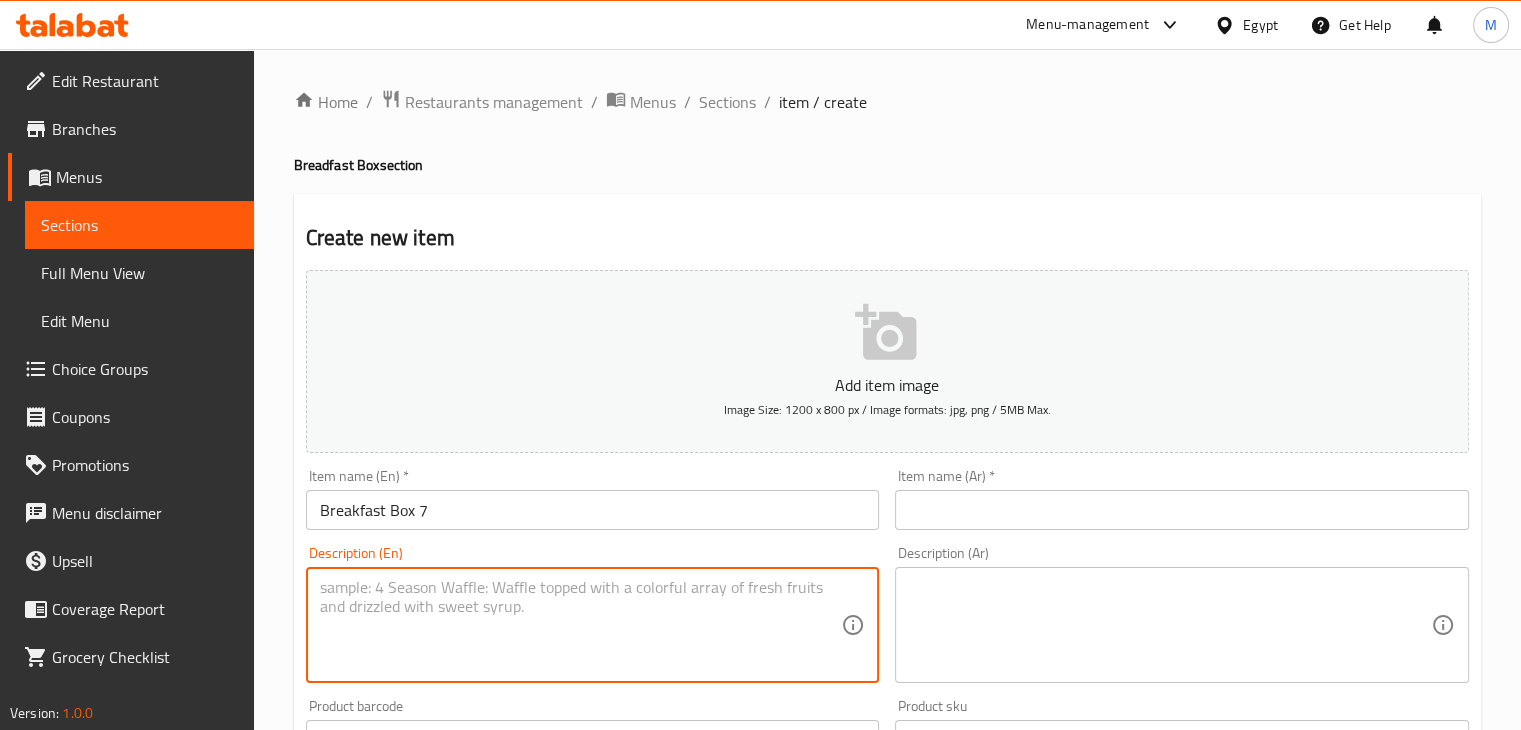 click at bounding box center [581, 625] 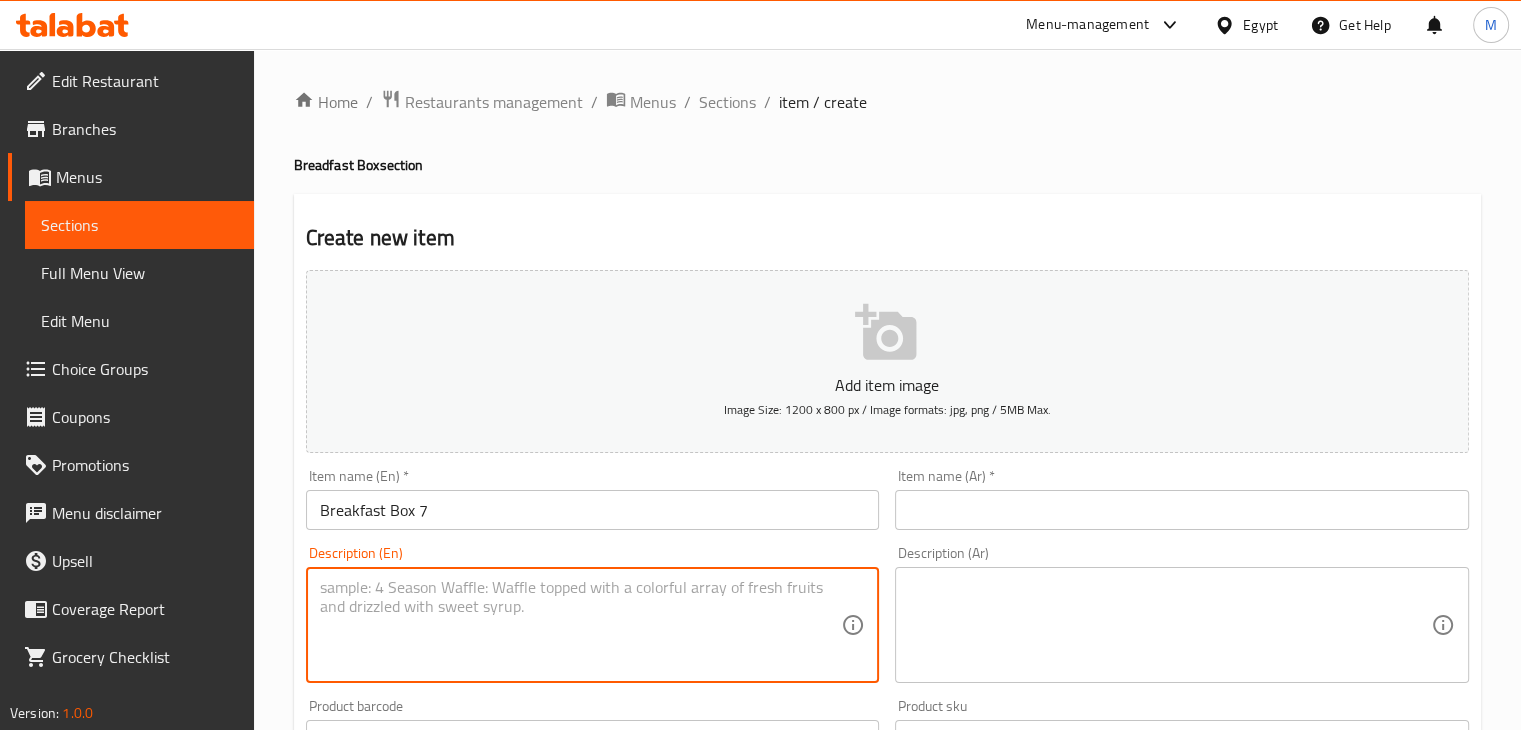 paste on "Petit pain with tuna, petit pain with cottage cheese, petit pain with grilled chicken breast, diet baton salé, plain diet menin, and breadstick." 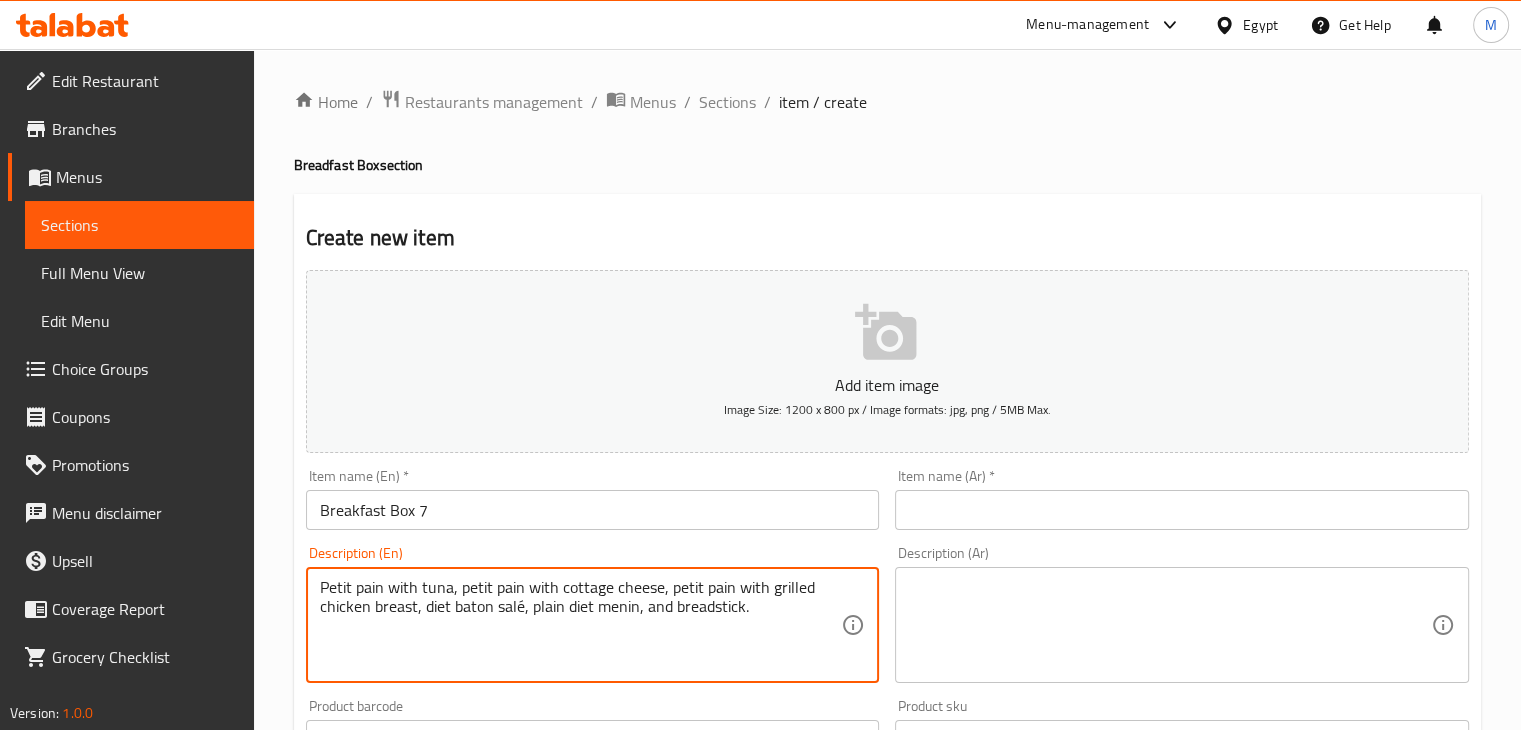 type on "Petit pain with tuna, petit pain with cottage cheese, petit pain with grilled chicken breast, diet baton salé, plain diet menin, and breadstick." 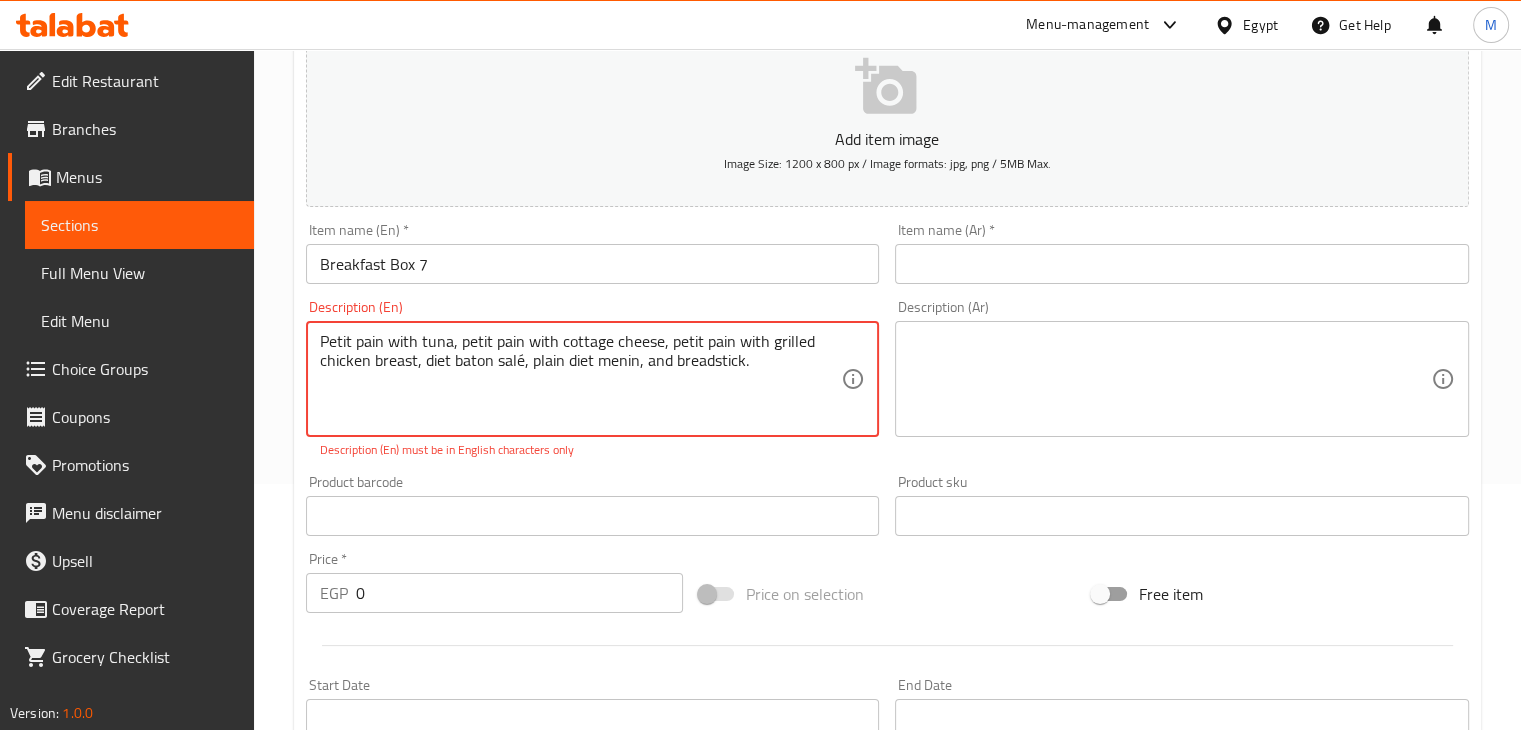 scroll, scrollTop: 254, scrollLeft: 0, axis: vertical 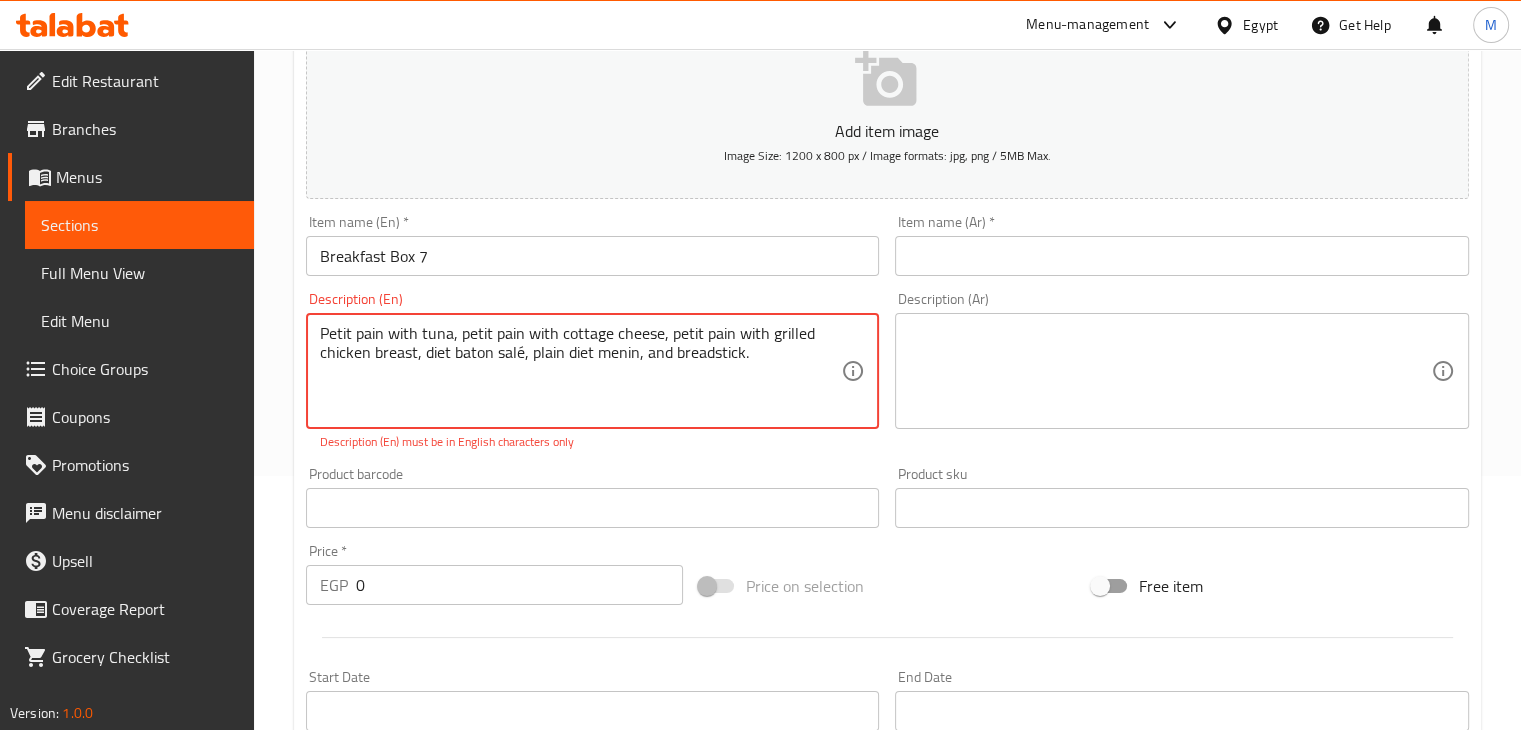 click on "0" at bounding box center (519, 585) 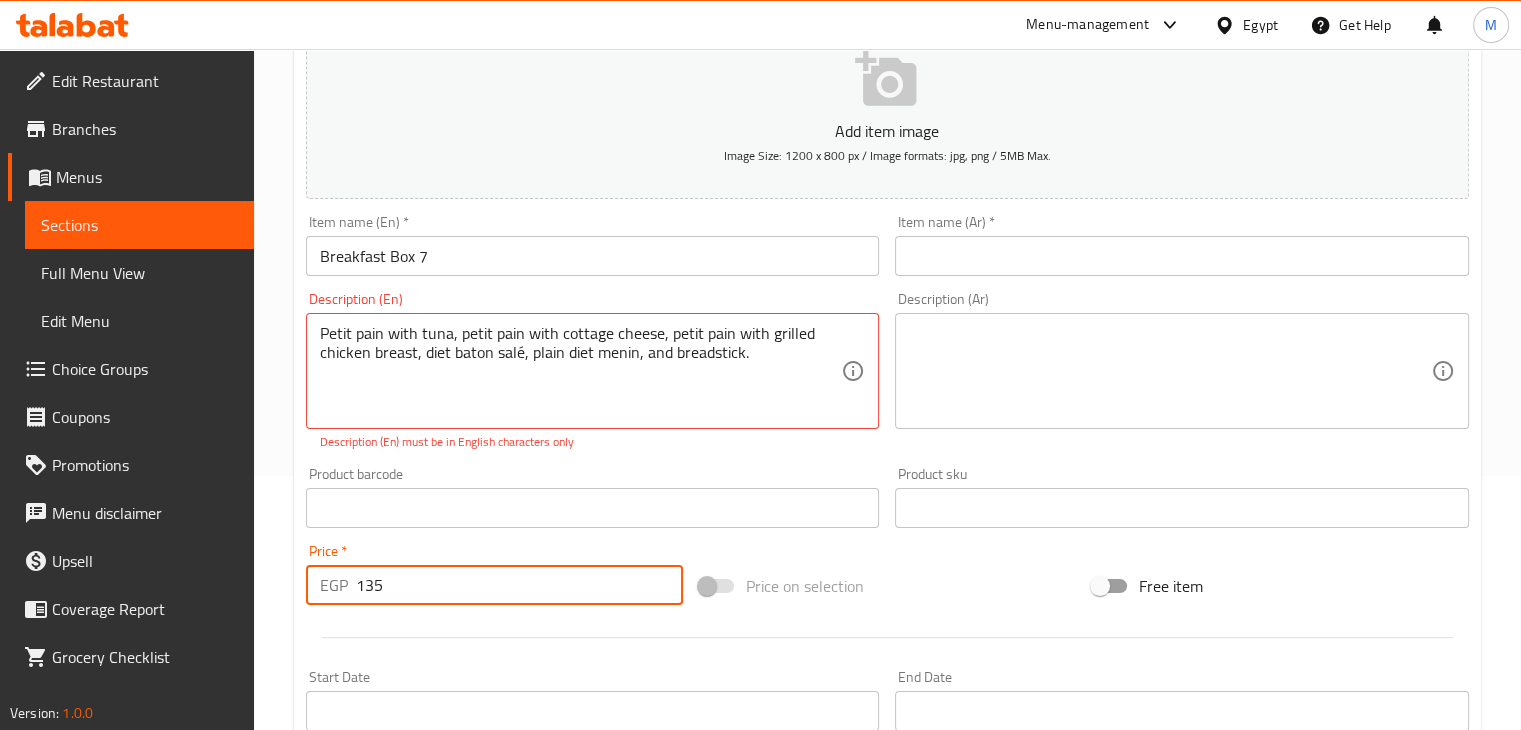 type on "135" 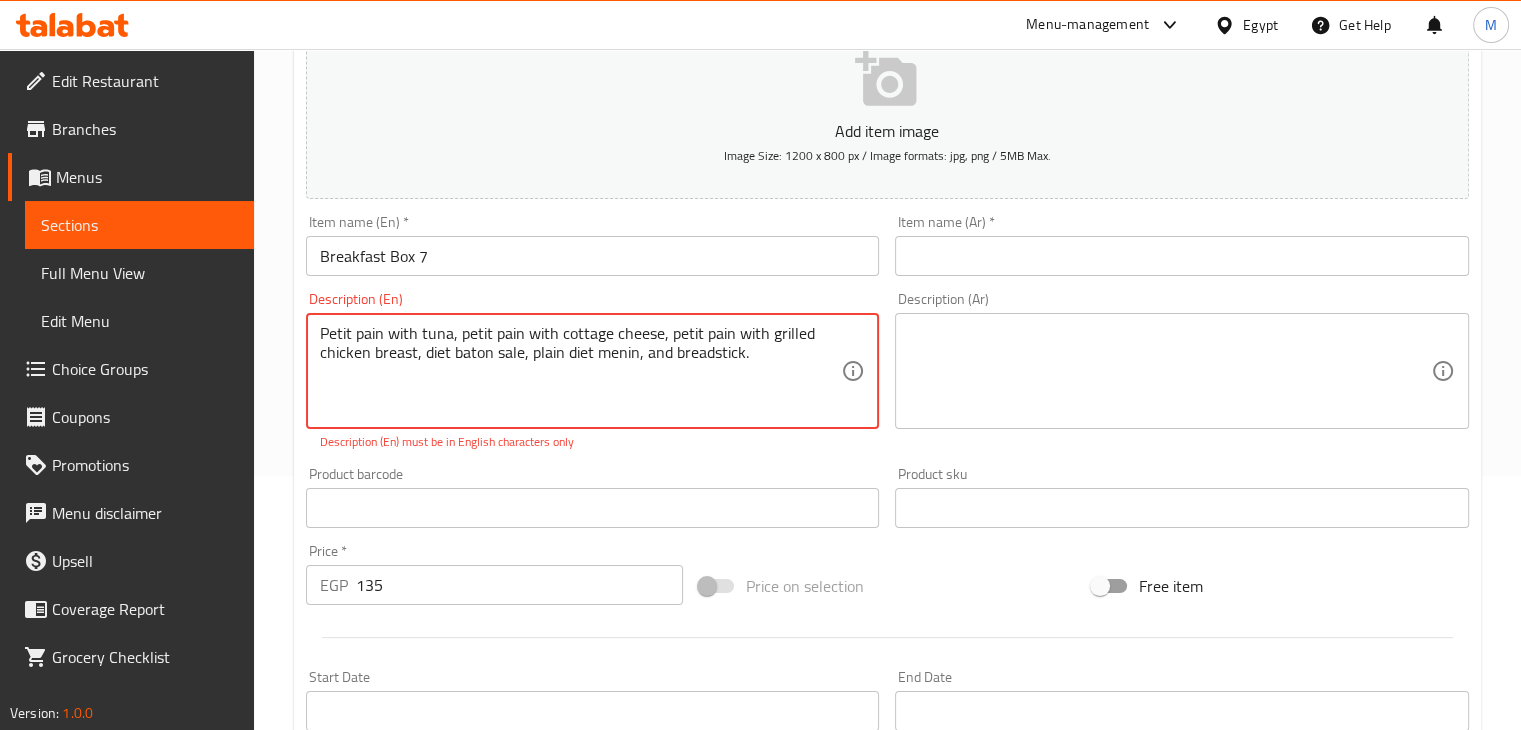 click on "Petit pain with tuna, petit pain with cottage cheese, petit pain with grilled chicken breast, diet baton sale, plain diet menin, and breadstick." at bounding box center [581, 371] 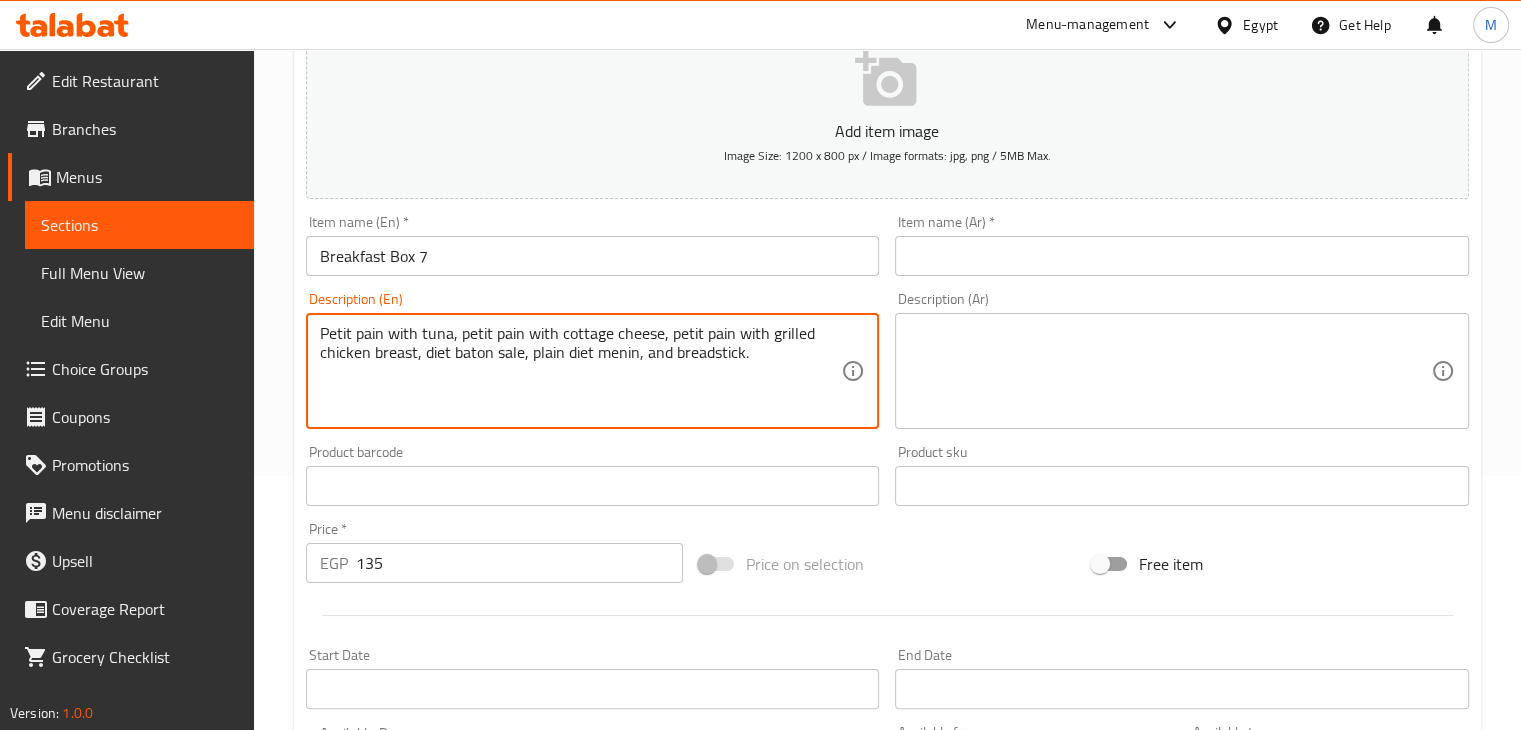click at bounding box center (1170, 371) 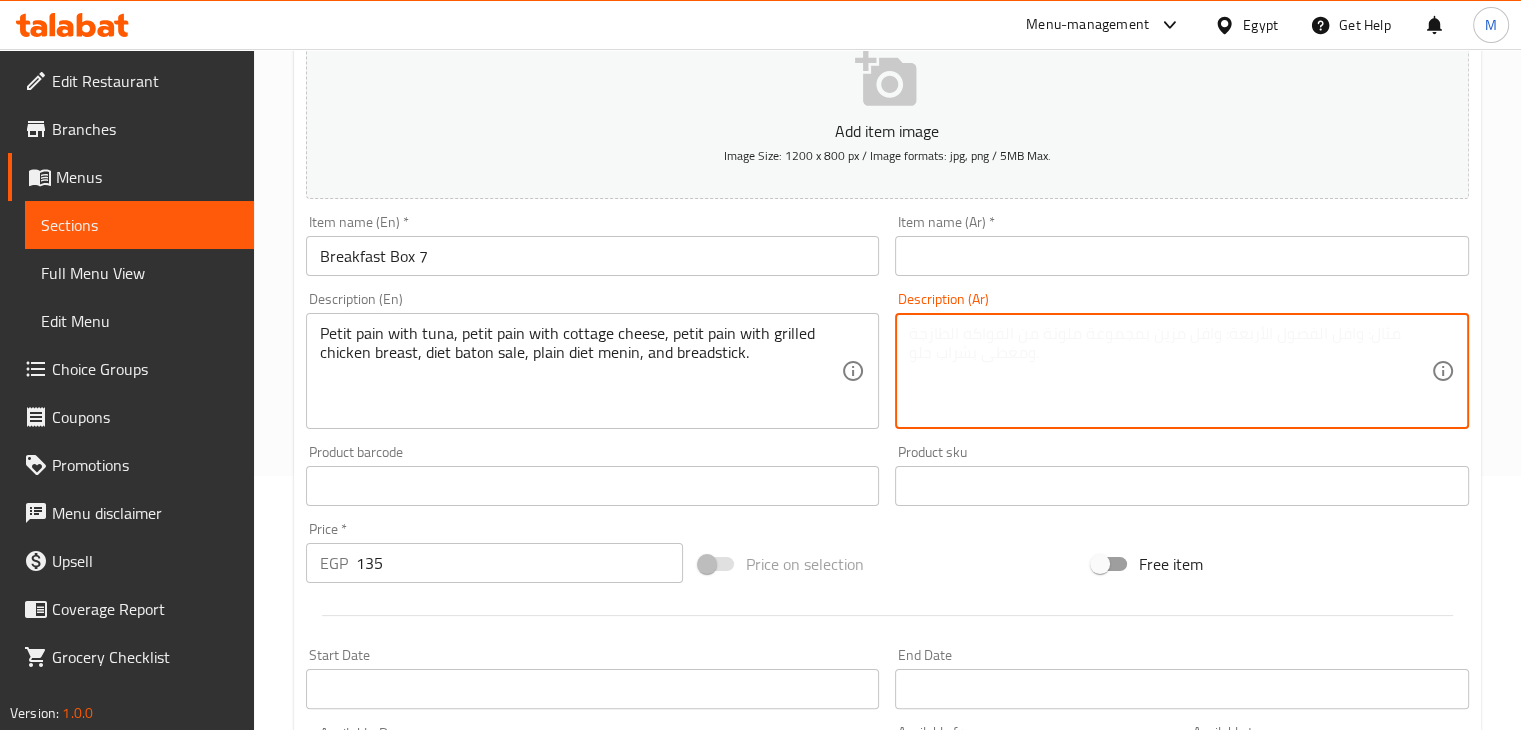 paste on "يتي بان تونة، بيتي بان جبنة قريش، بيتي بان صدور مشوية، باتون ساليه دايت، منين سادة دايت، وبريد ستيك" 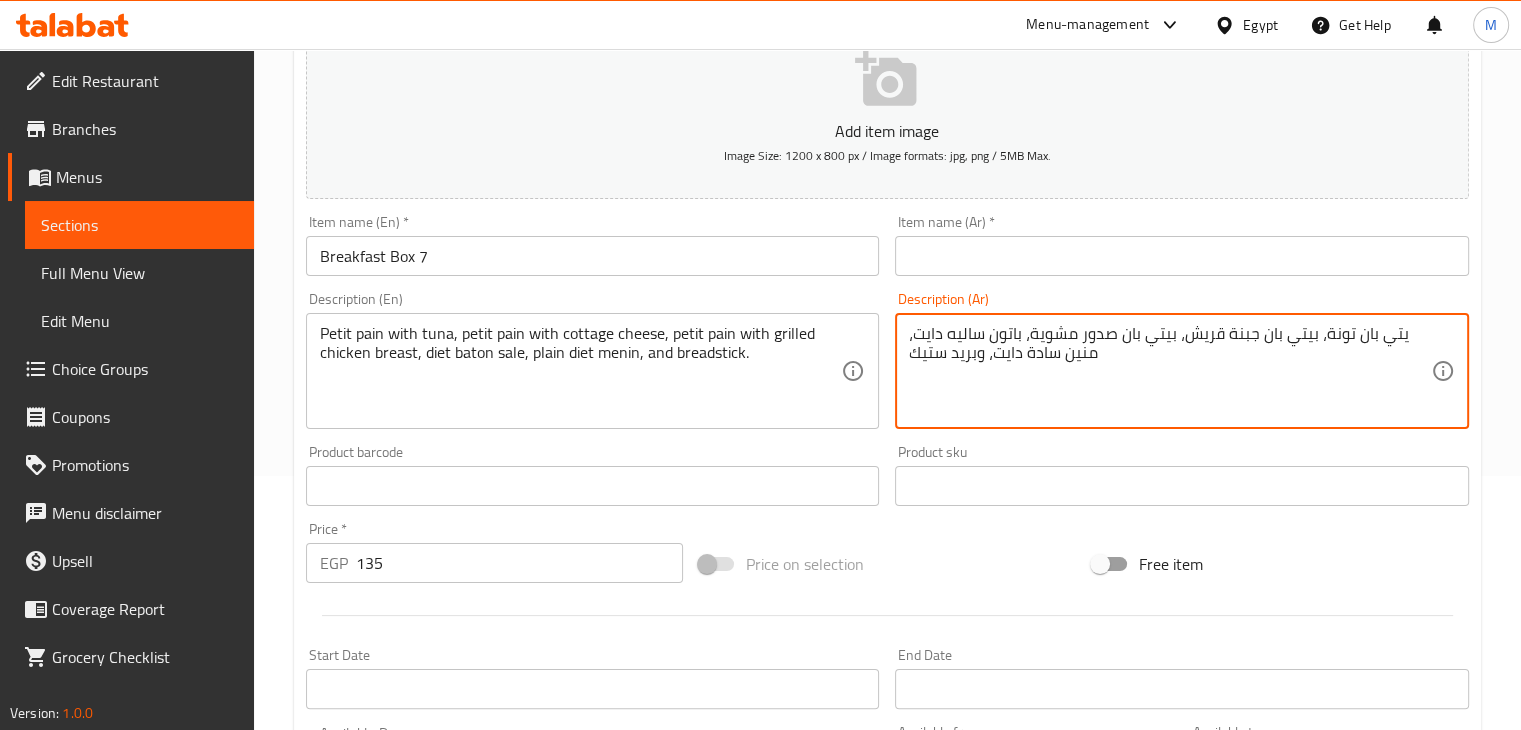 type on "يتي بان تونة، بيتي بان جبنة قريش، بيتي بان صدور مشوية، باتون ساليه دايت، منين سادة دايت، وبريد ستيك" 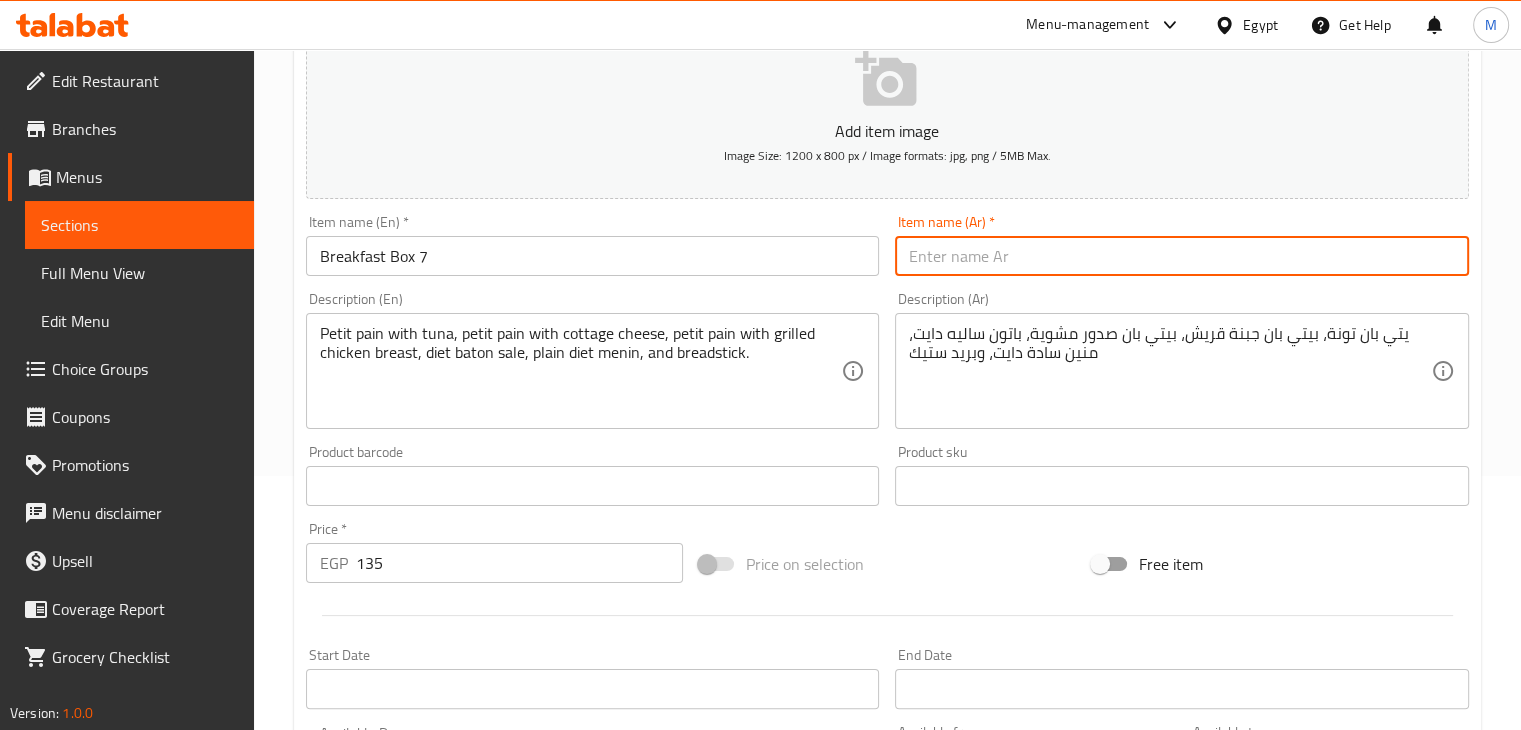 click at bounding box center [1182, 256] 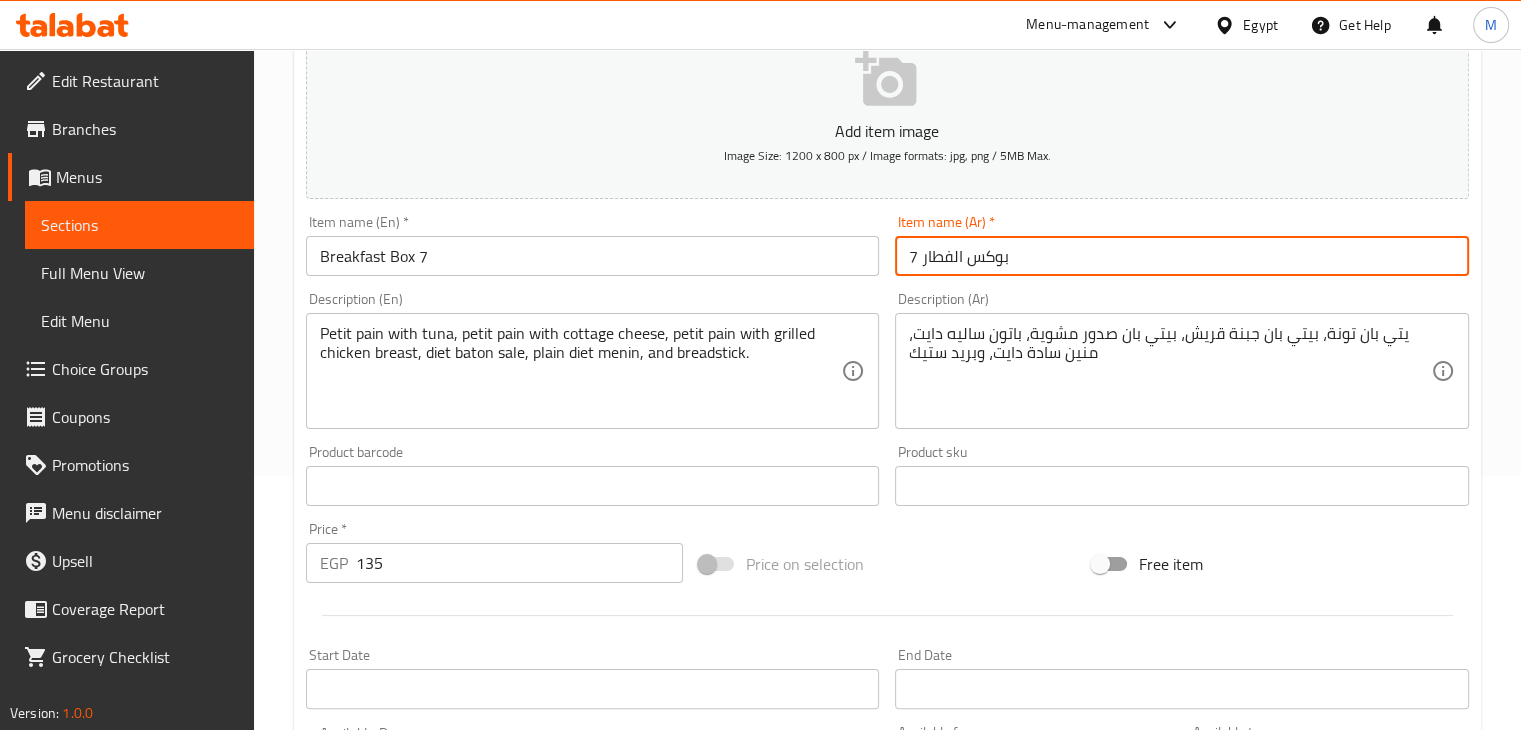 scroll, scrollTop: 683, scrollLeft: 0, axis: vertical 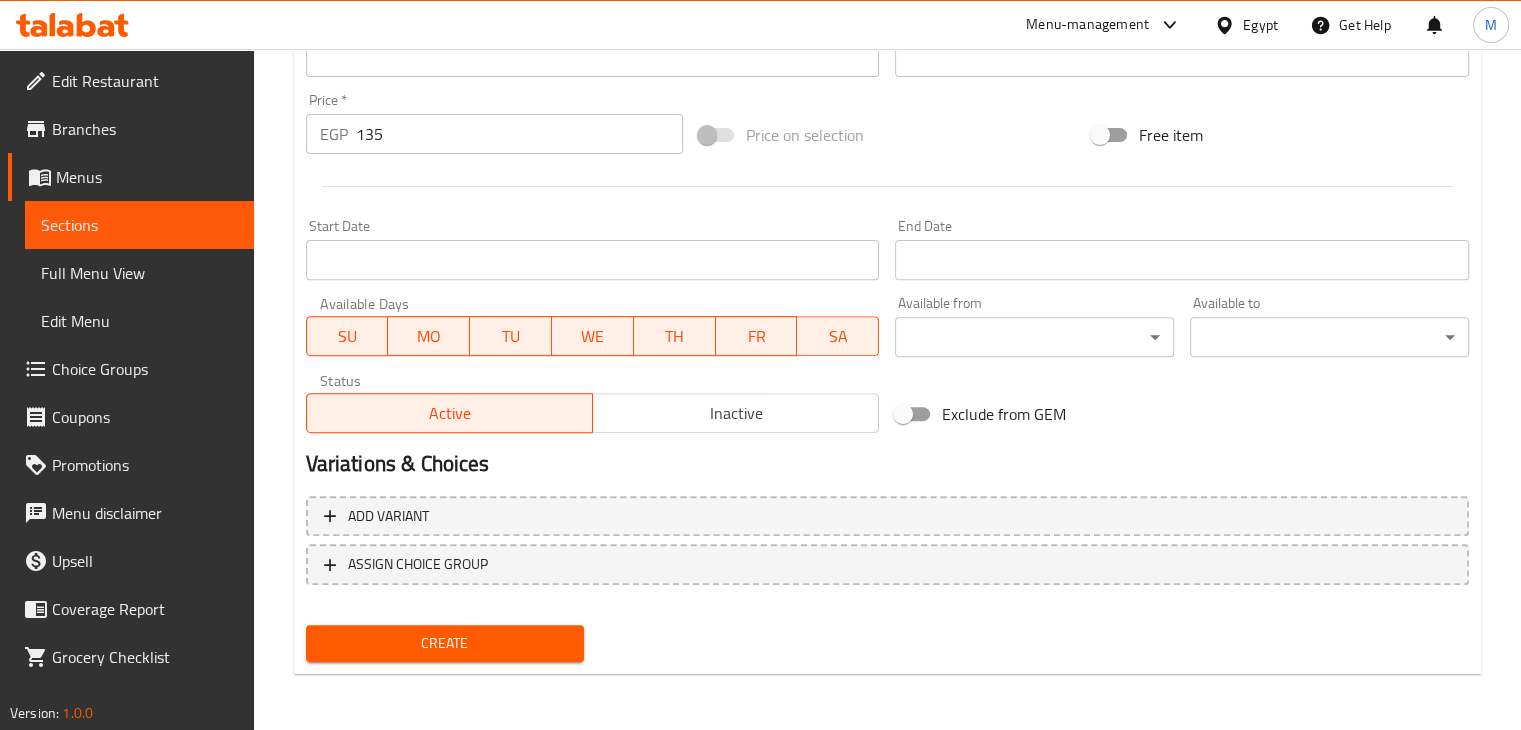 type on "بوكس الفطار 7" 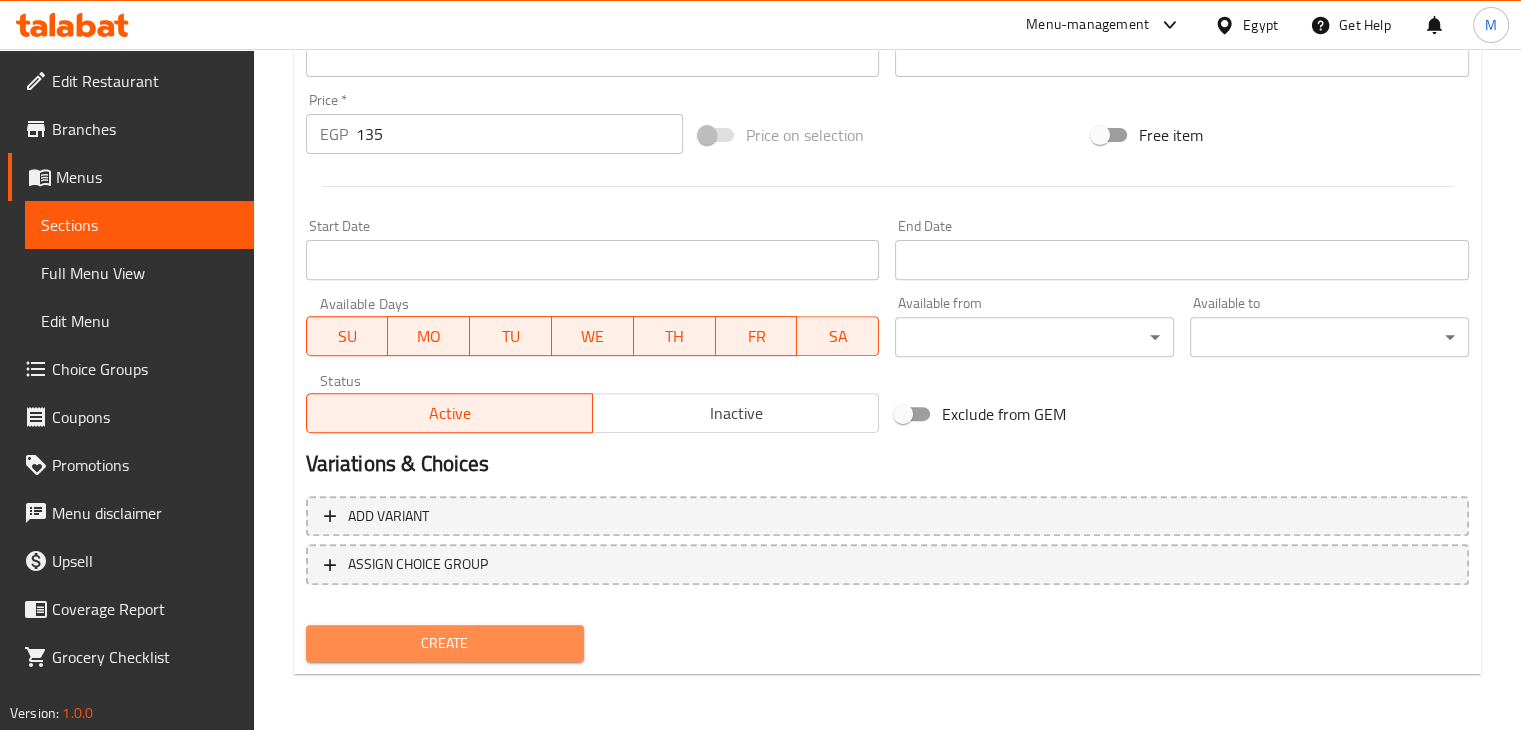 click on "Create" at bounding box center [445, 643] 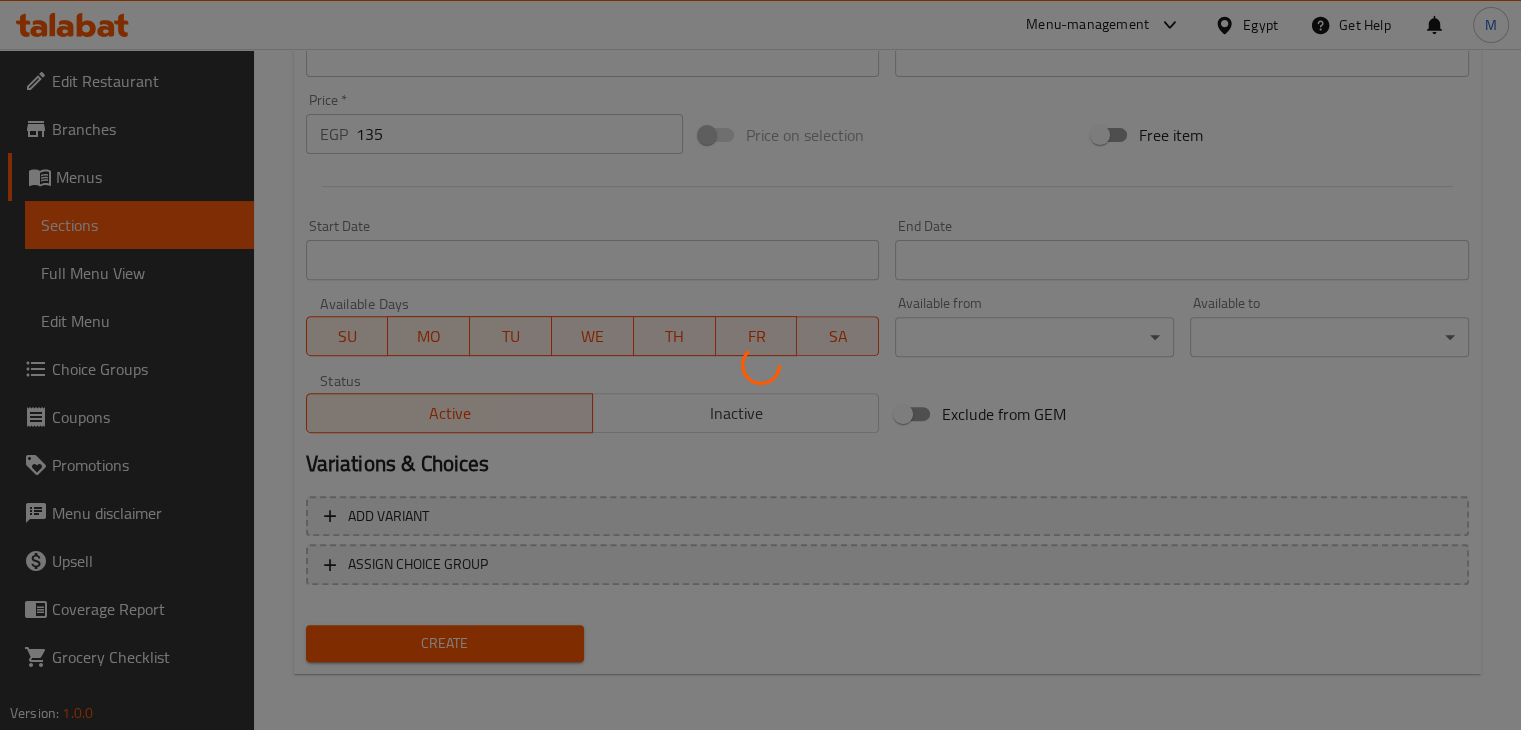 type 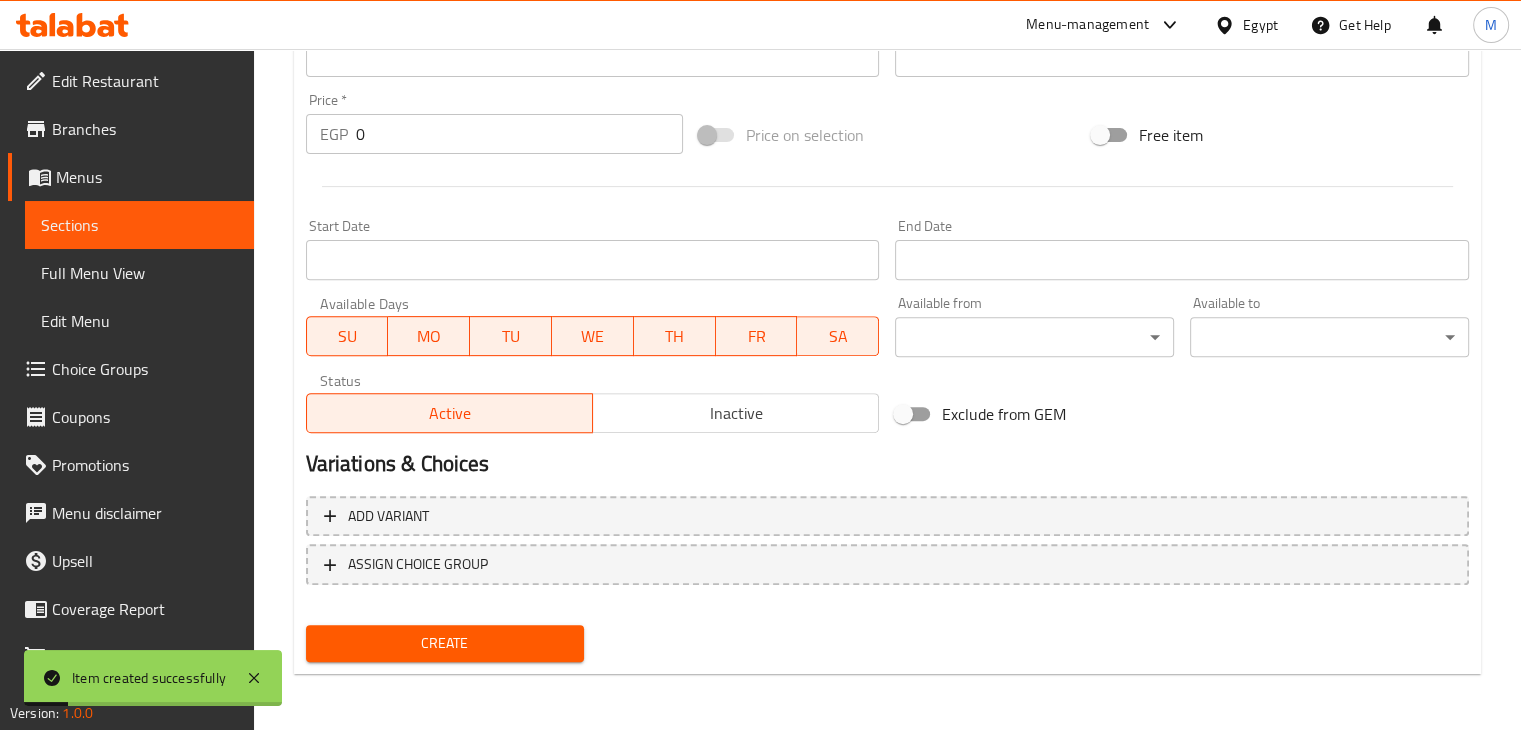 scroll, scrollTop: 0, scrollLeft: 0, axis: both 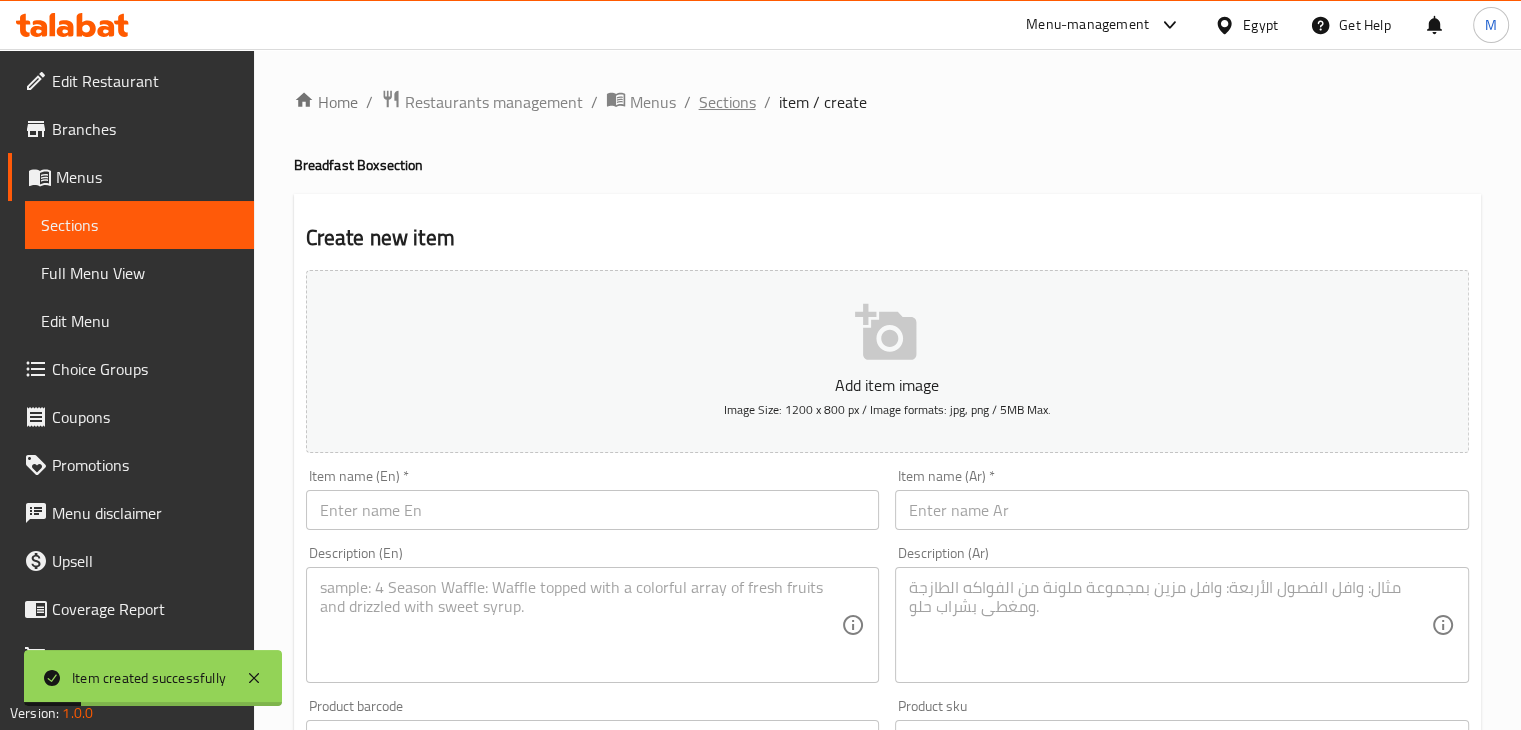 click on "Sections" at bounding box center (727, 102) 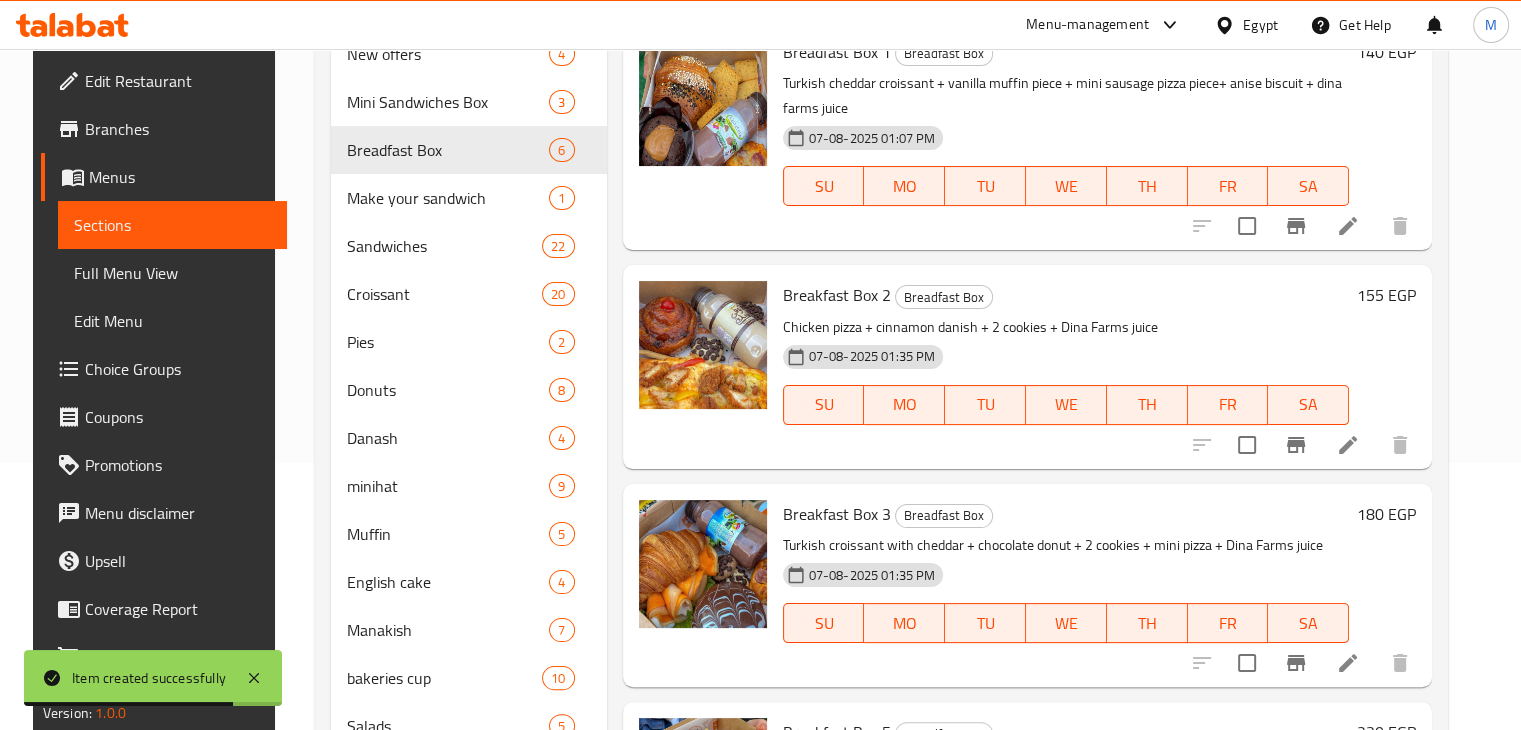 scroll, scrollTop: 266, scrollLeft: 0, axis: vertical 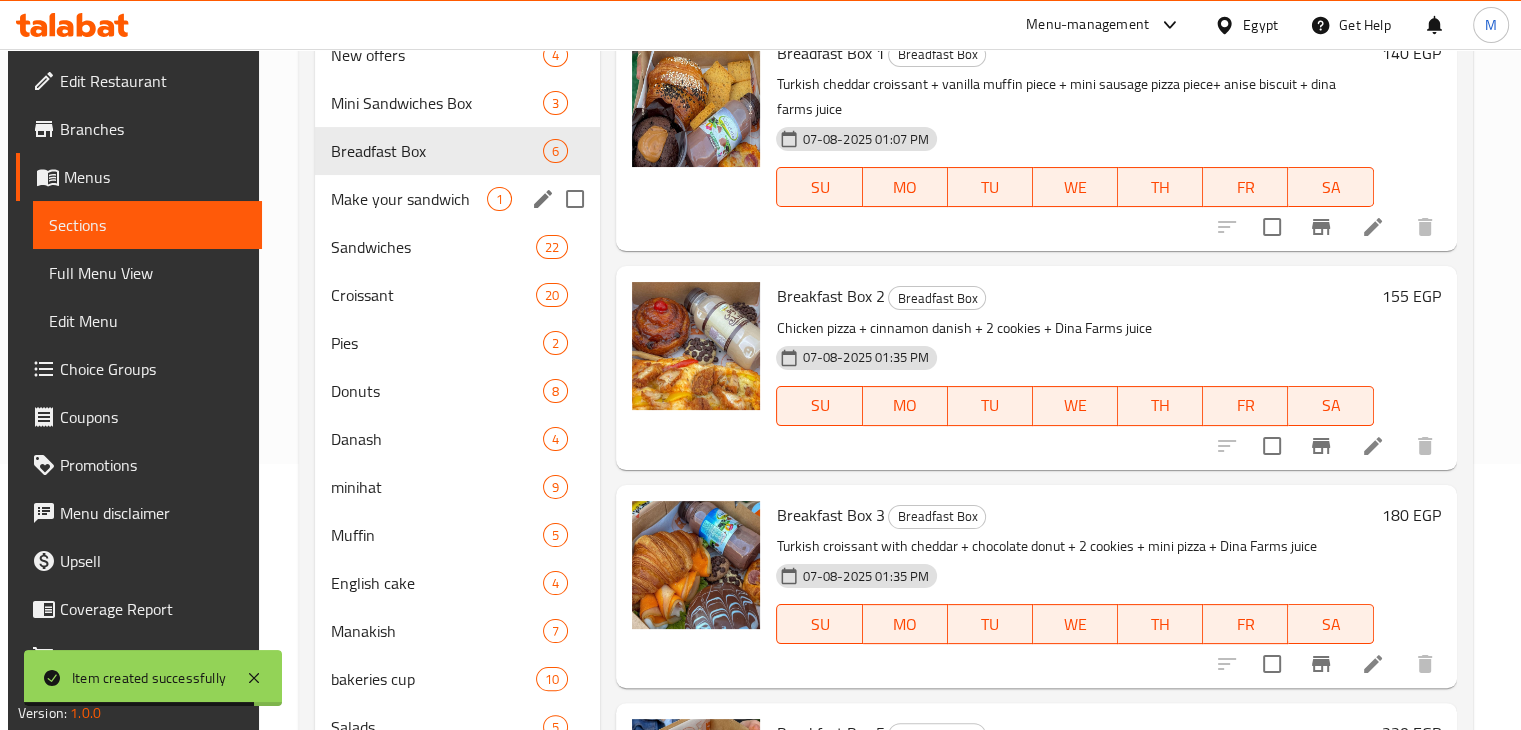 click on "Make your sandwich" at bounding box center [409, 199] 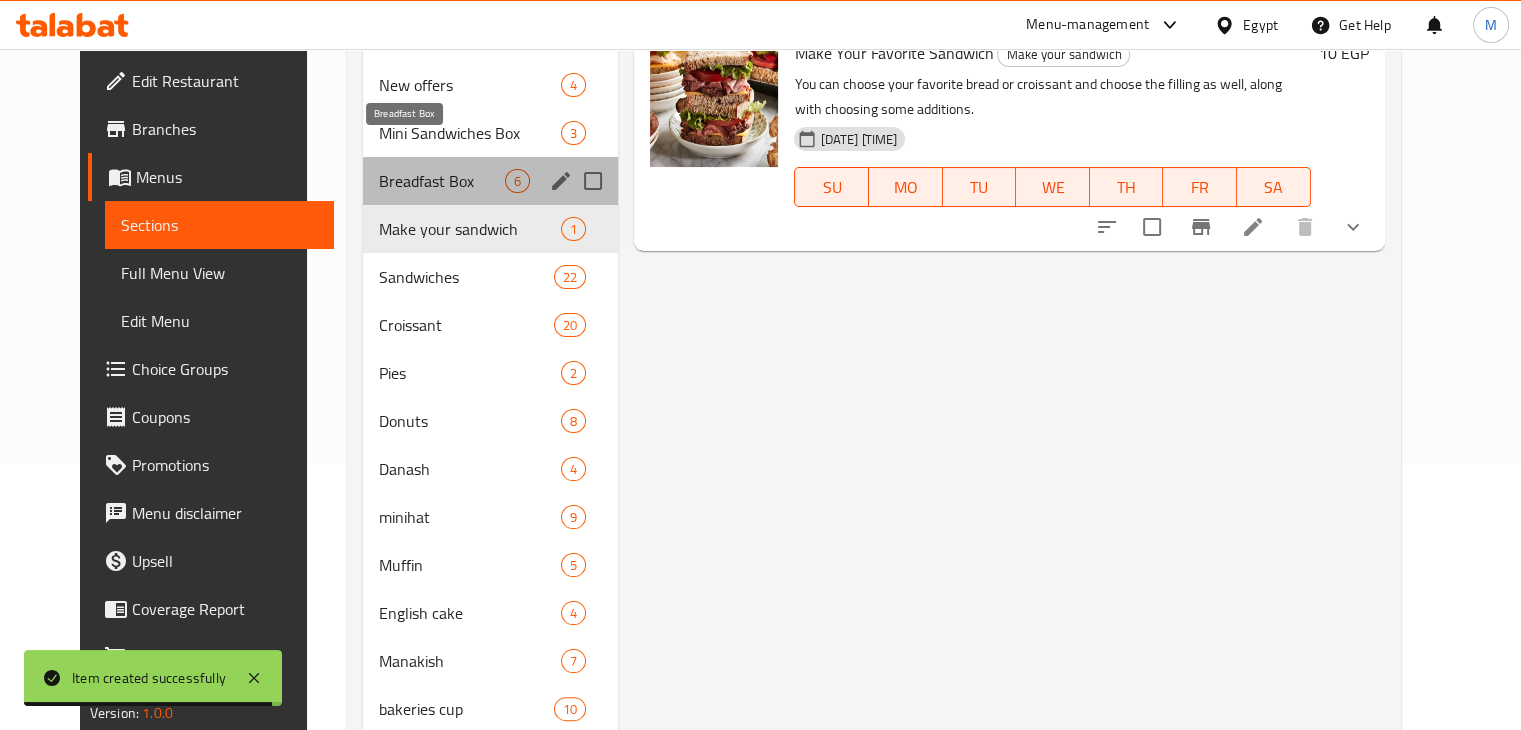 click on "Breadfast Box" at bounding box center [442, 181] 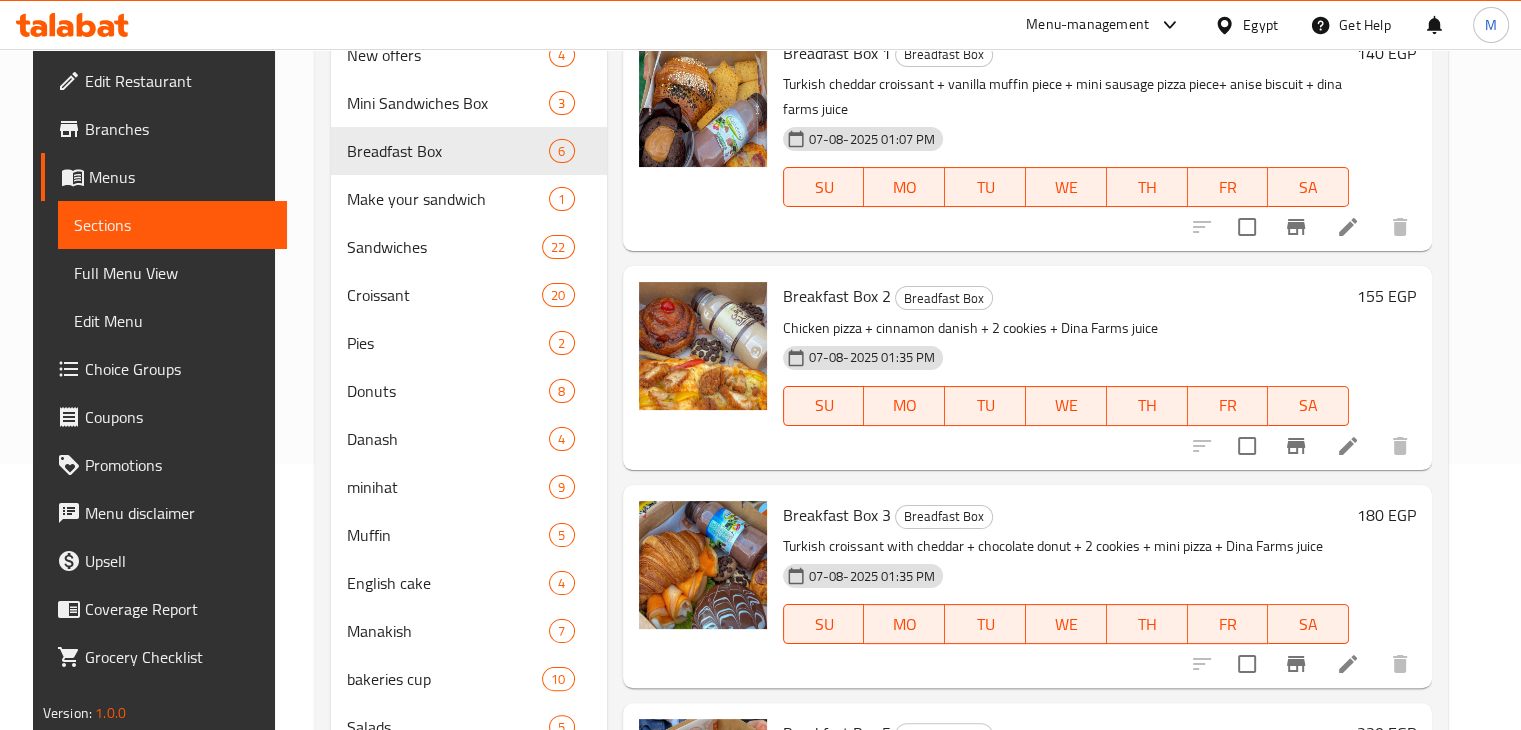 scroll, scrollTop: 196, scrollLeft: 0, axis: vertical 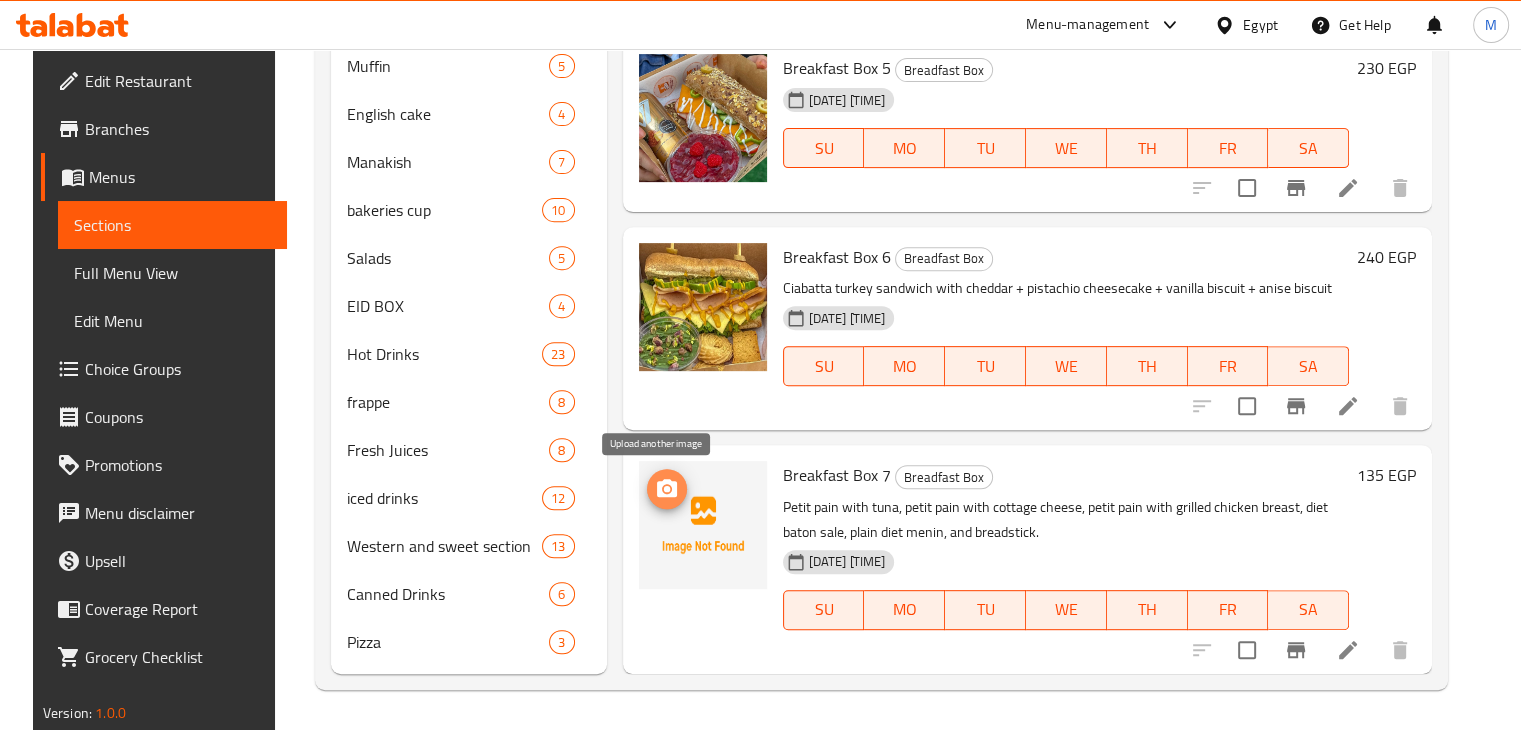 click at bounding box center [667, 489] 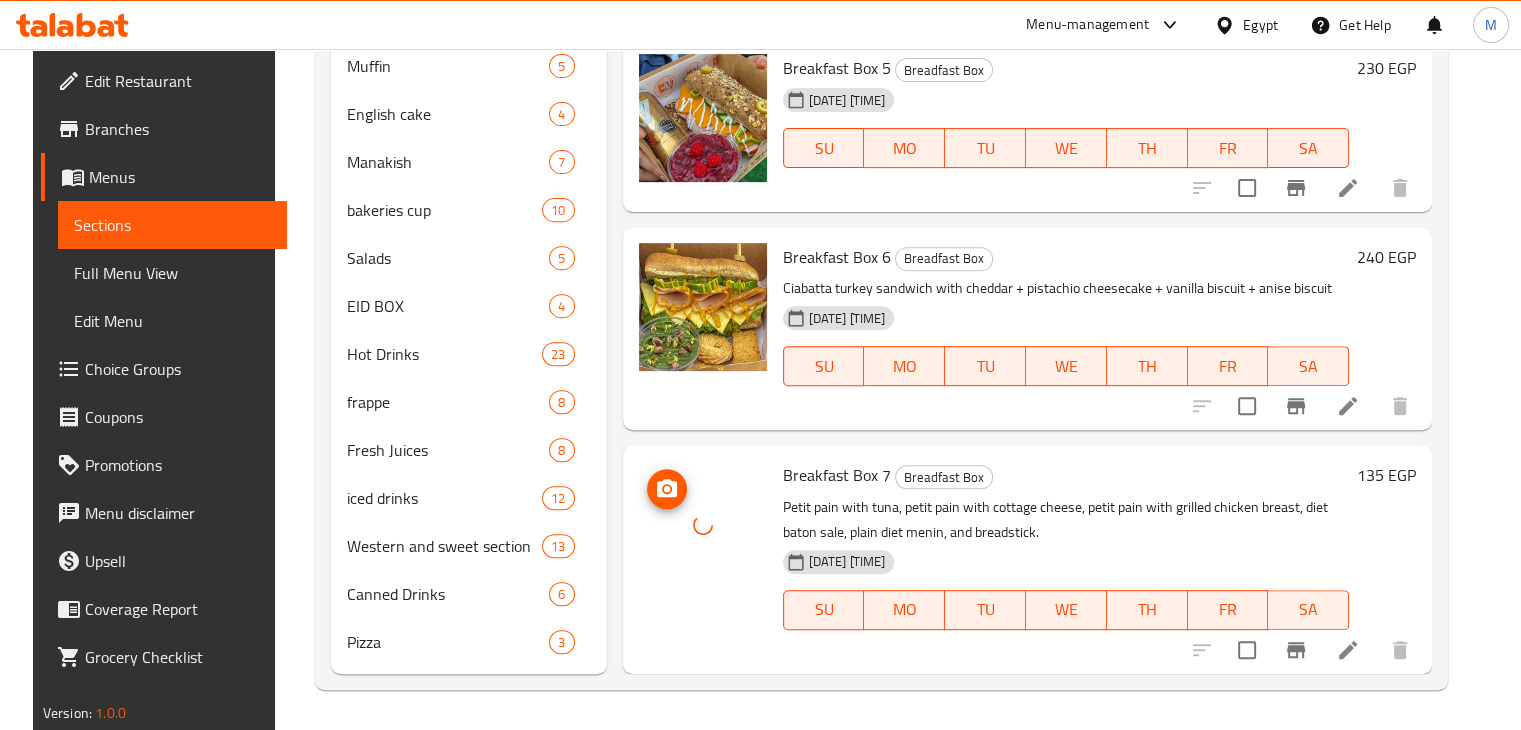 click 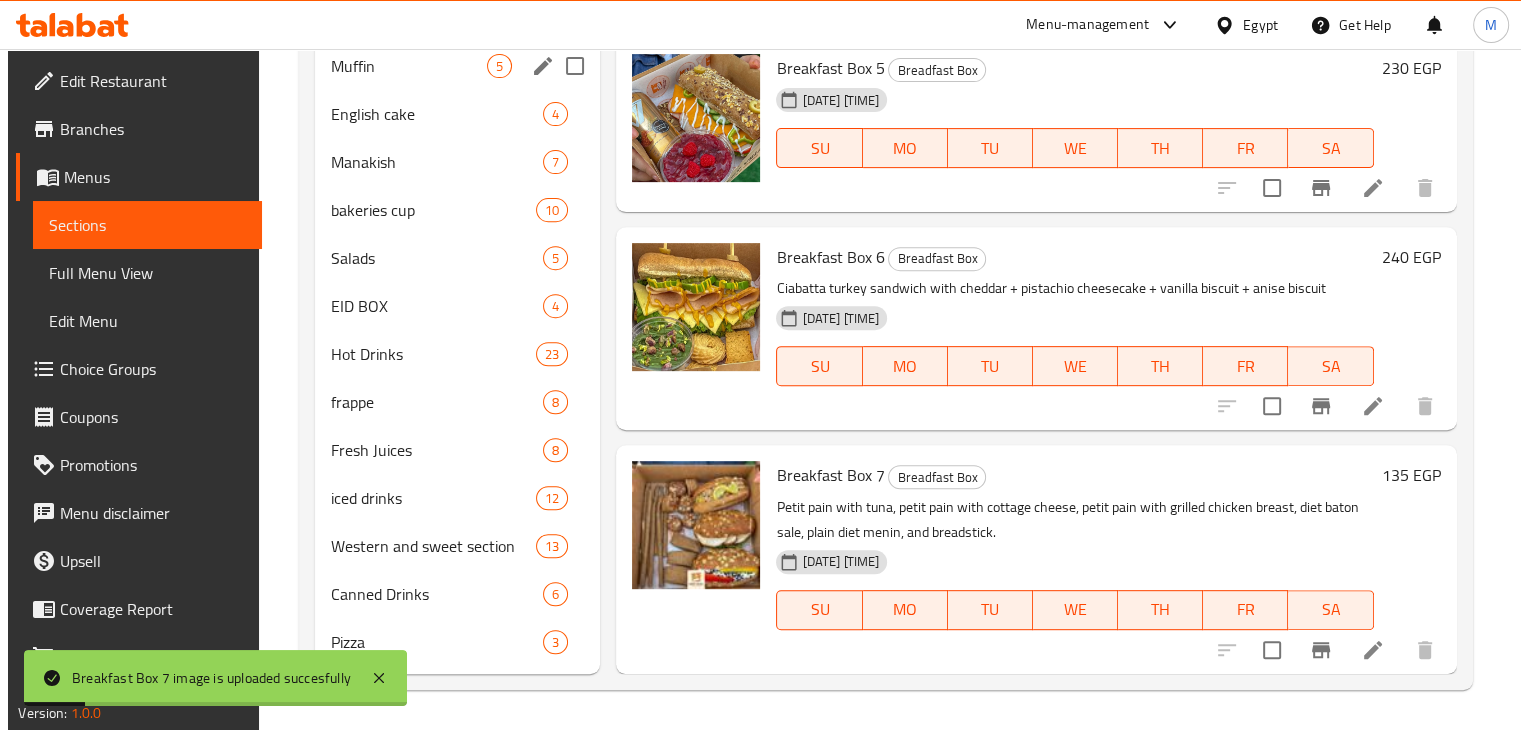 scroll, scrollTop: 0, scrollLeft: 0, axis: both 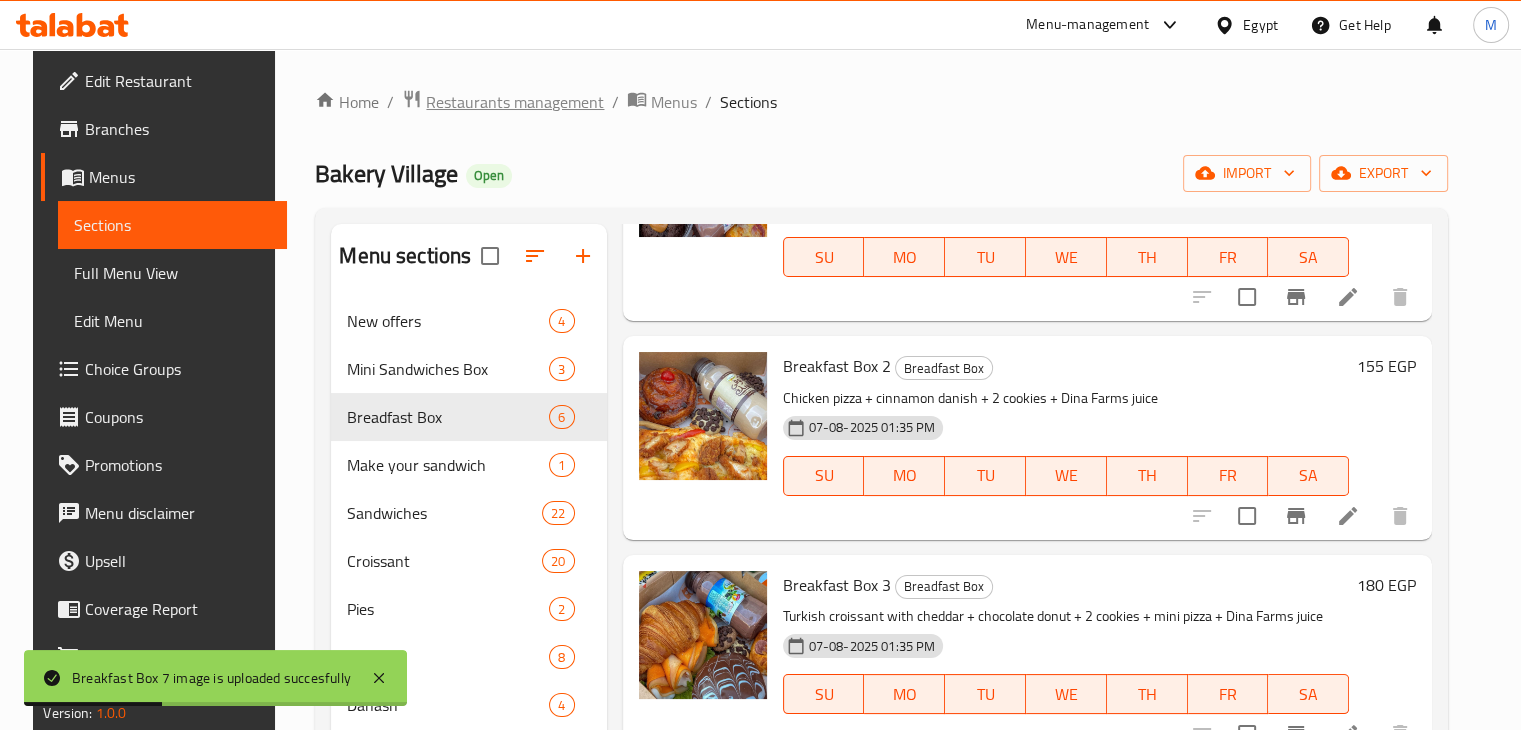 click on "Restaurants management" at bounding box center [515, 102] 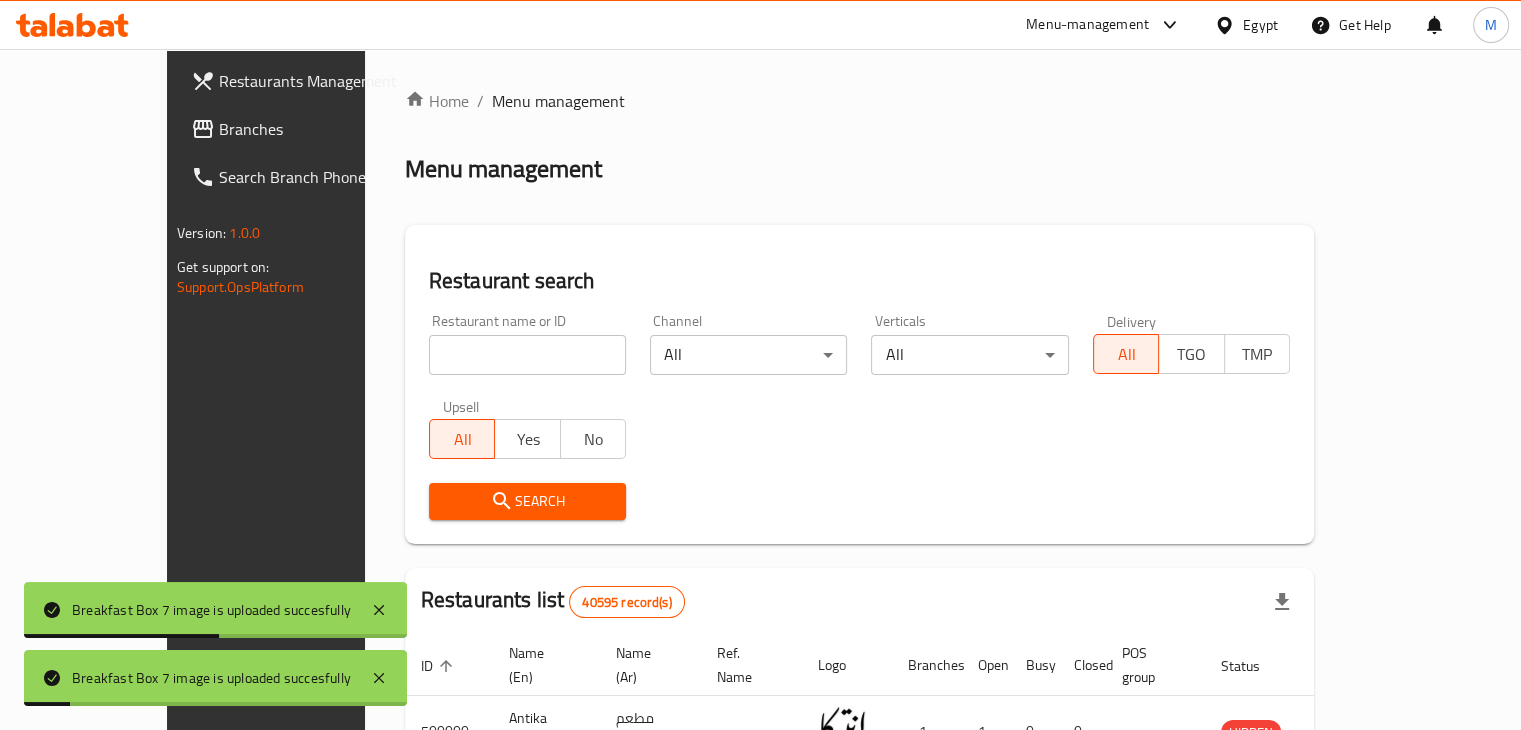 click at bounding box center (527, 355) 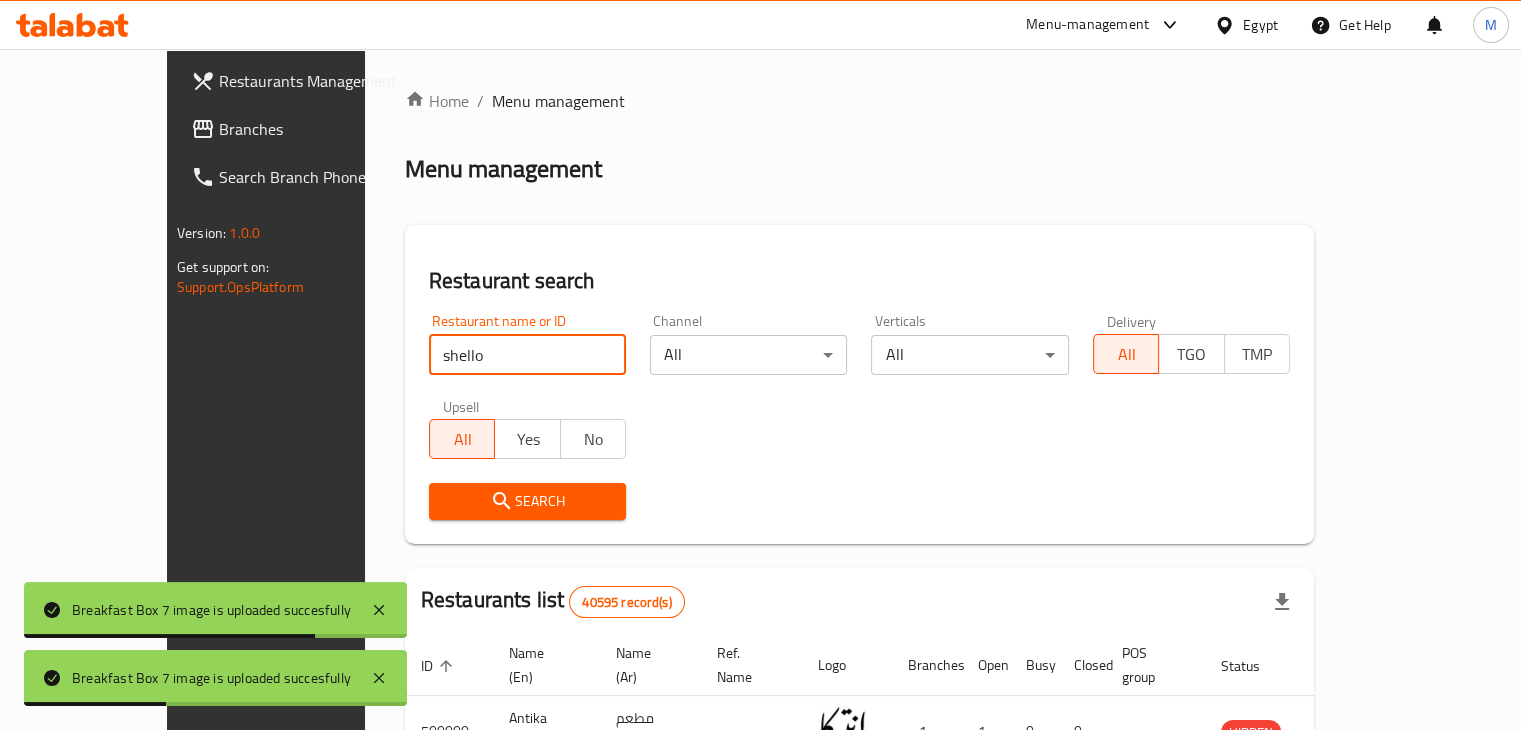 type on "shello" 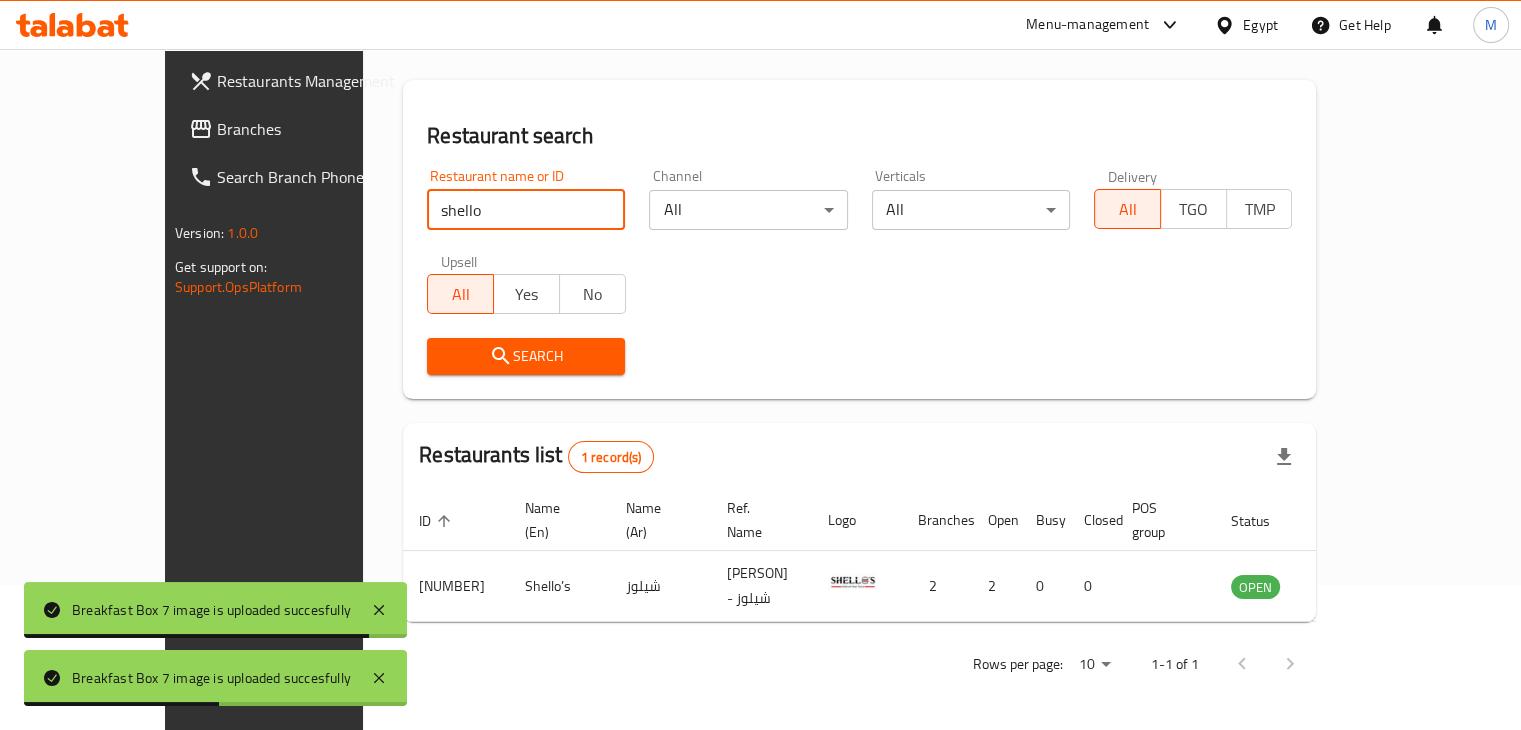 scroll, scrollTop: 122, scrollLeft: 0, axis: vertical 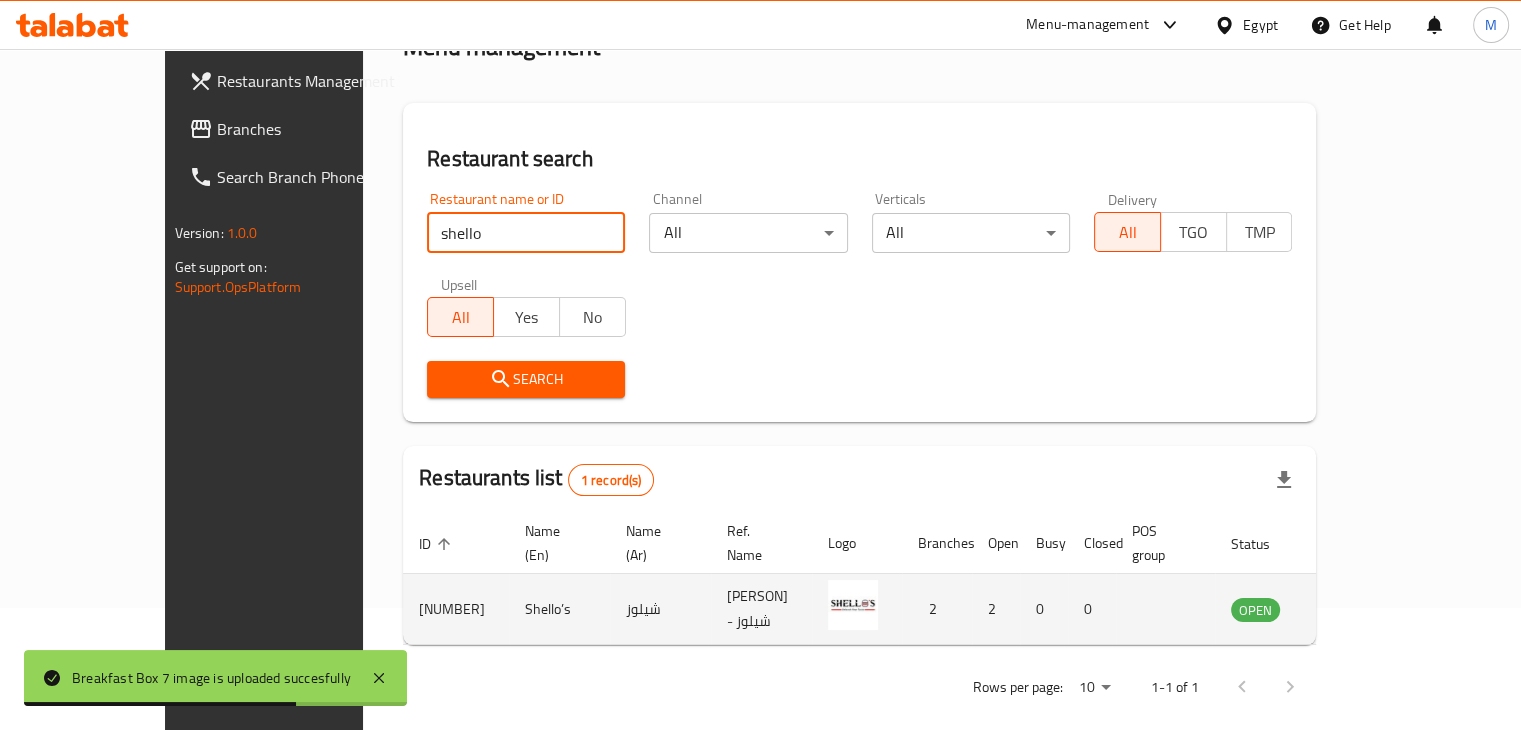 click 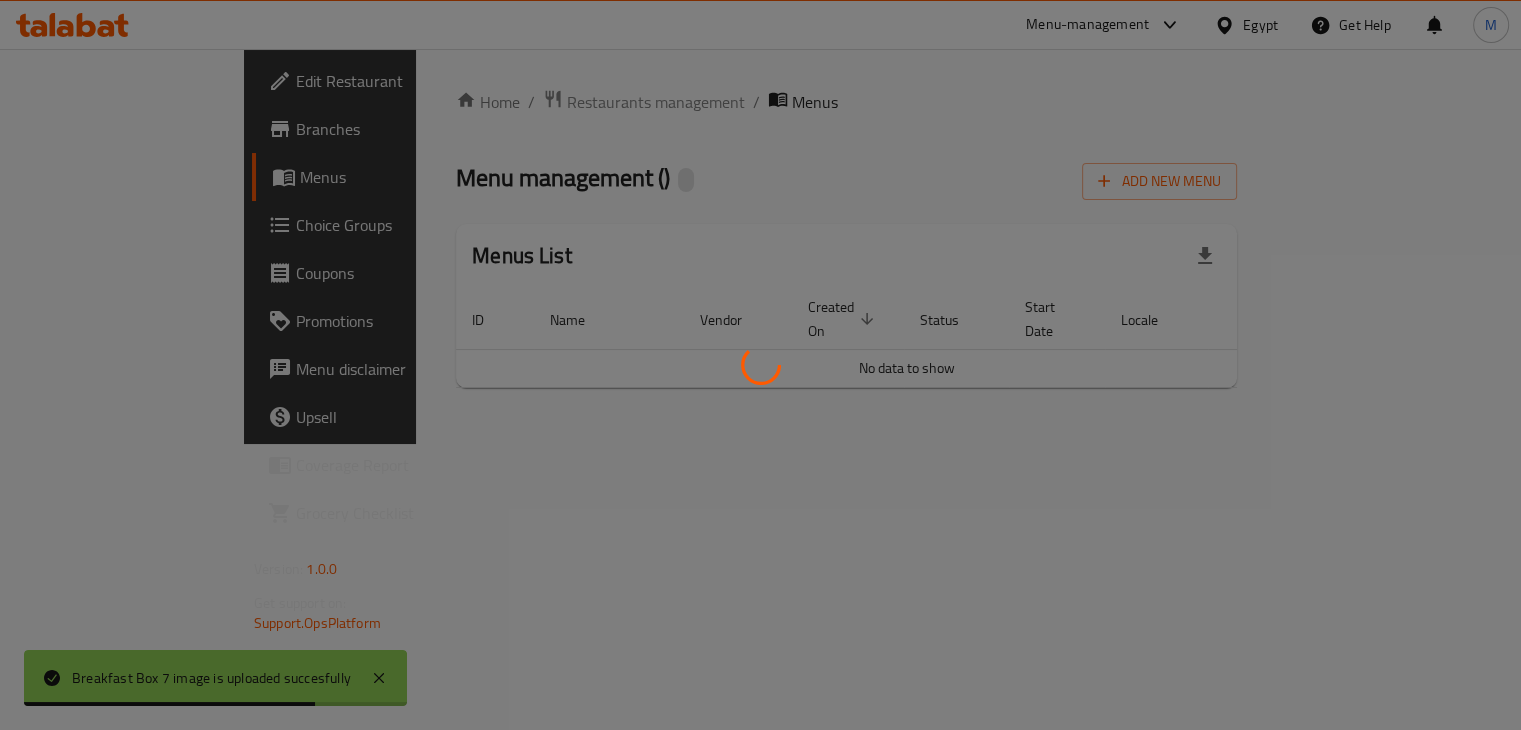 scroll, scrollTop: 0, scrollLeft: 0, axis: both 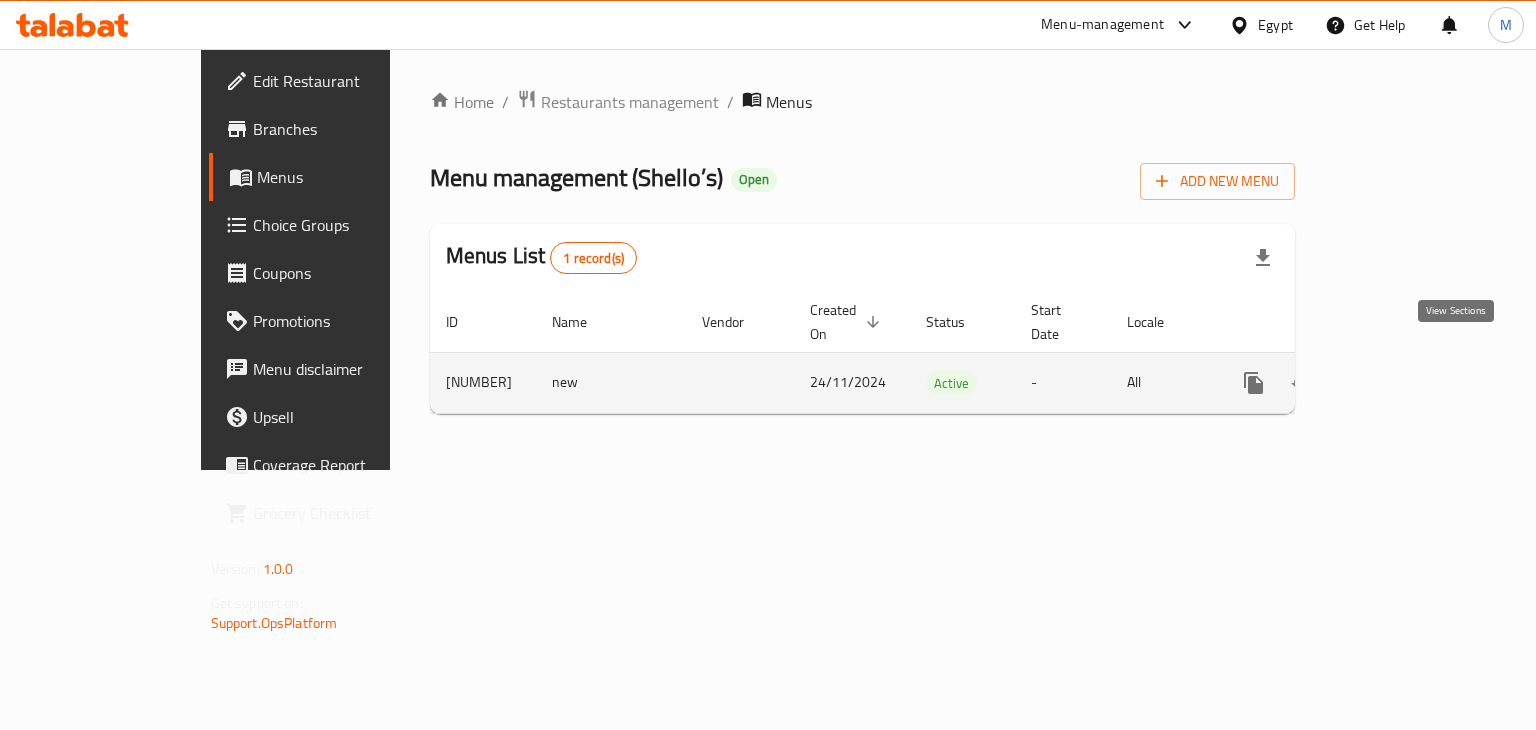 click 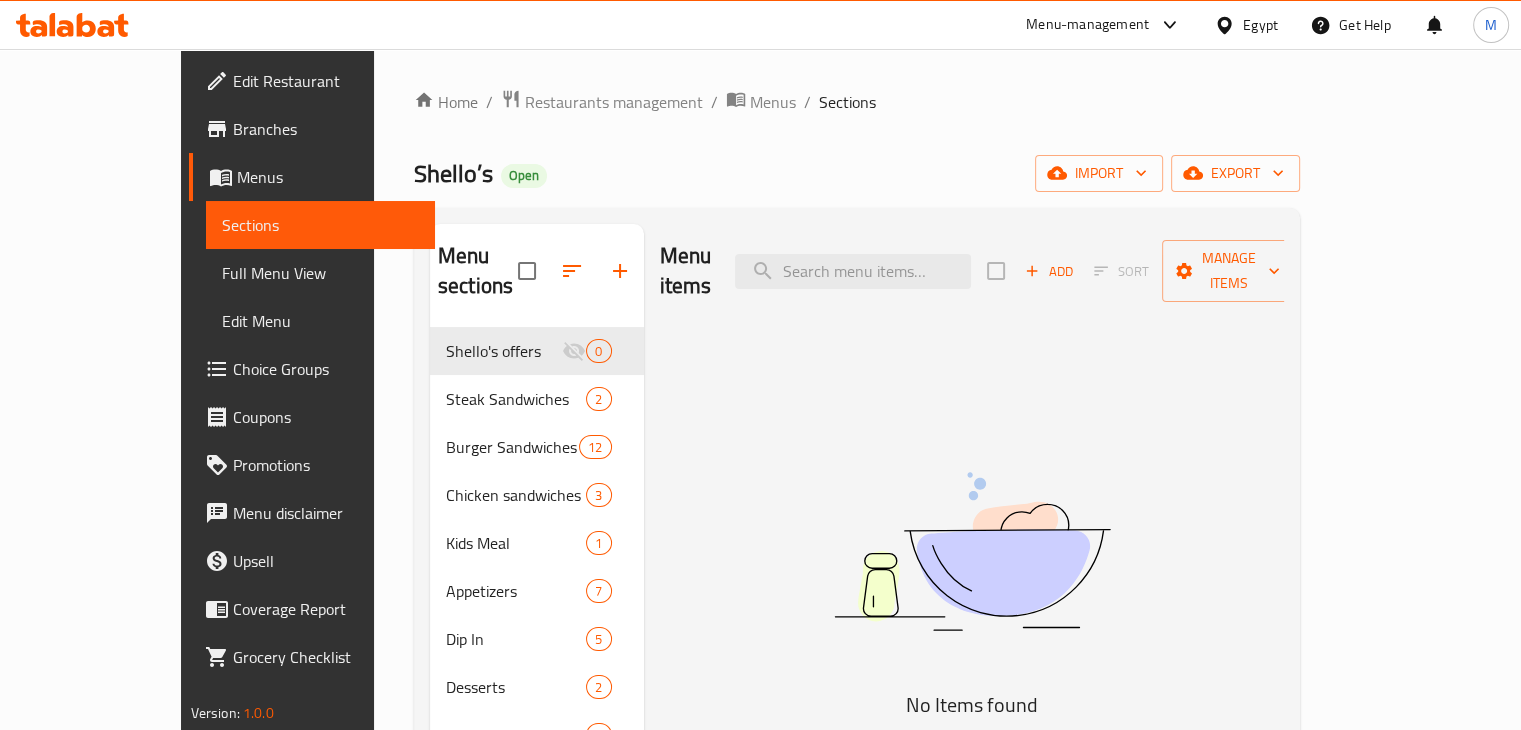click 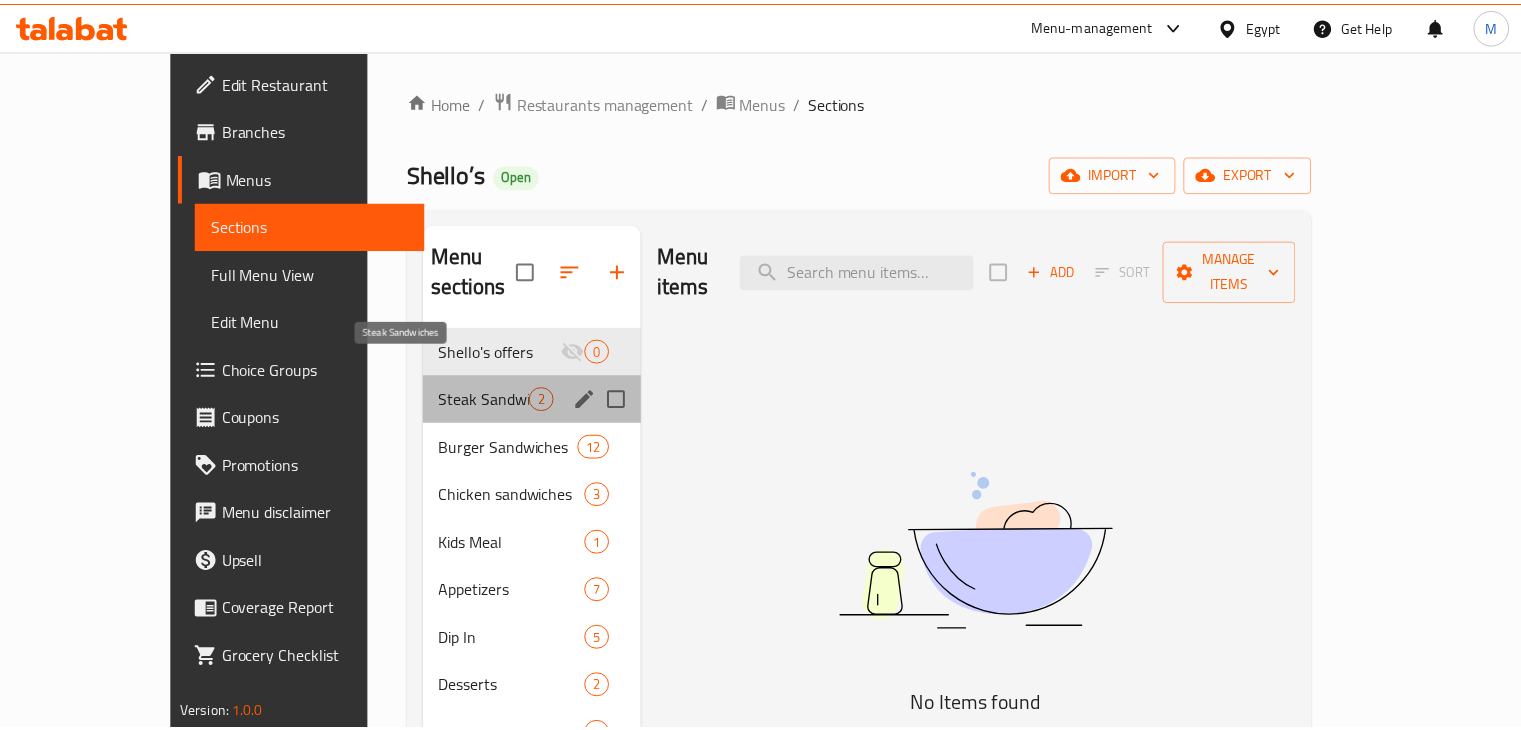 scroll, scrollTop: 0, scrollLeft: 0, axis: both 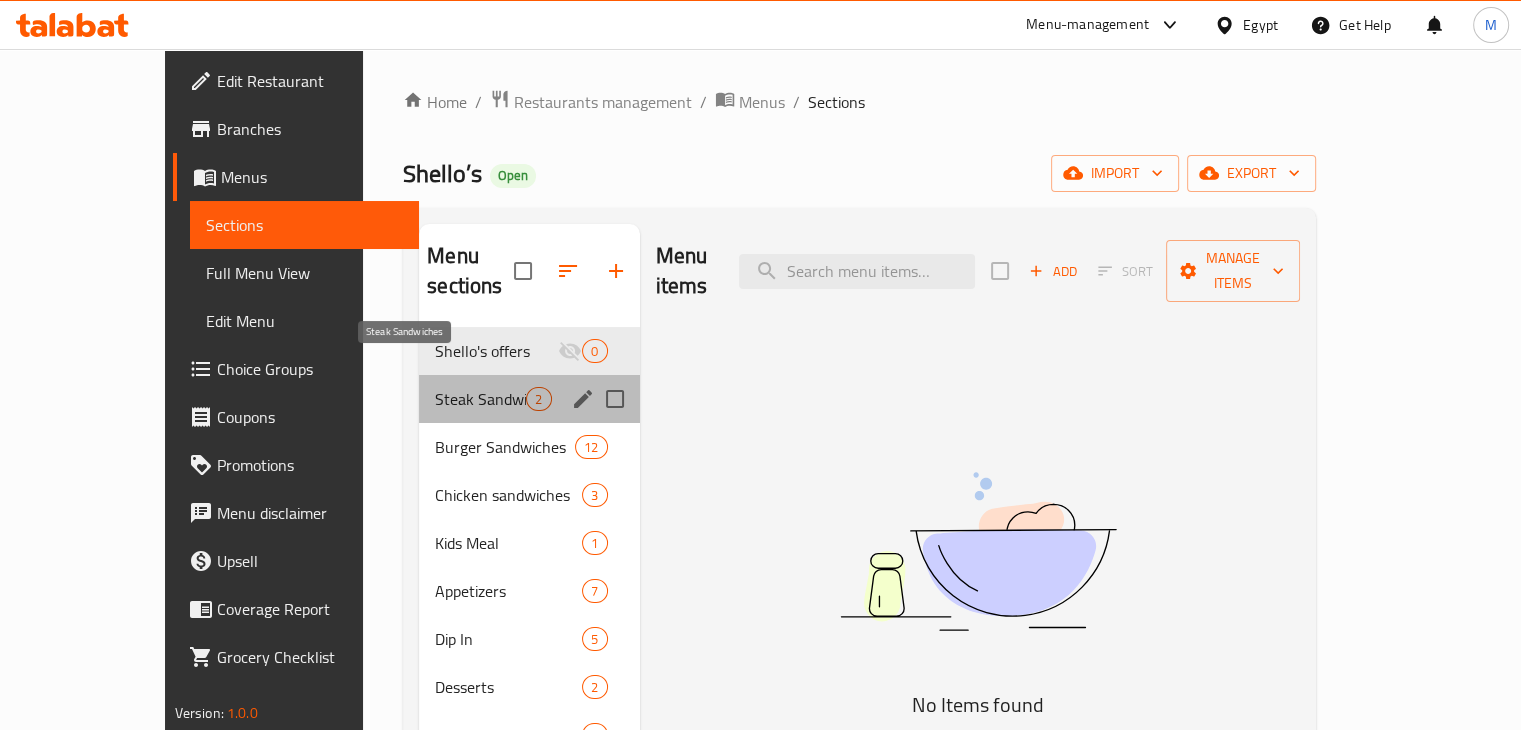 click on "Steak Sandwiches" at bounding box center (480, 399) 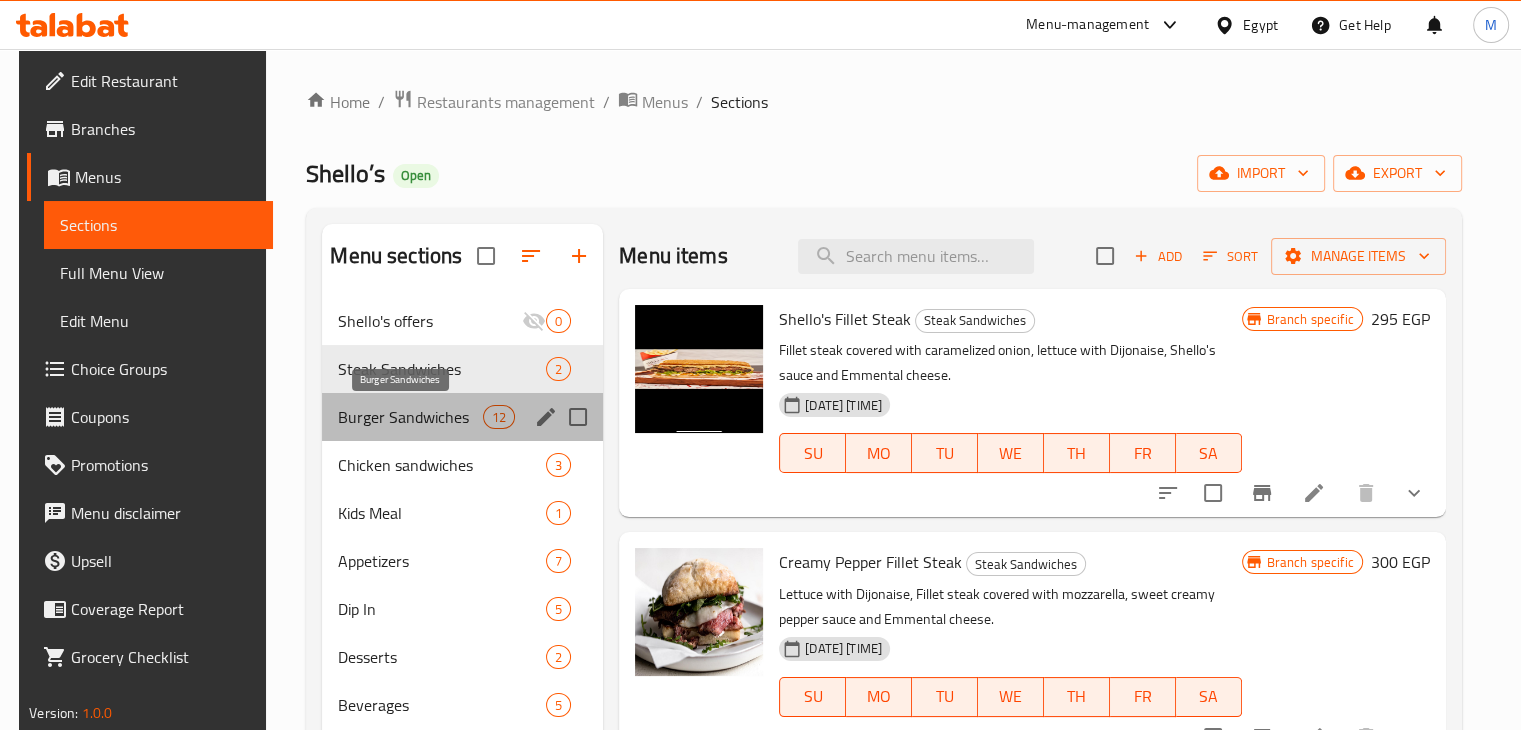 click on "Burger Sandwiches" at bounding box center (410, 417) 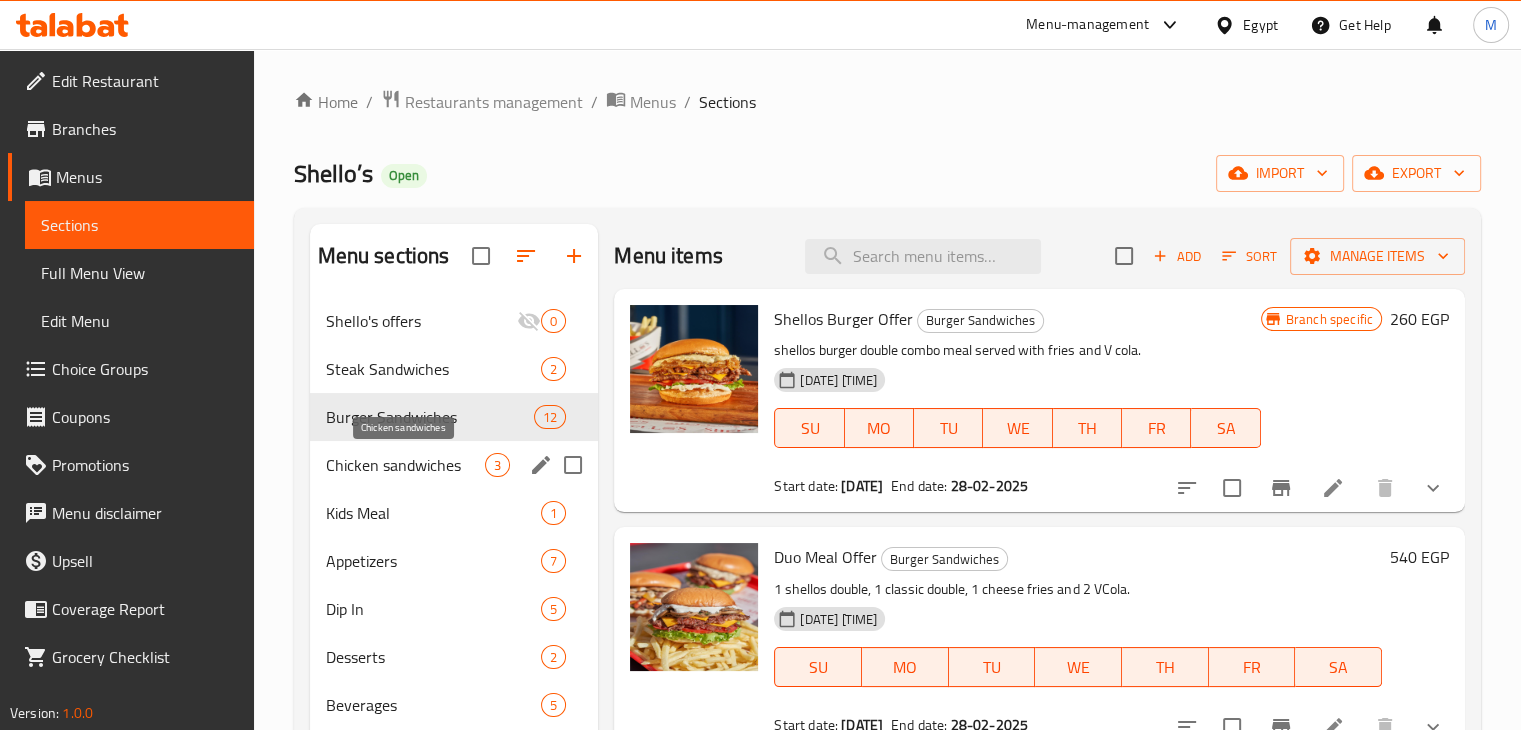 click on "Chicken sandwiches" at bounding box center [406, 465] 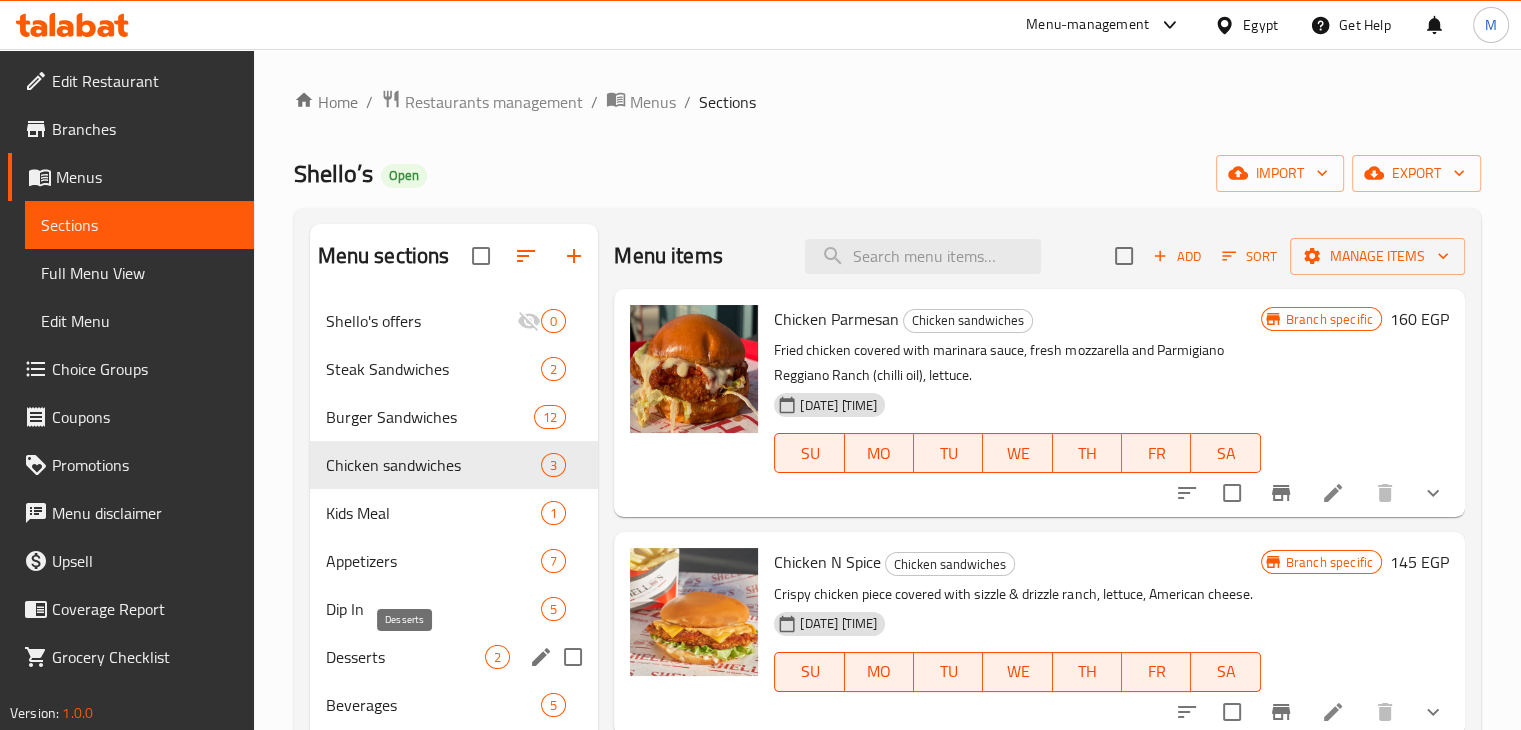 scroll, scrollTop: 280, scrollLeft: 0, axis: vertical 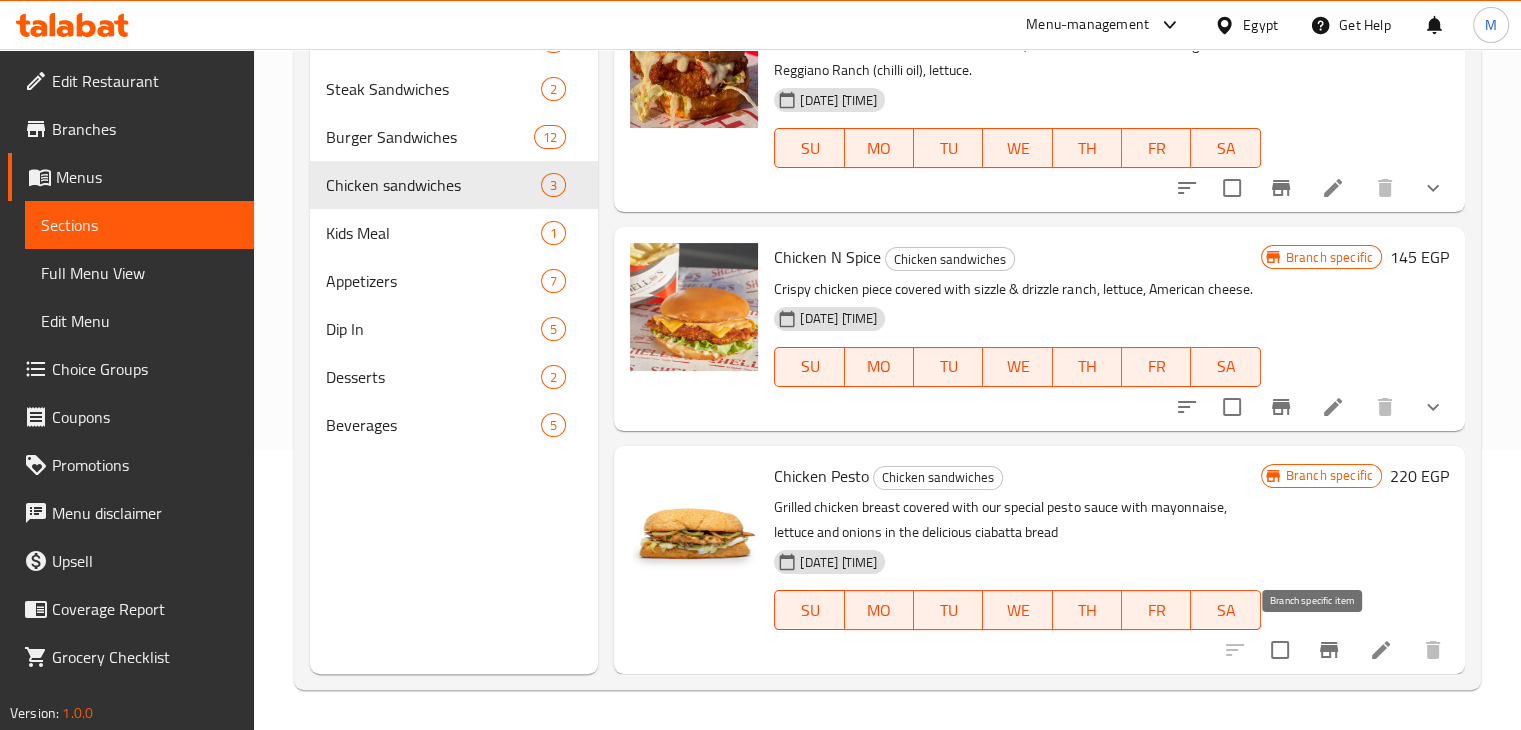 click 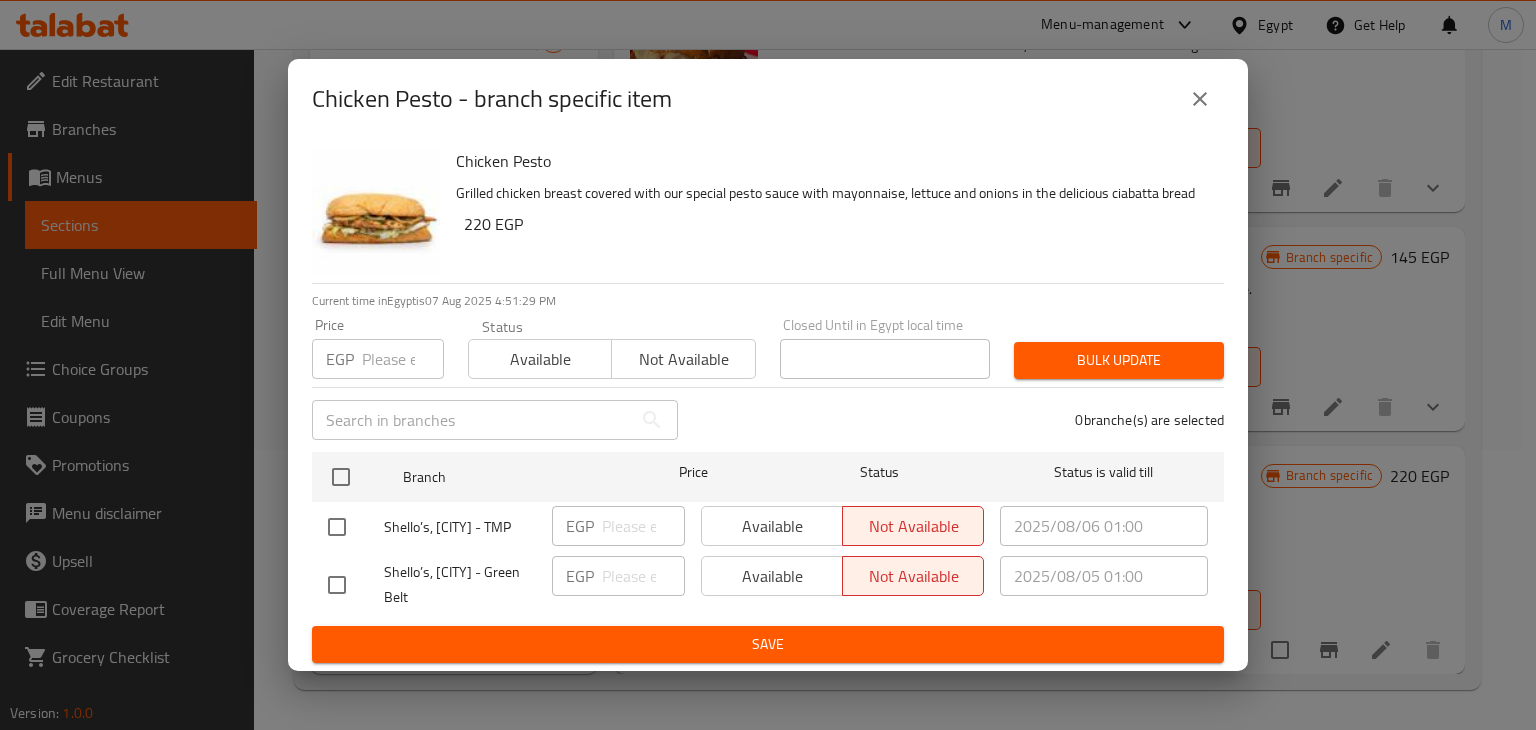 click on "Available" at bounding box center (540, 359) 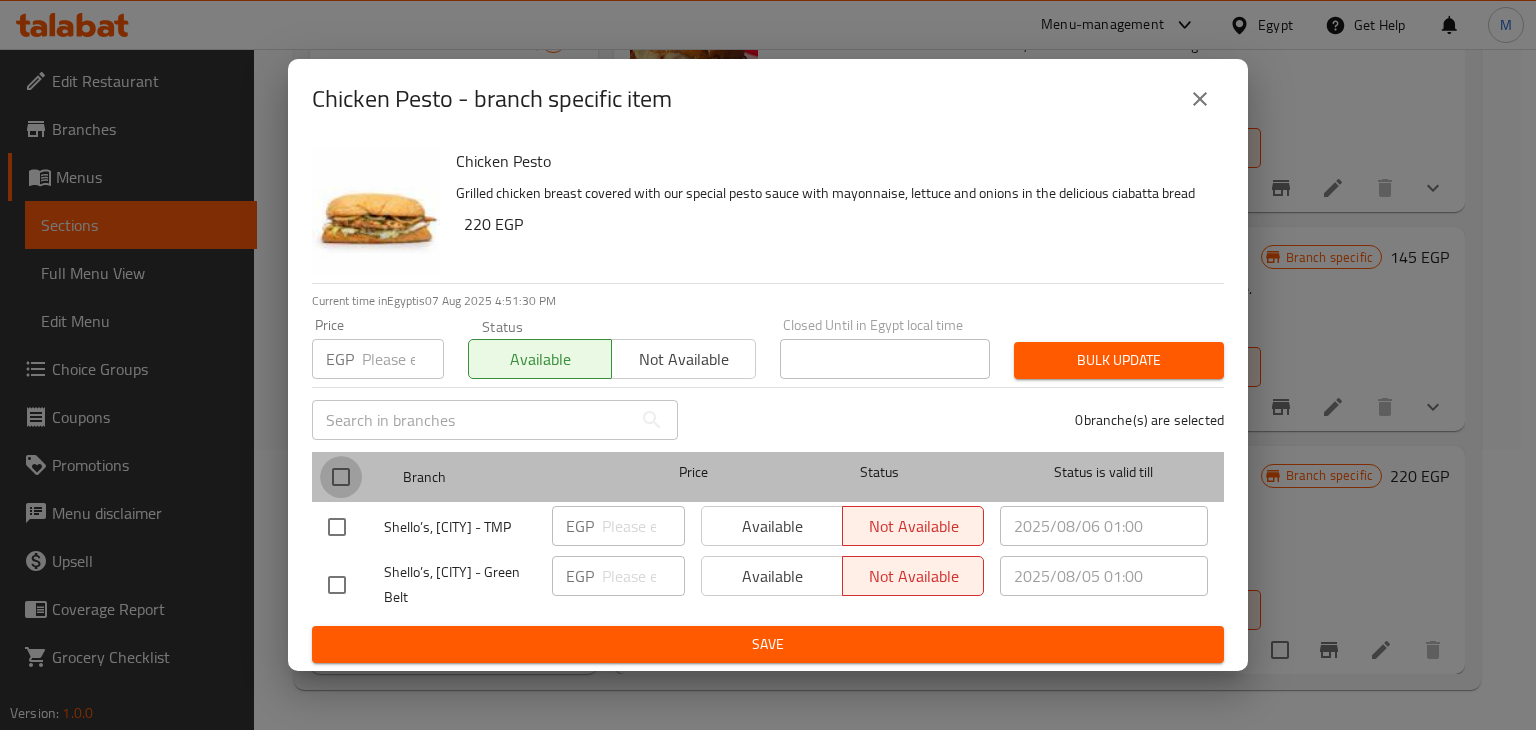 click at bounding box center [341, 477] 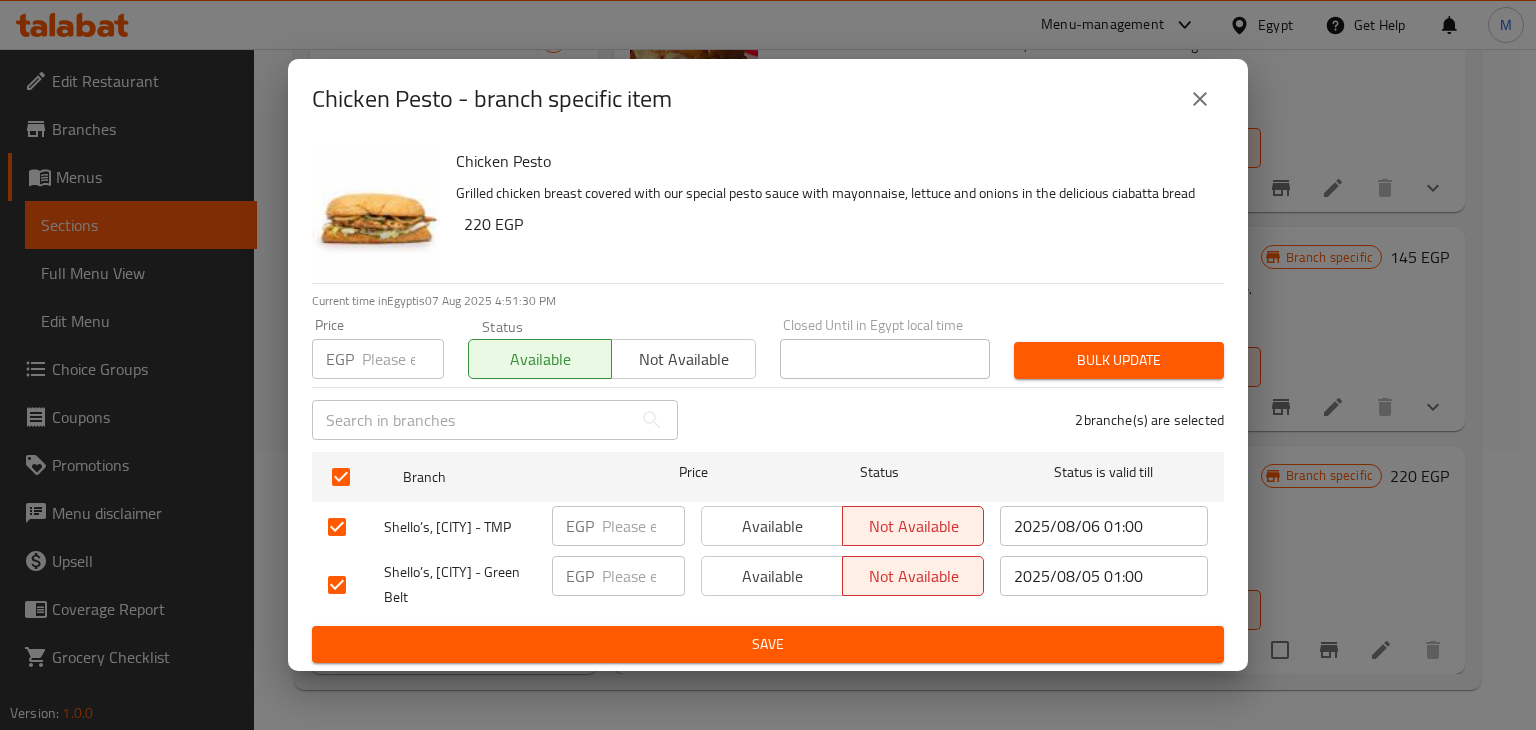 click on "Available" at bounding box center [772, 526] 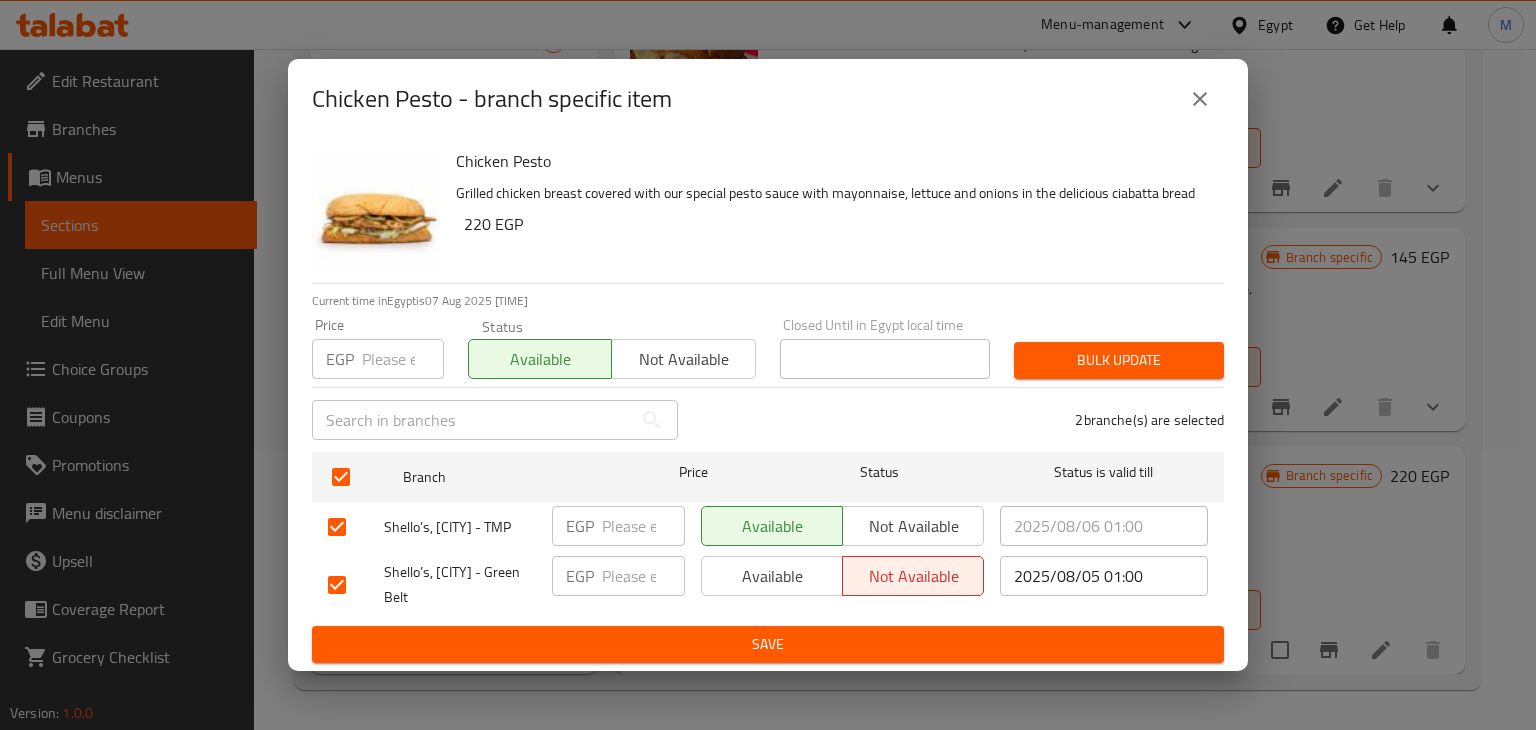 click on "Available" at bounding box center [772, 576] 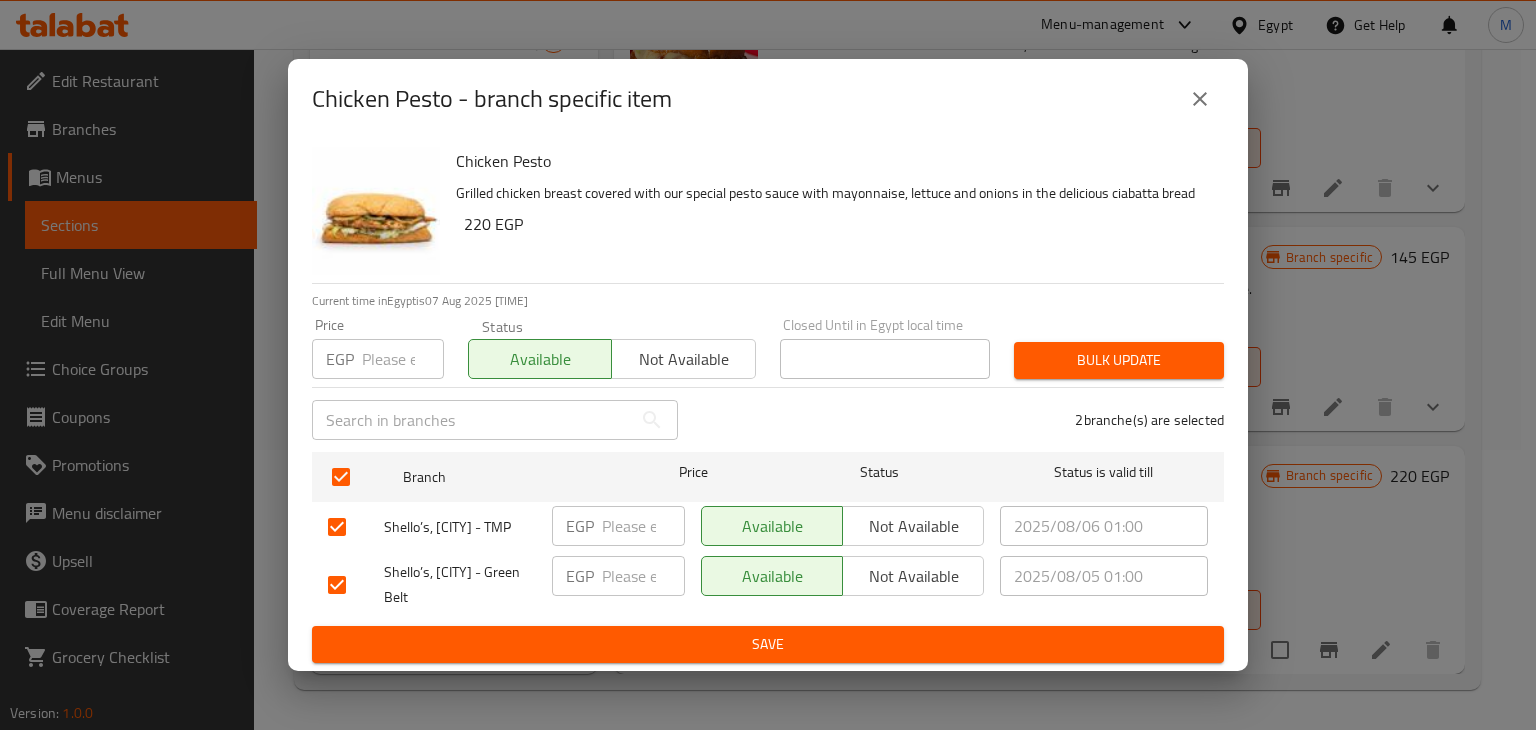 click on "Save" at bounding box center (768, 644) 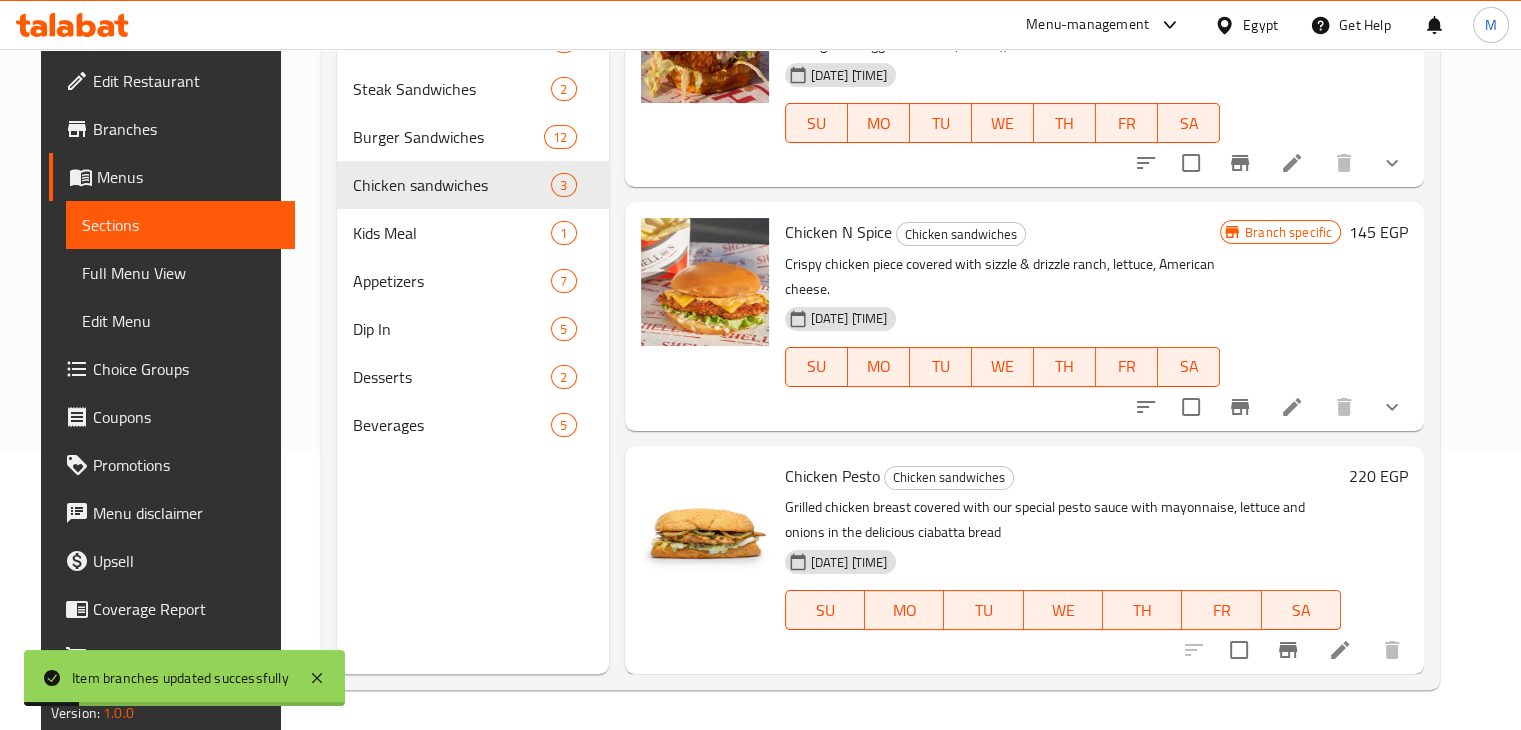 scroll, scrollTop: 0, scrollLeft: 0, axis: both 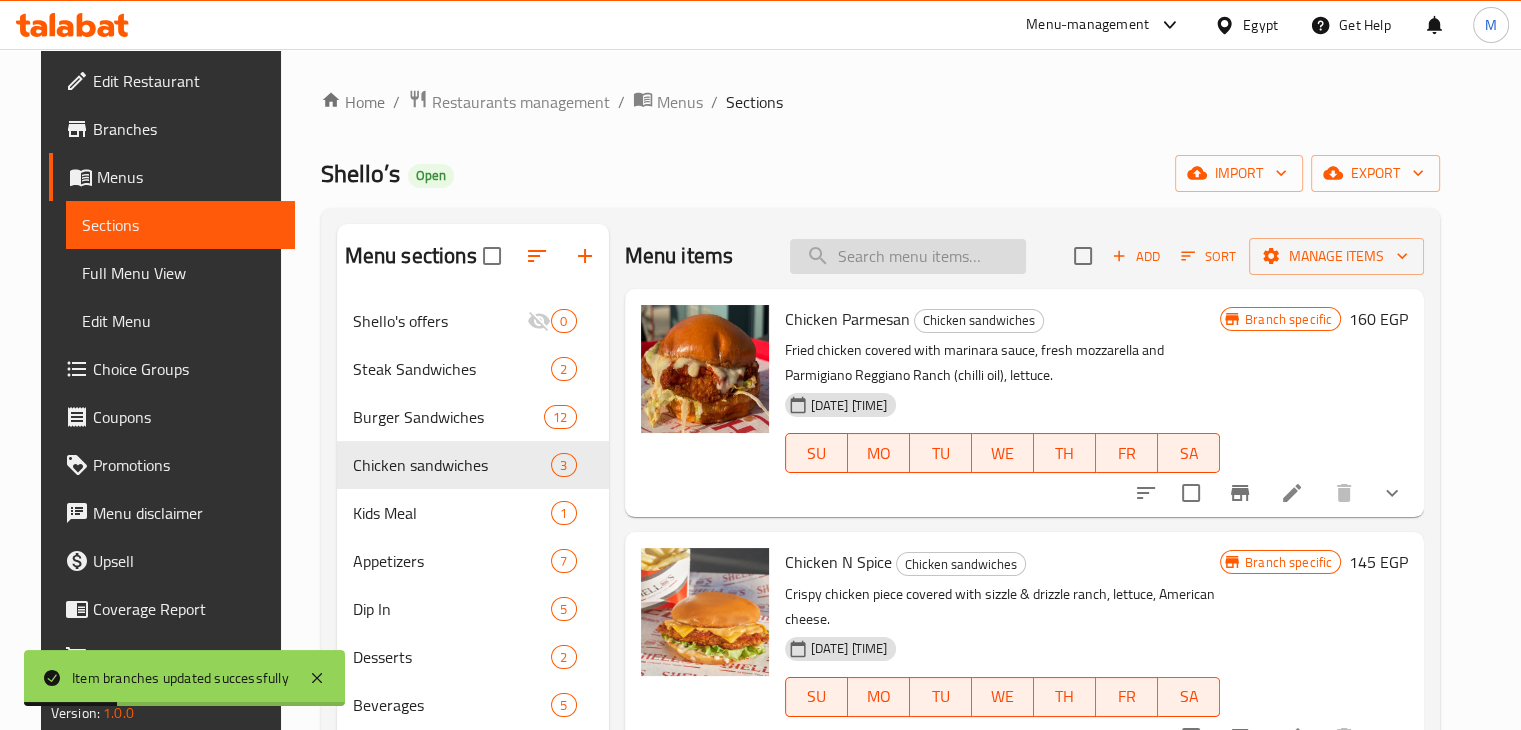 click at bounding box center (908, 256) 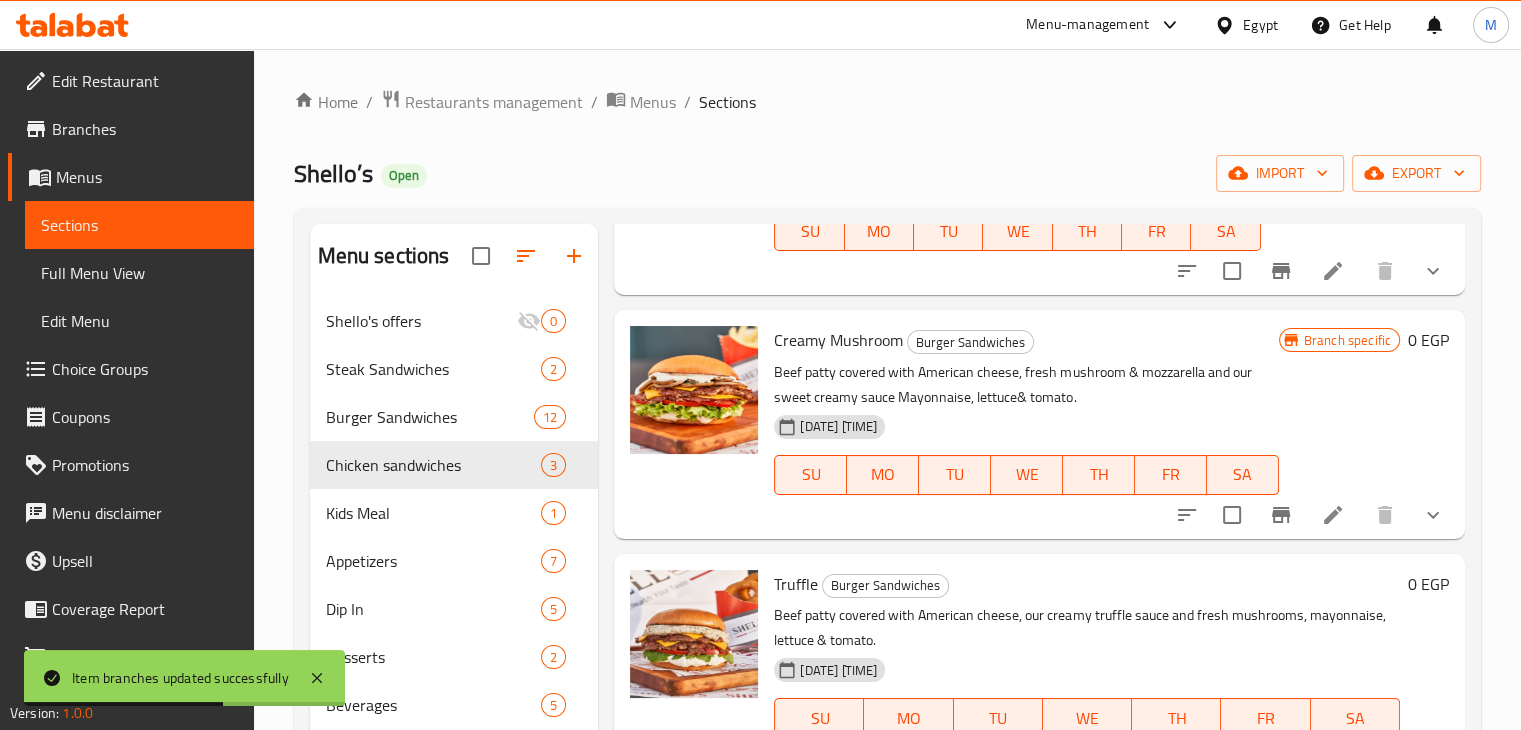 scroll, scrollTop: 224, scrollLeft: 0, axis: vertical 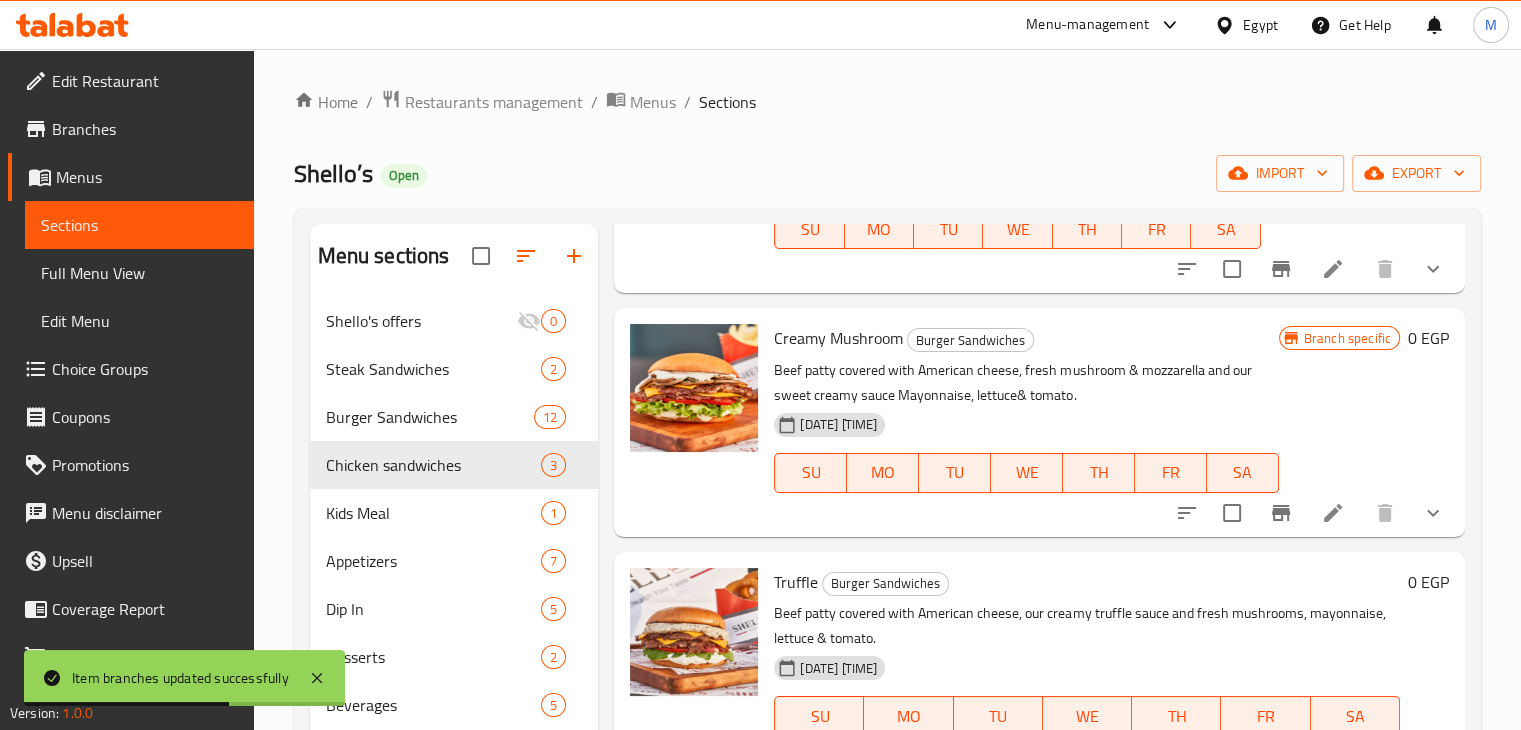 type on "cream" 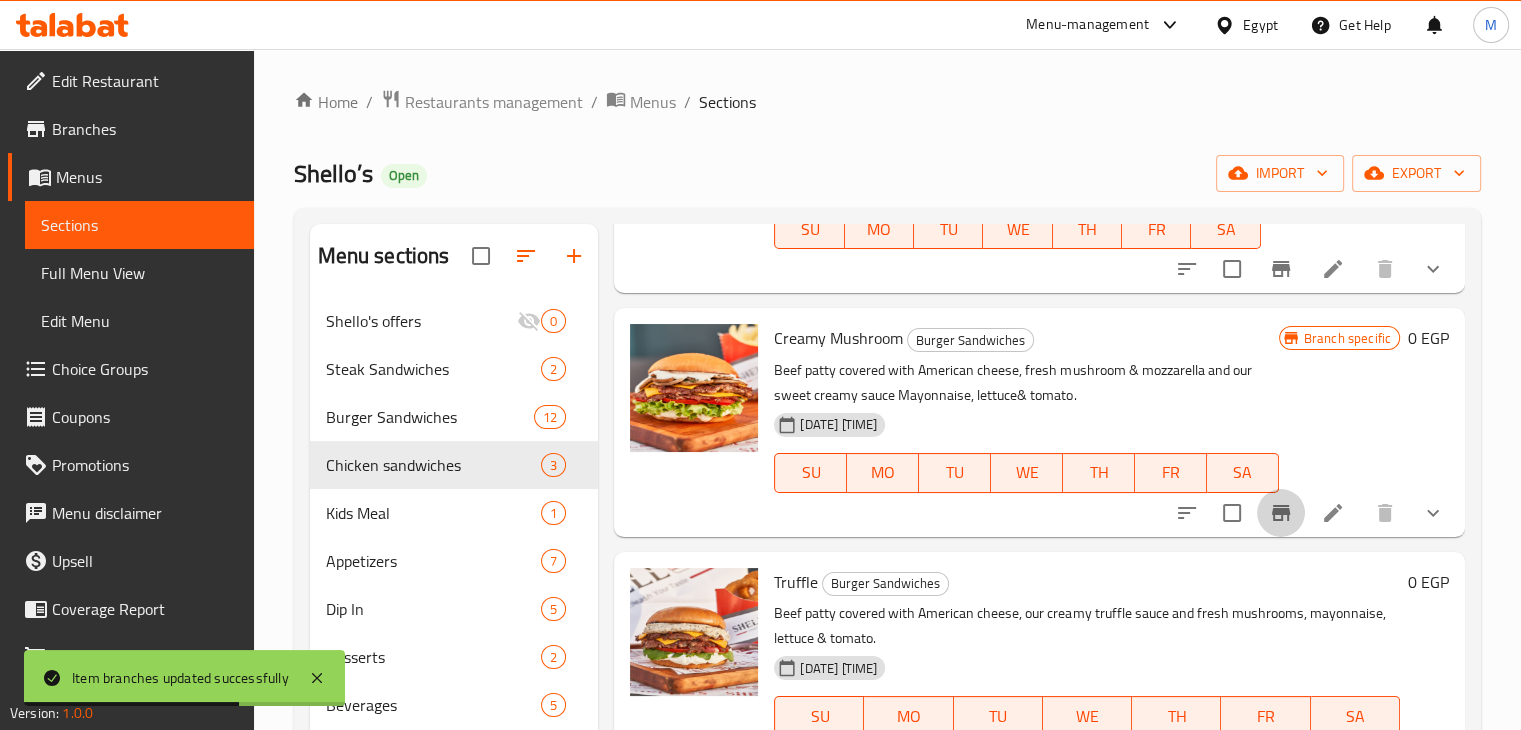 click 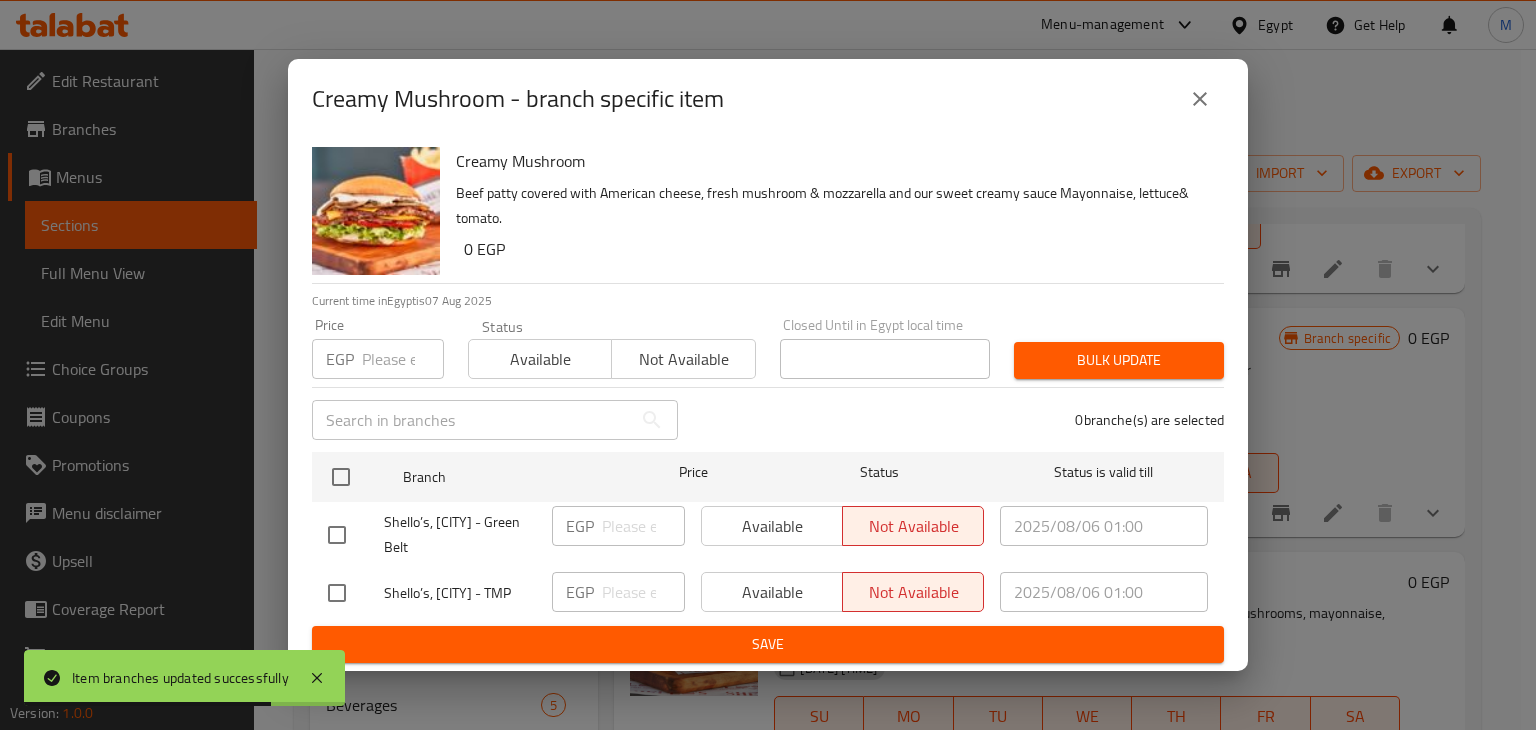 click on "Available" at bounding box center [540, 359] 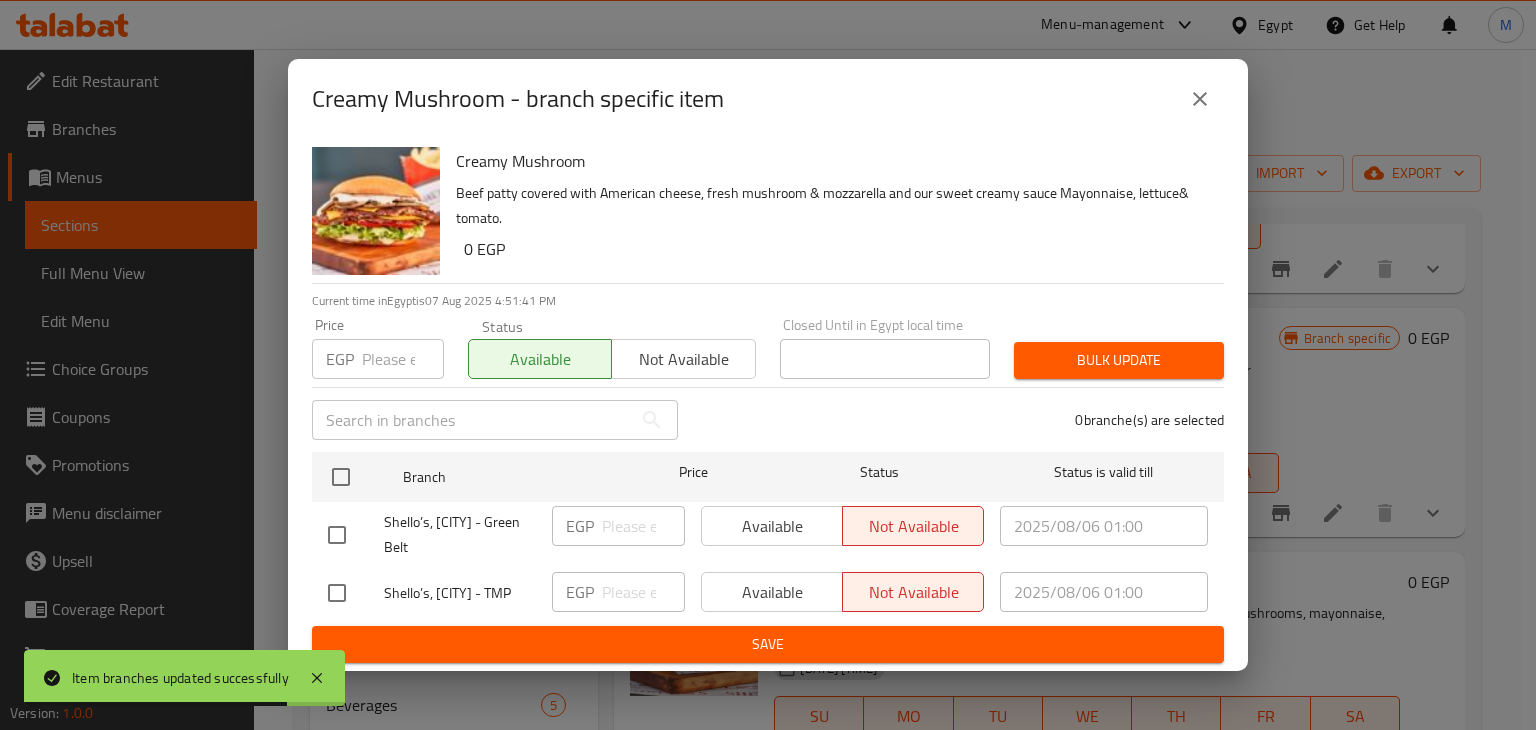 click on "Available Not available" at bounding box center [842, 526] 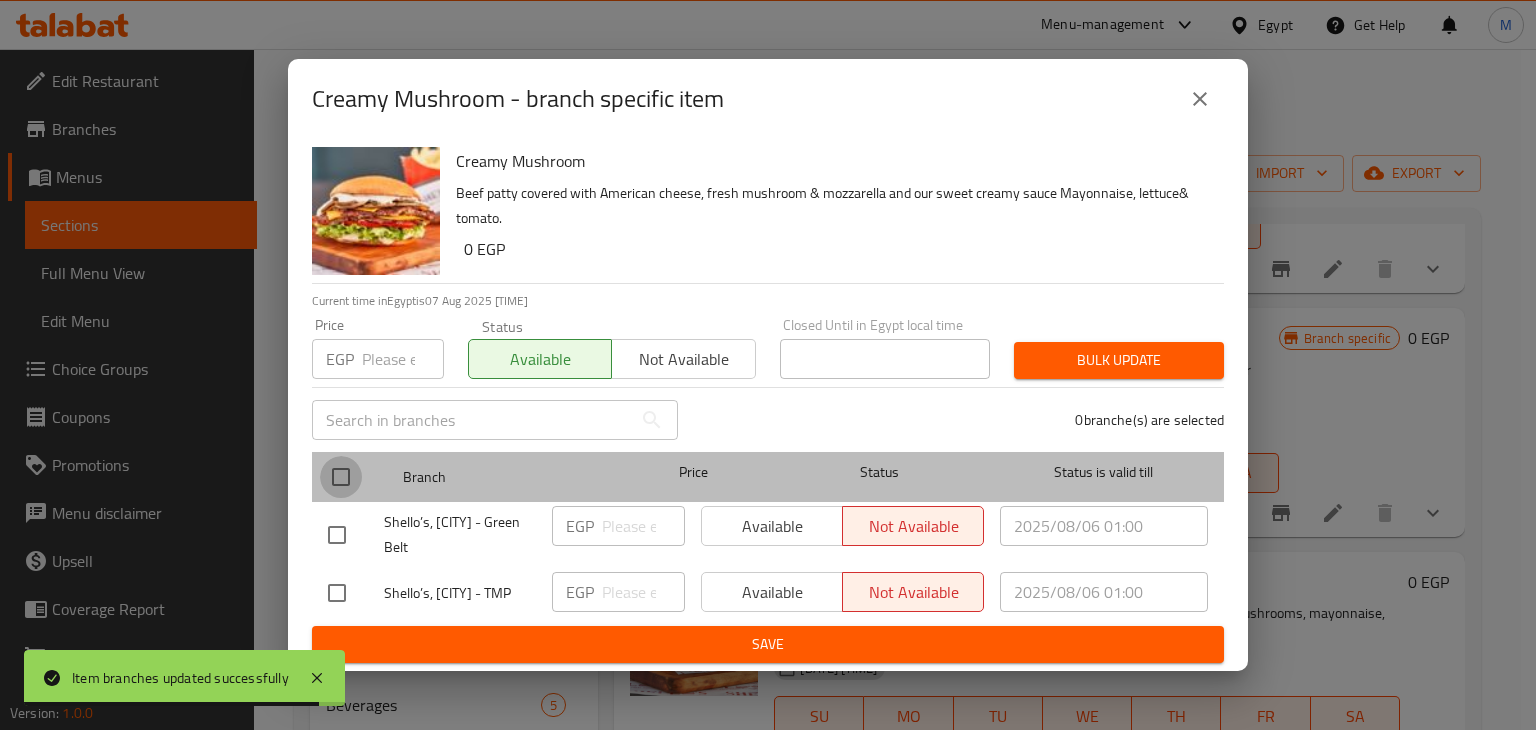 click at bounding box center [341, 477] 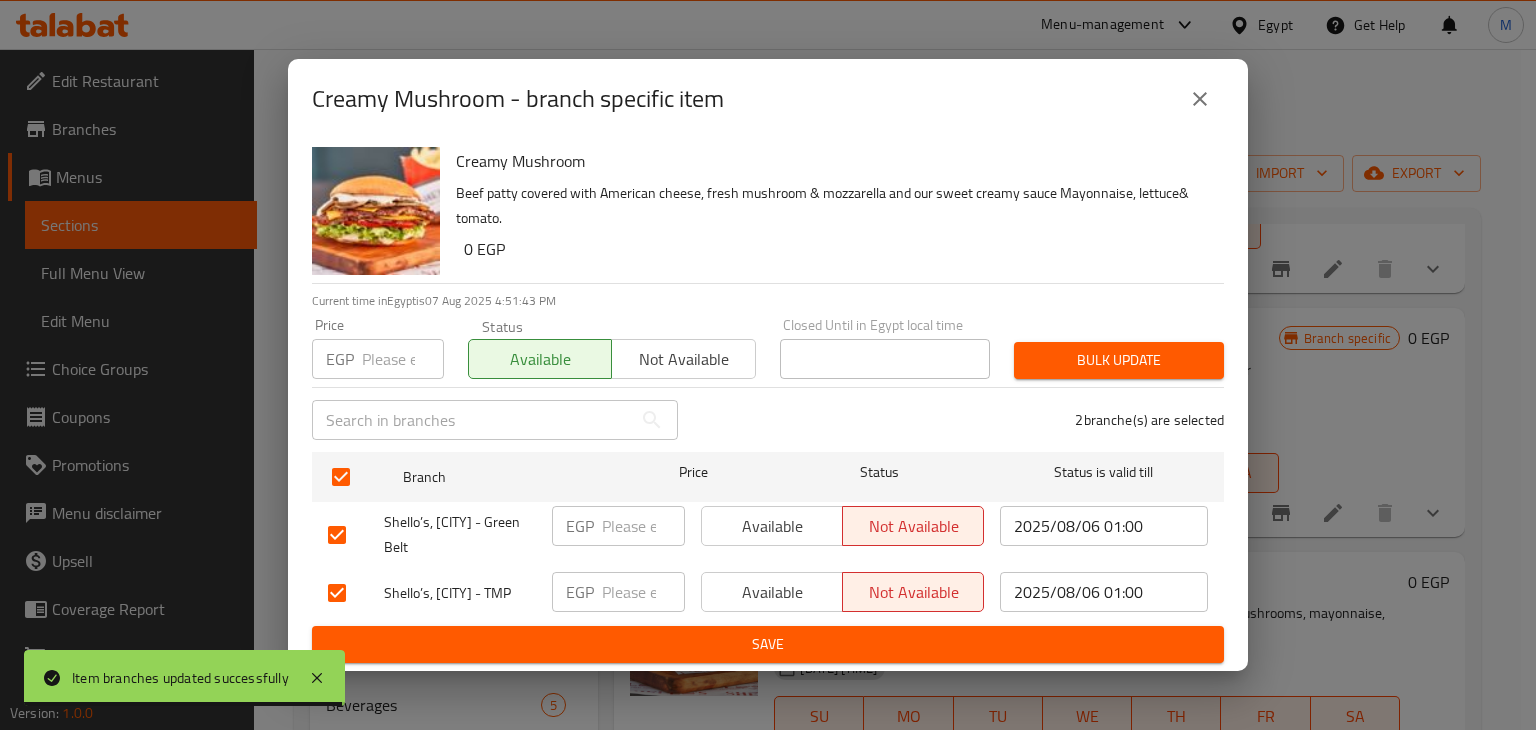 click on "Creamy Mushroom Beef patty covered with American cheese, fresh mushroom & mozzarella and our sweet creamy sauce Mayonnaise, lettuce& tomato. 0   EGP Current time in  Egypt  is  07 [MONTH] [YEAR]   [TIME] Price EGP Price Status Available Not available Closed Until in Egypt local time Closed Until in Egypt local time Bulk update ​ 2  branche(s) are selected Branch Price Status Status is valid till Shello’s, [CITY] - Green Belt EGP ​ Available Not available [YEAR]/08/06 01:00 ​ Shello’s, [CITY] - TMP EGP ​ Available Not available [YEAR]/08/06 01:00 ​ Save" at bounding box center [768, 405] 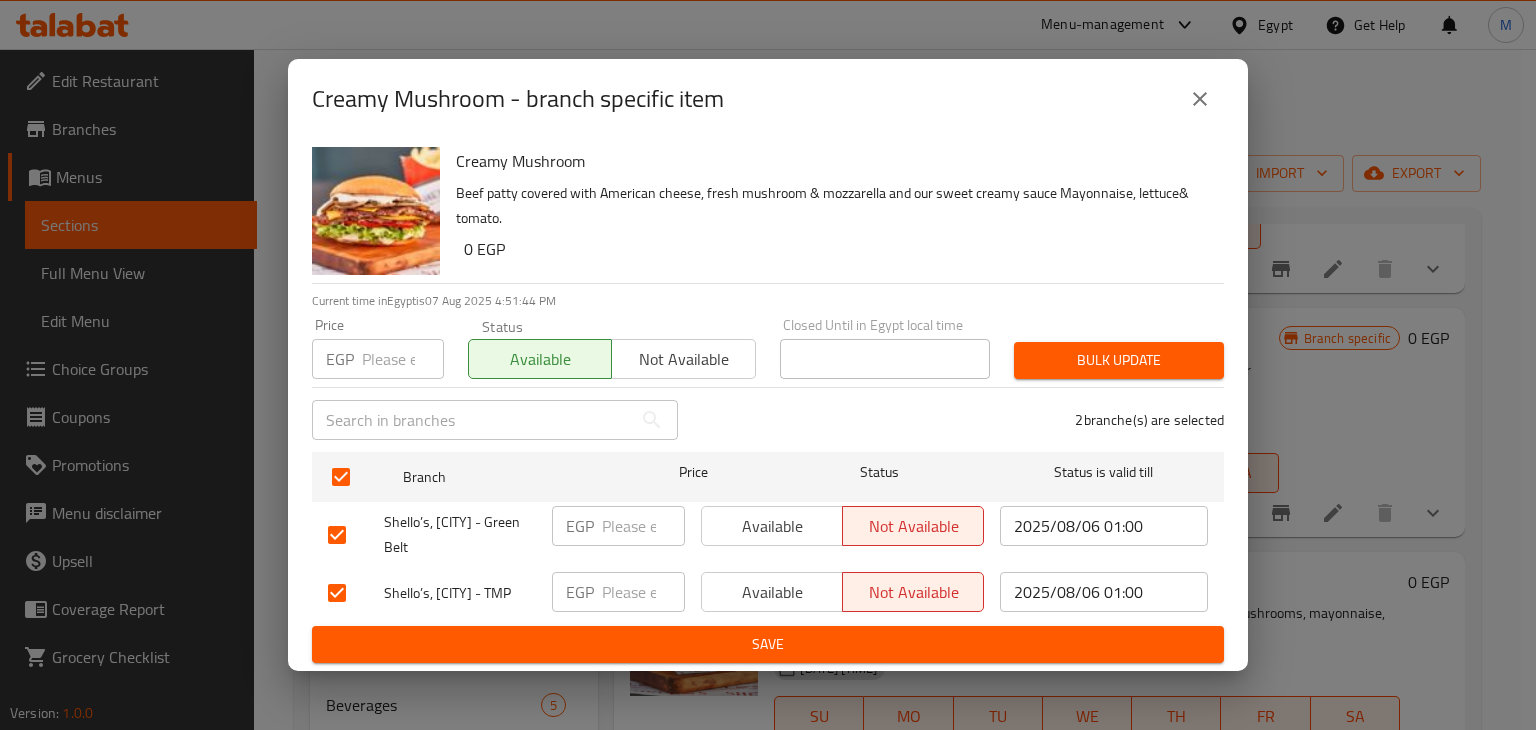 click on "Bulk update" at bounding box center [1119, 360] 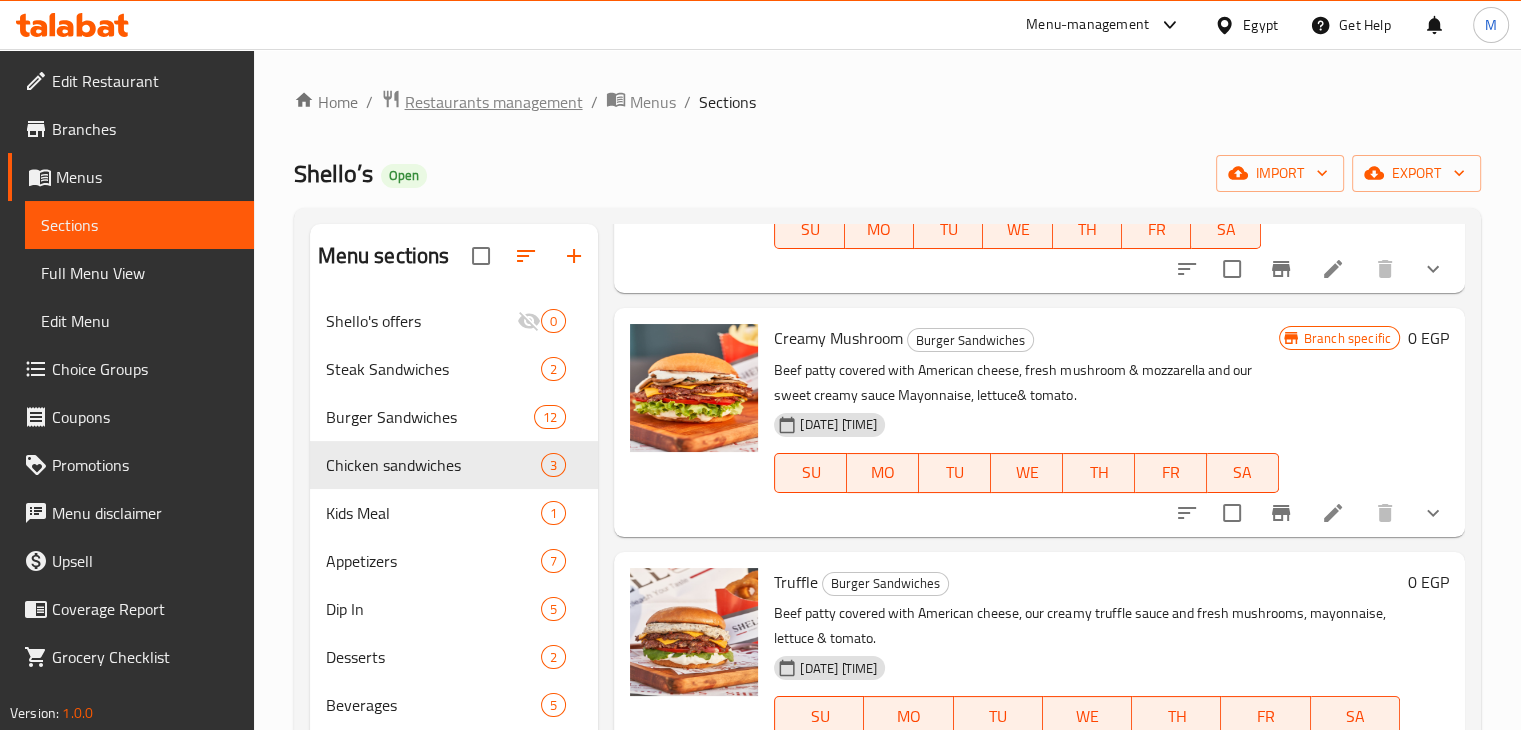 click on "Restaurants management" at bounding box center [494, 102] 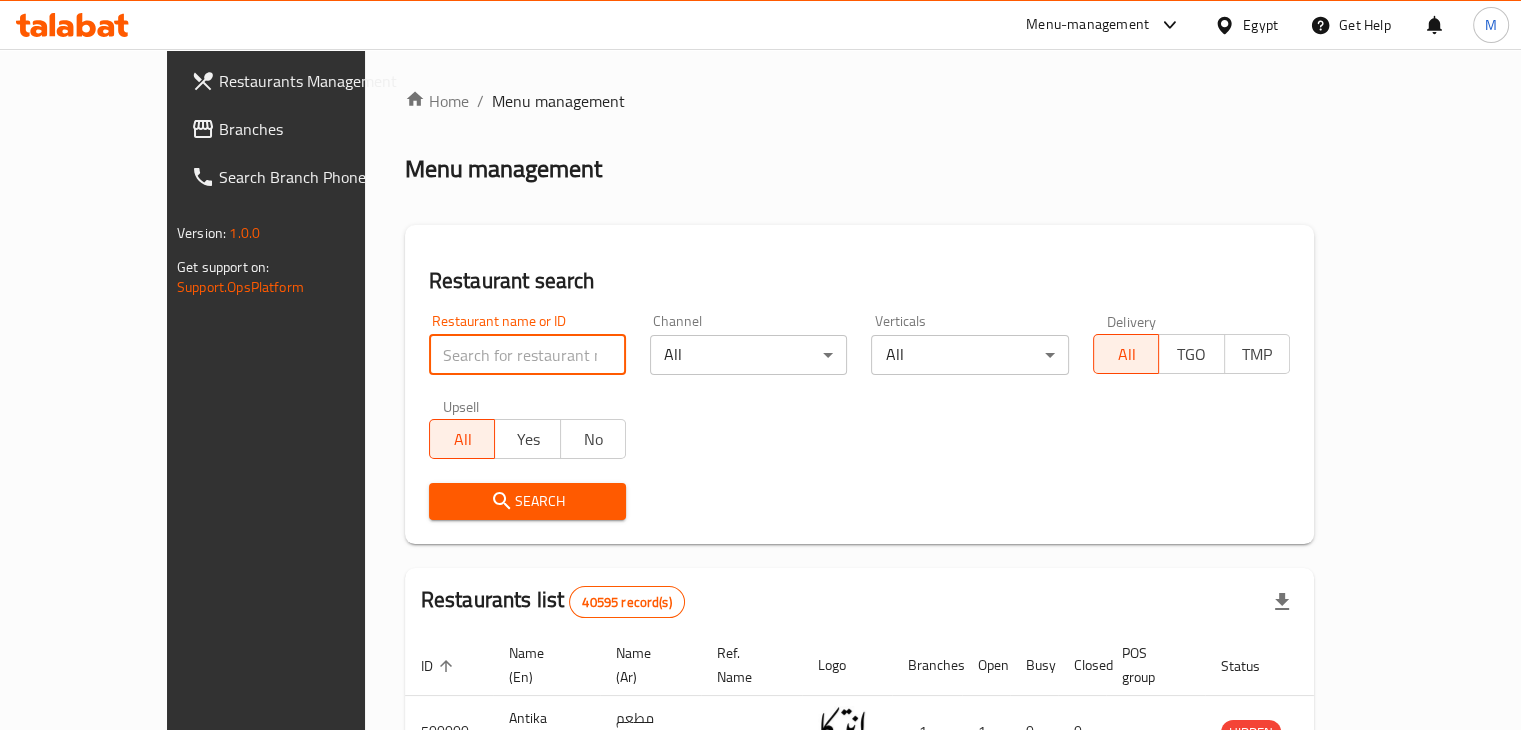 click at bounding box center [527, 355] 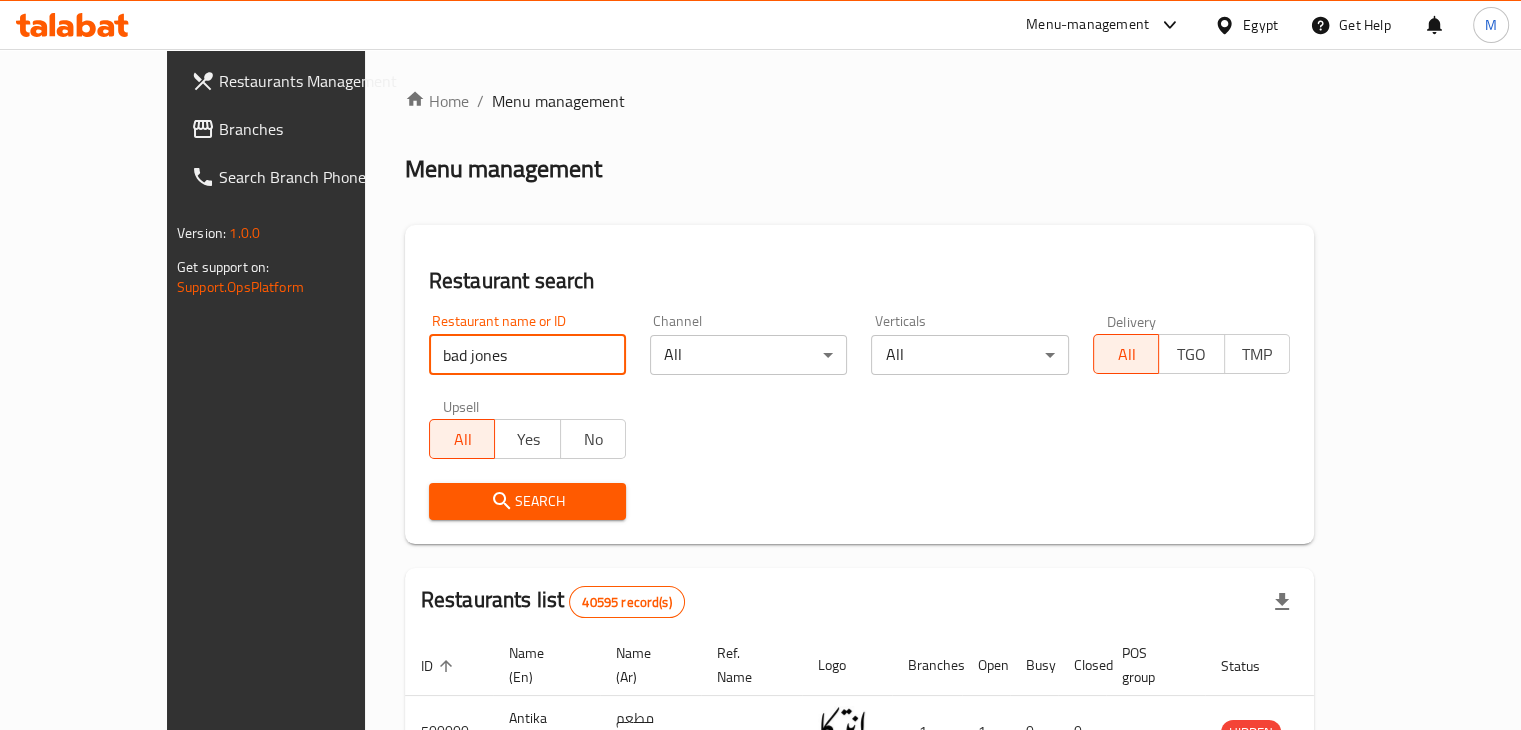 type on "bad jones" 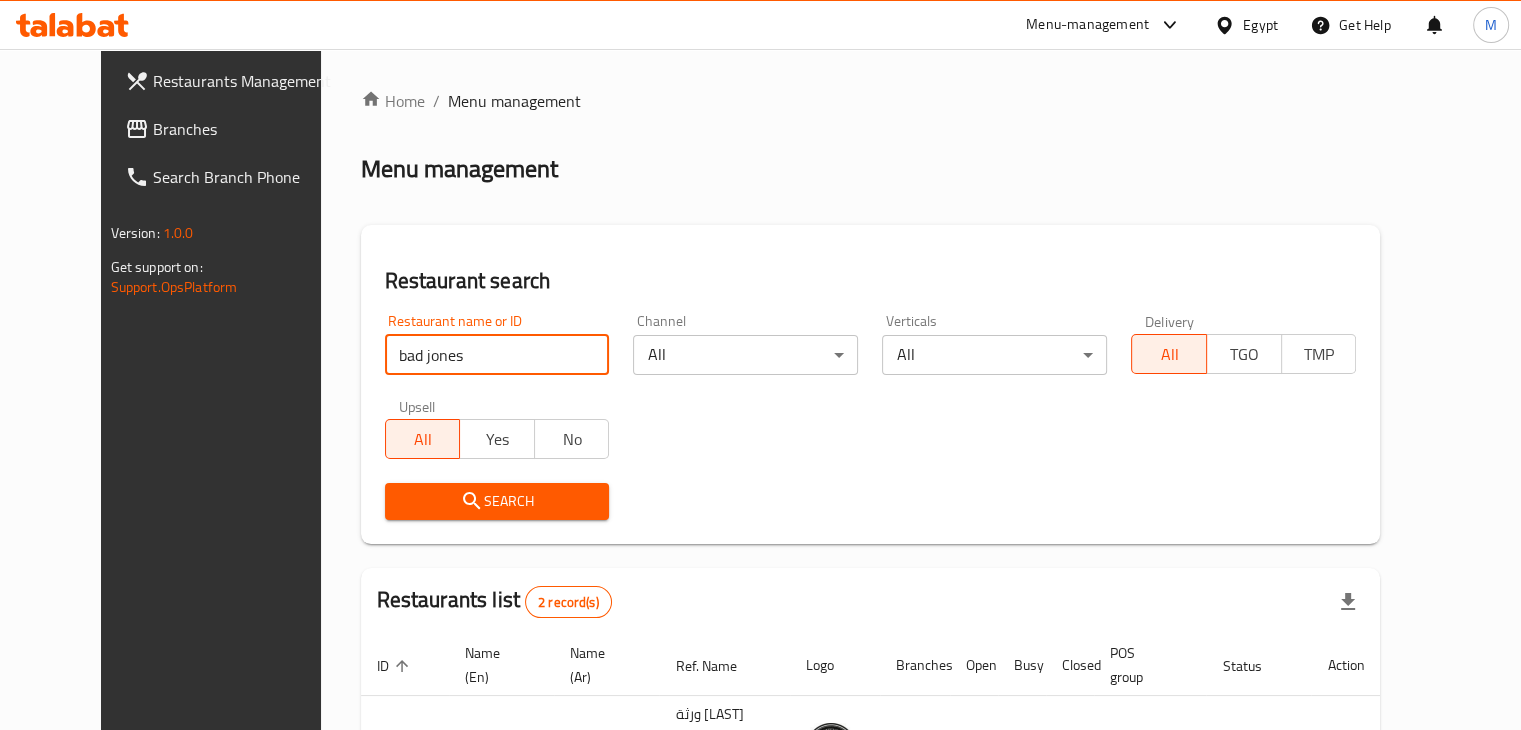 scroll, scrollTop: 215, scrollLeft: 0, axis: vertical 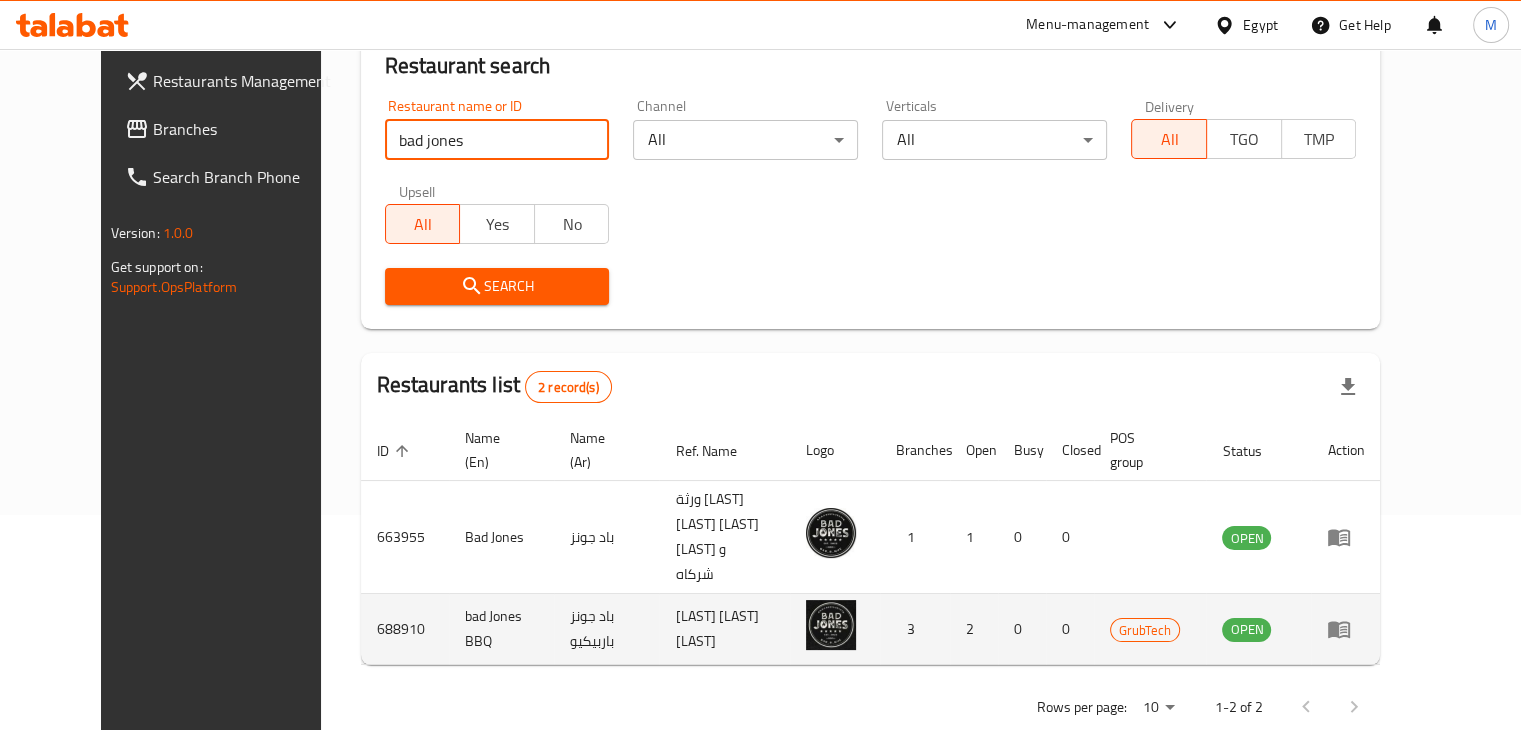 click on "688910" at bounding box center [405, 629] 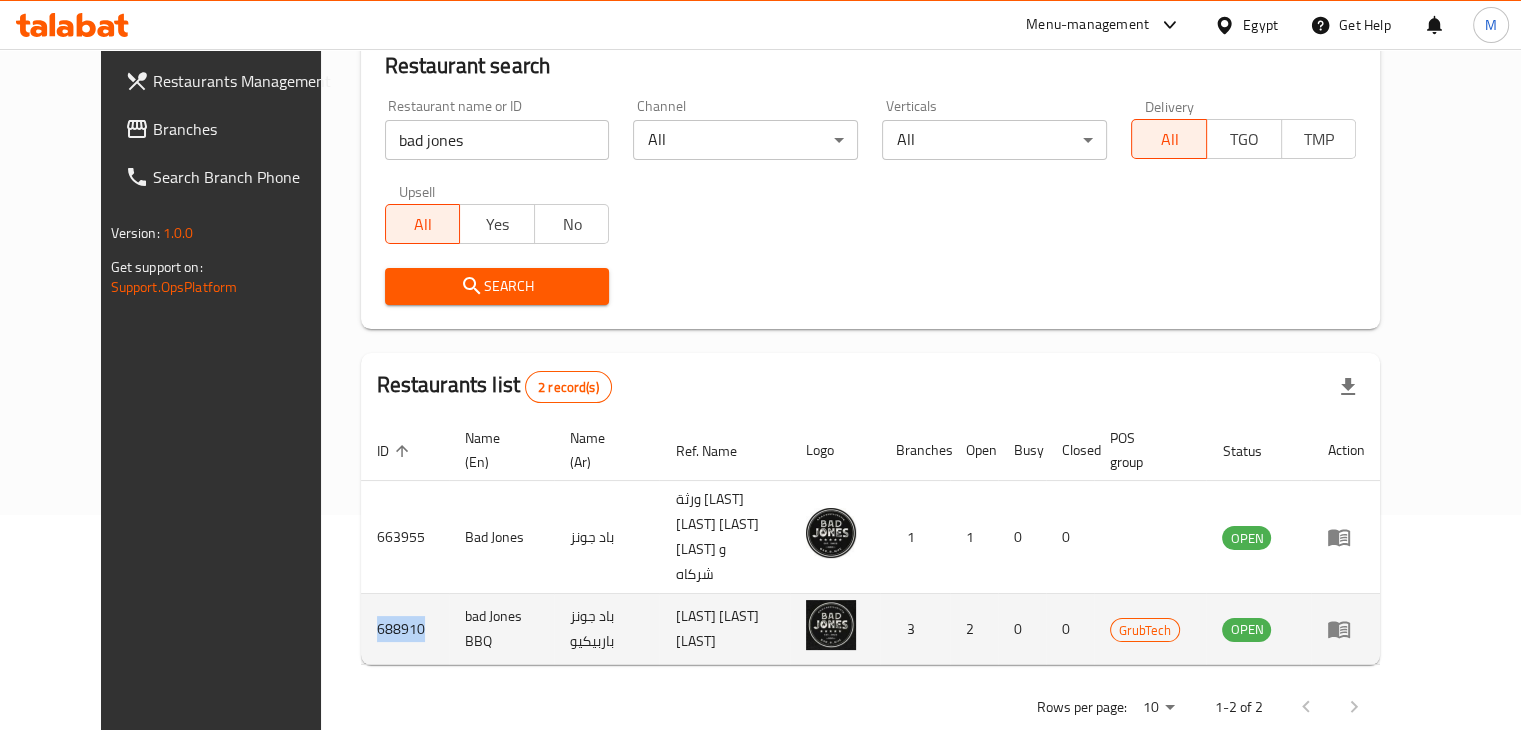 click on "688910" at bounding box center [405, 629] 